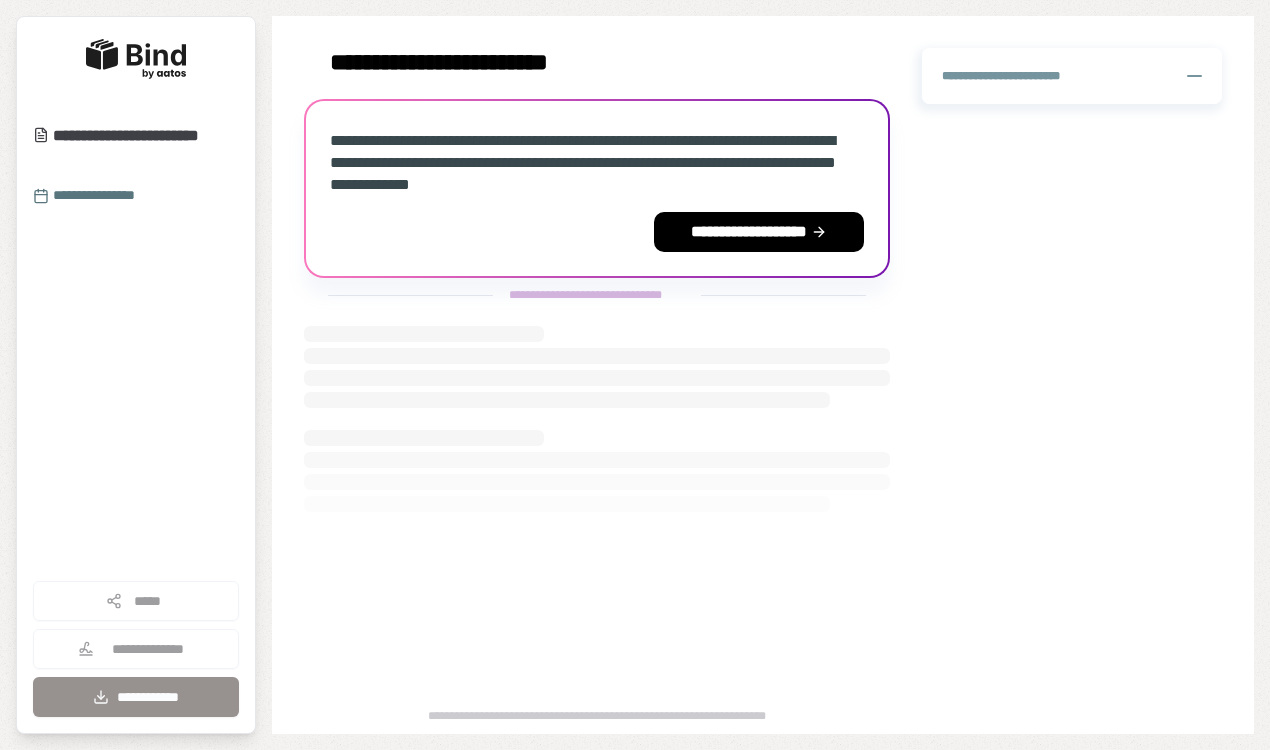 scroll, scrollTop: 0, scrollLeft: 0, axis: both 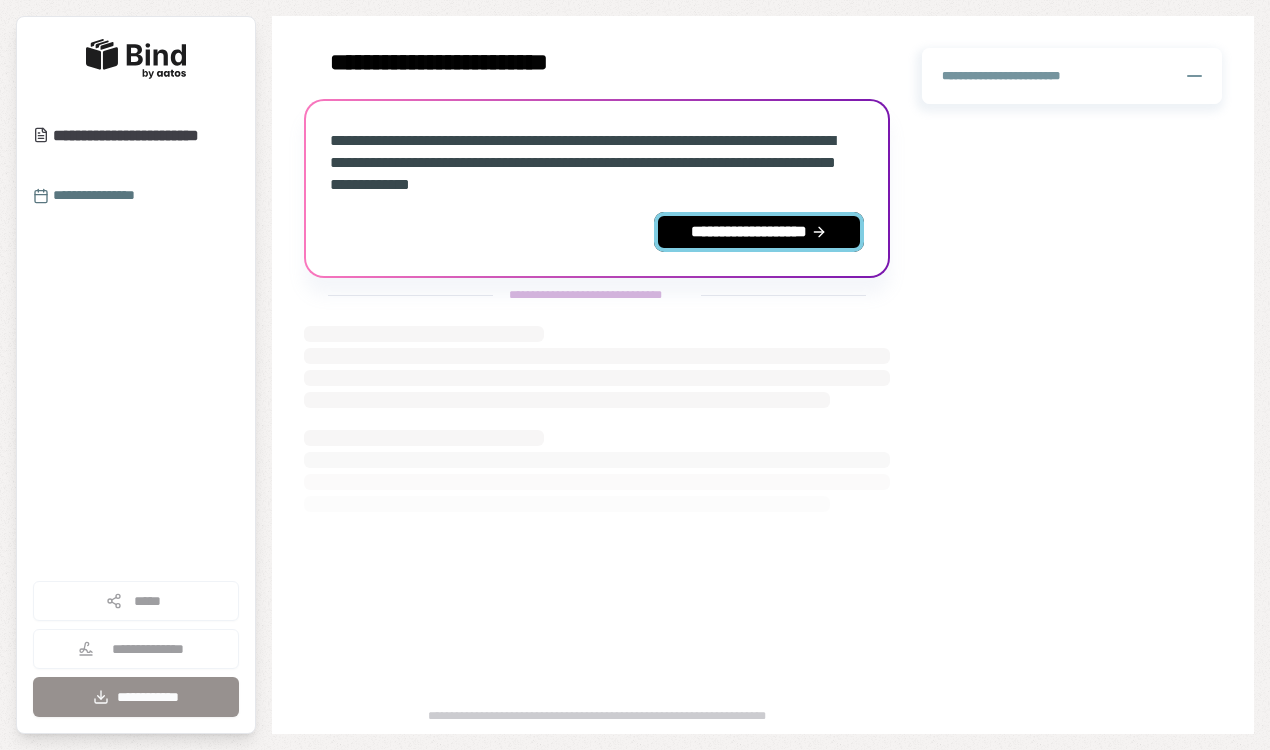 click on "**********" at bounding box center (759, 232) 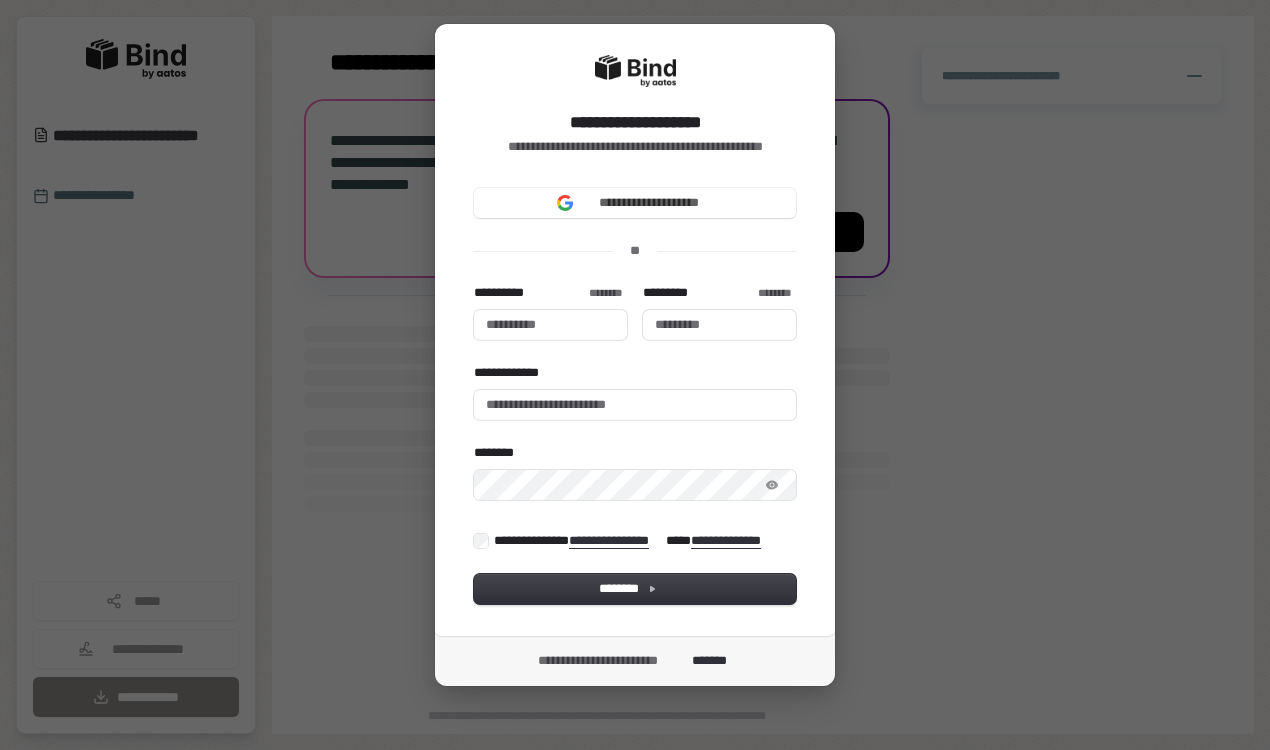 scroll, scrollTop: 40, scrollLeft: 0, axis: vertical 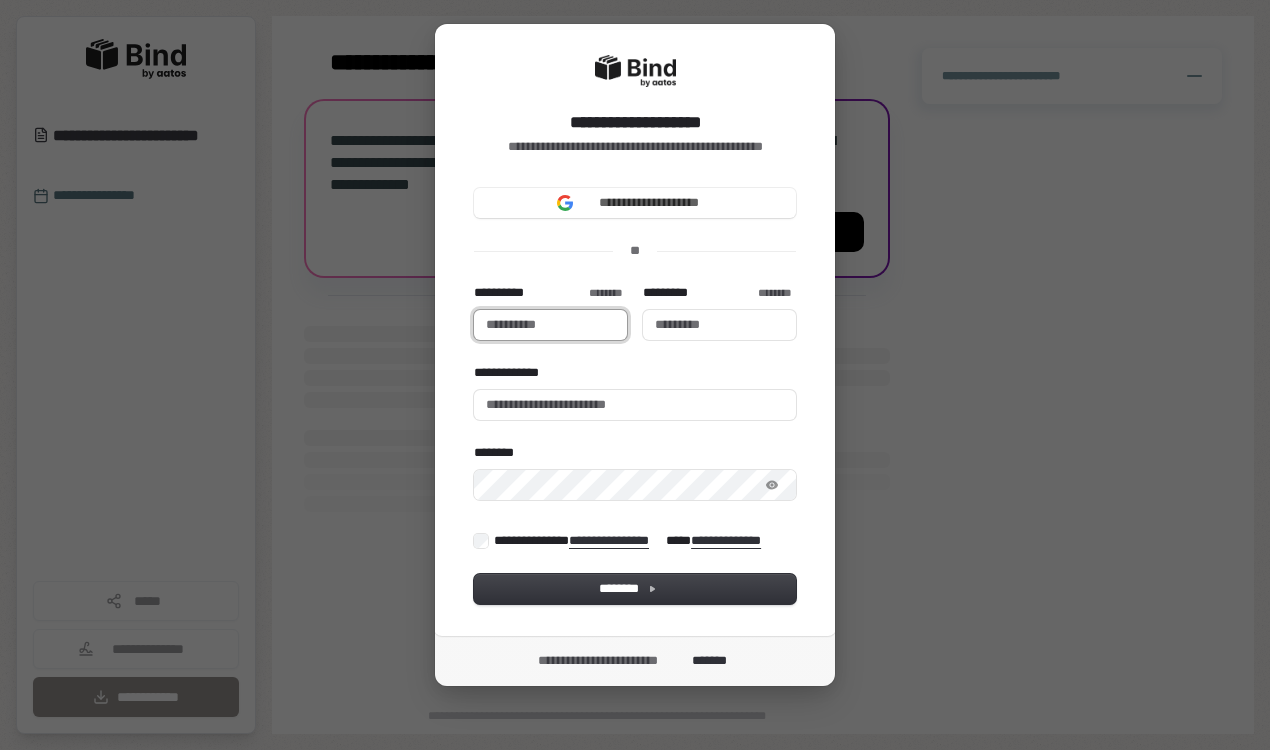 type 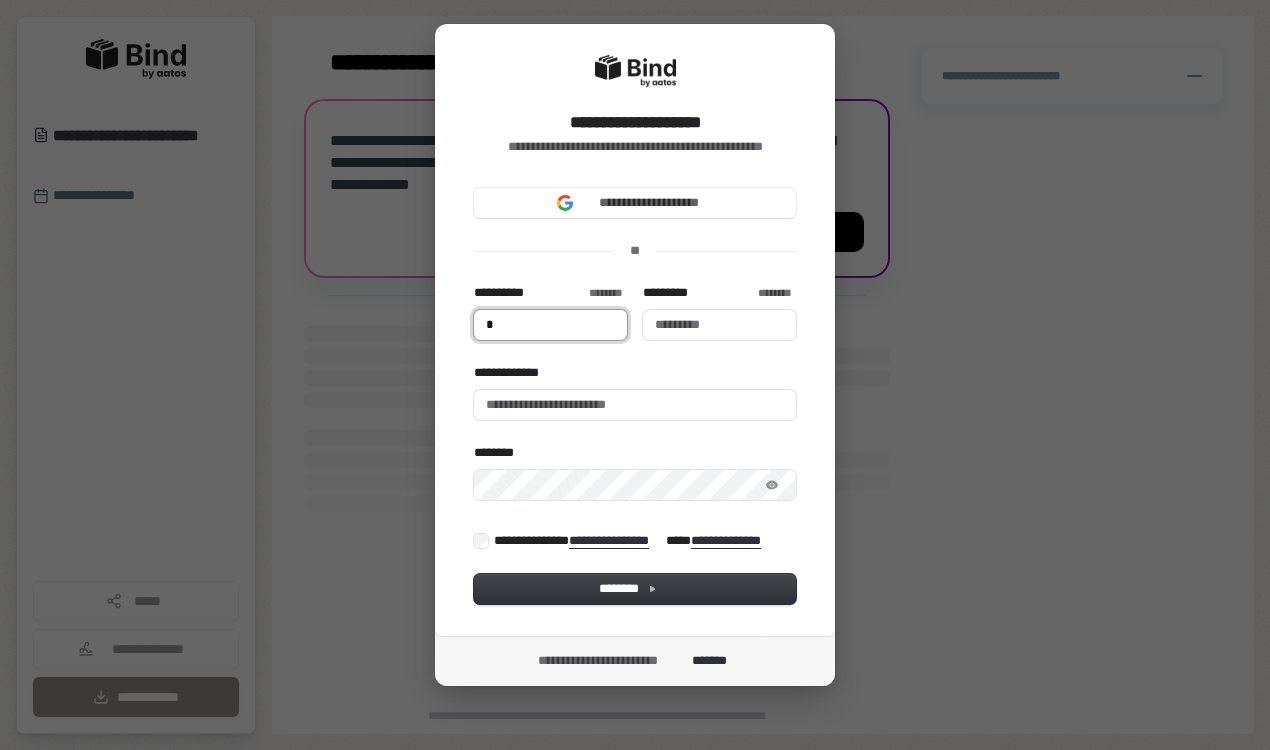 type on "**" 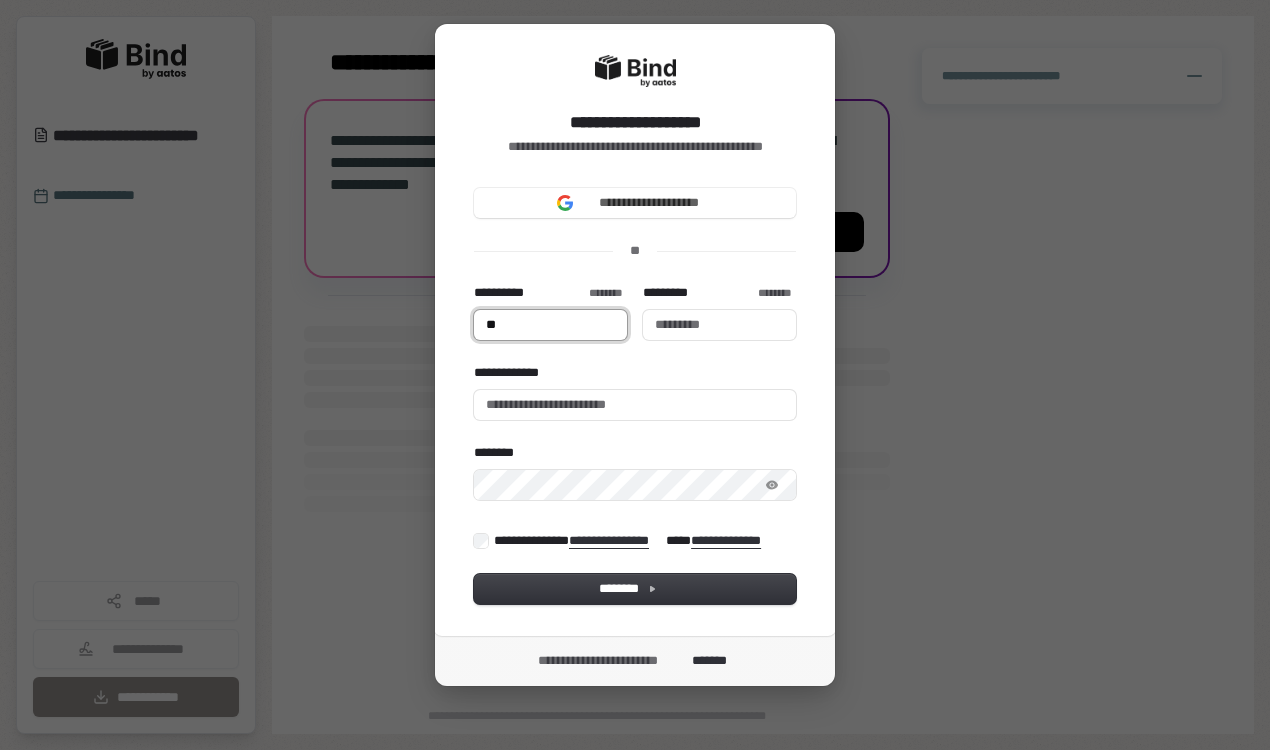 type on "***" 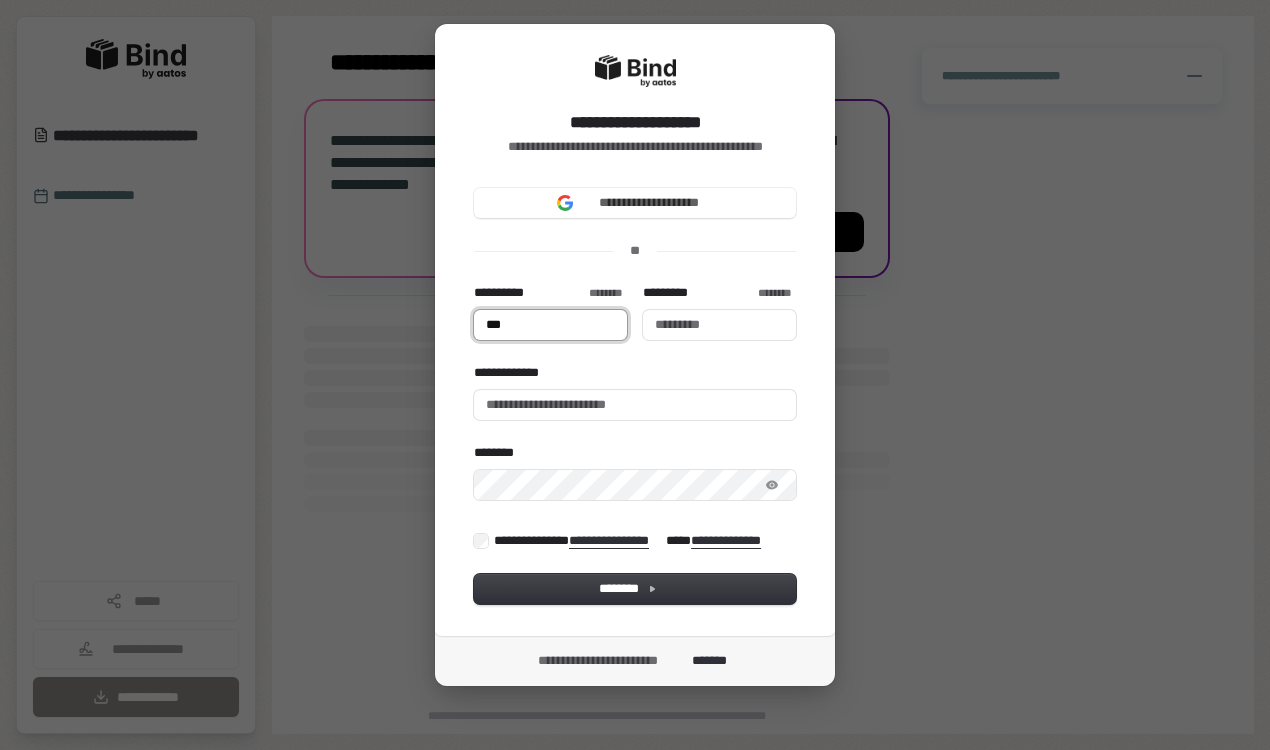 type on "****" 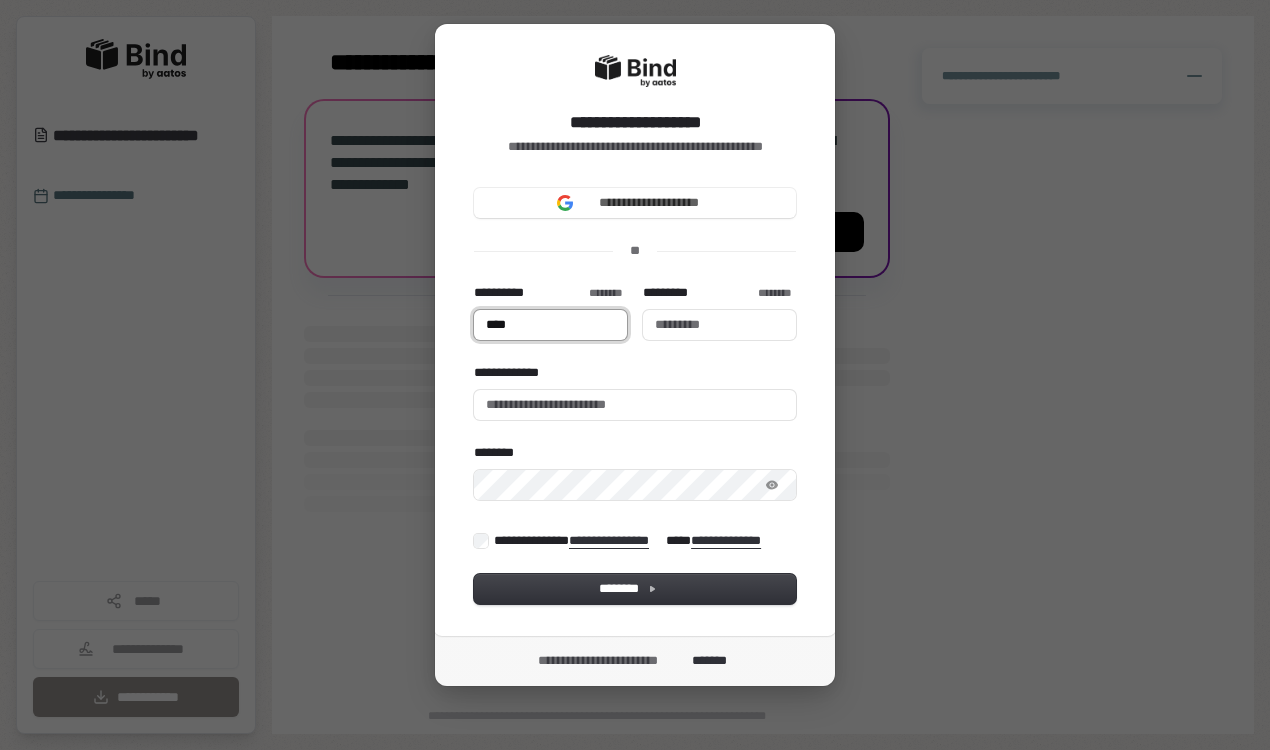 type on "*****" 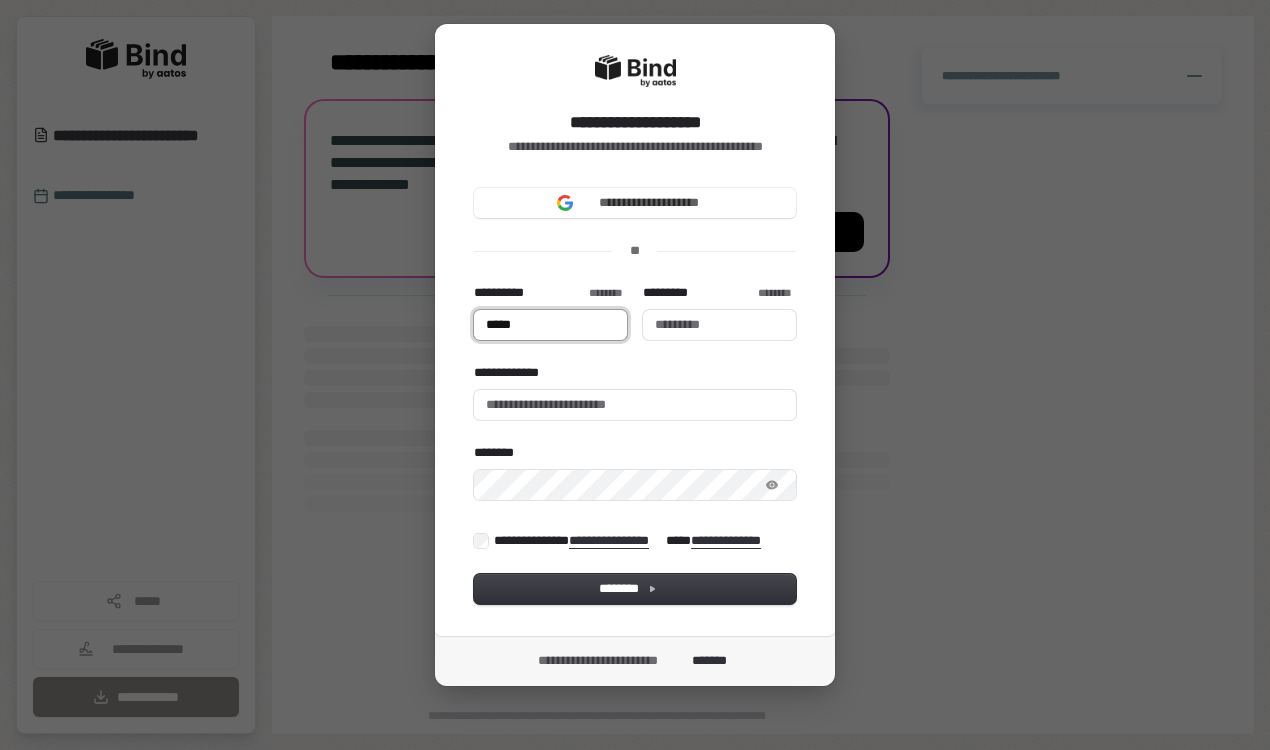 type on "******" 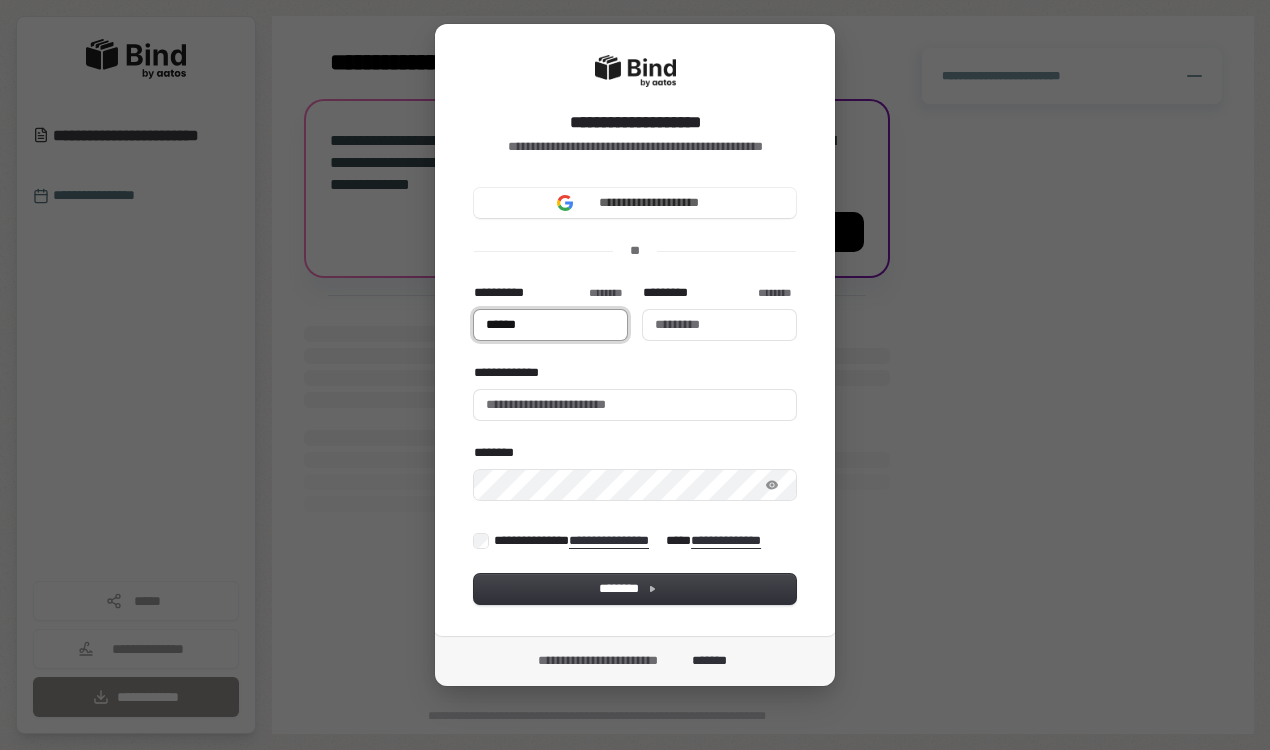 type on "*******" 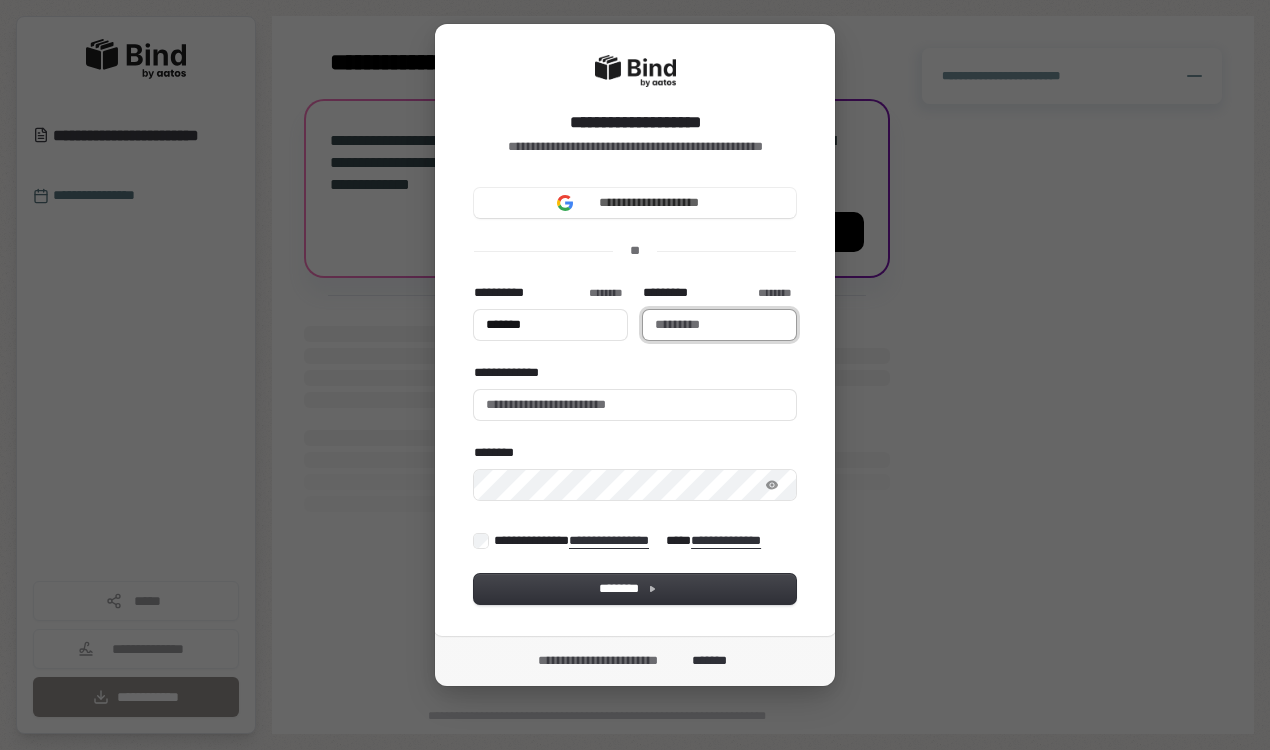 type on "*******" 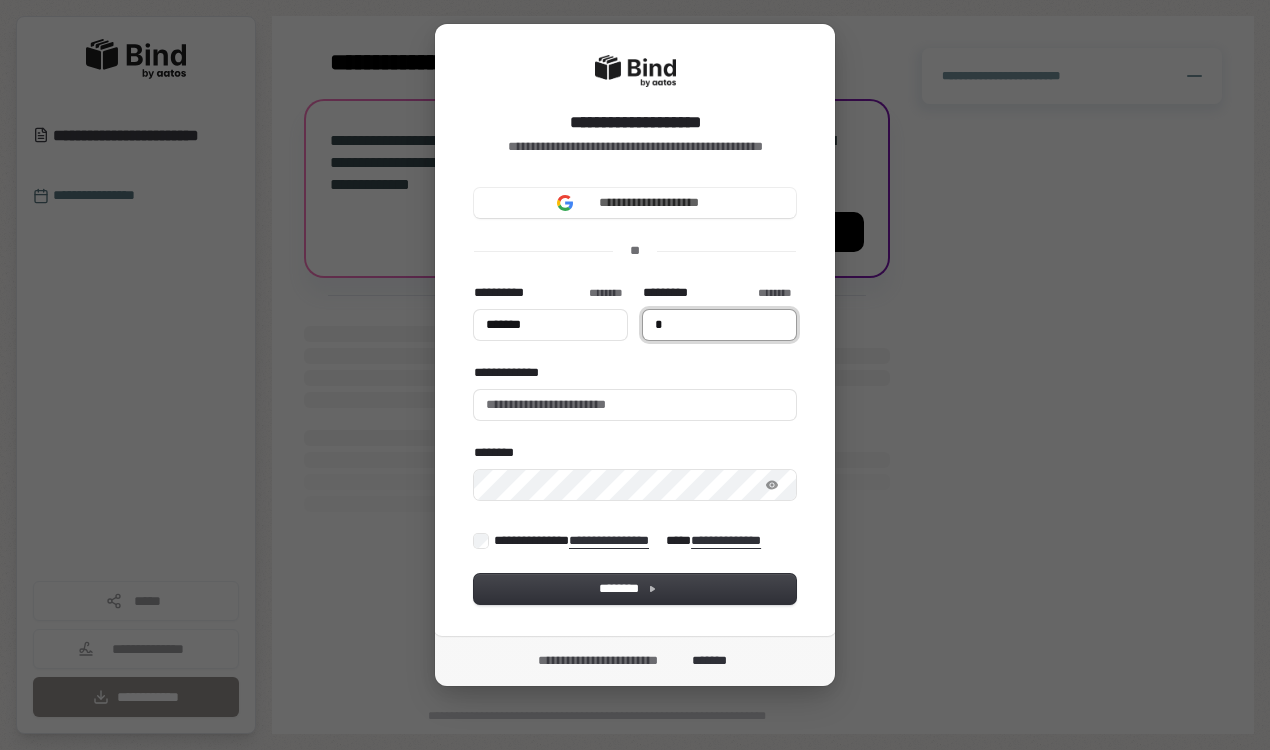 type on "*******" 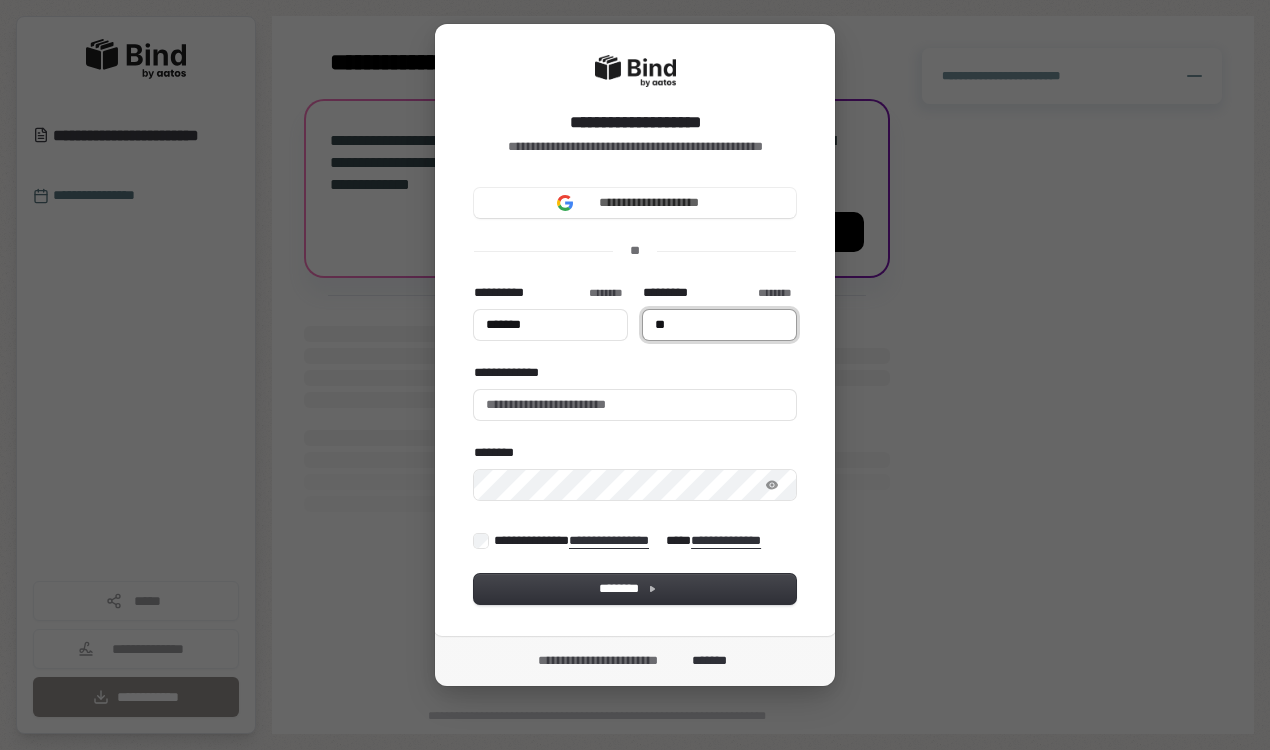 type on "*******" 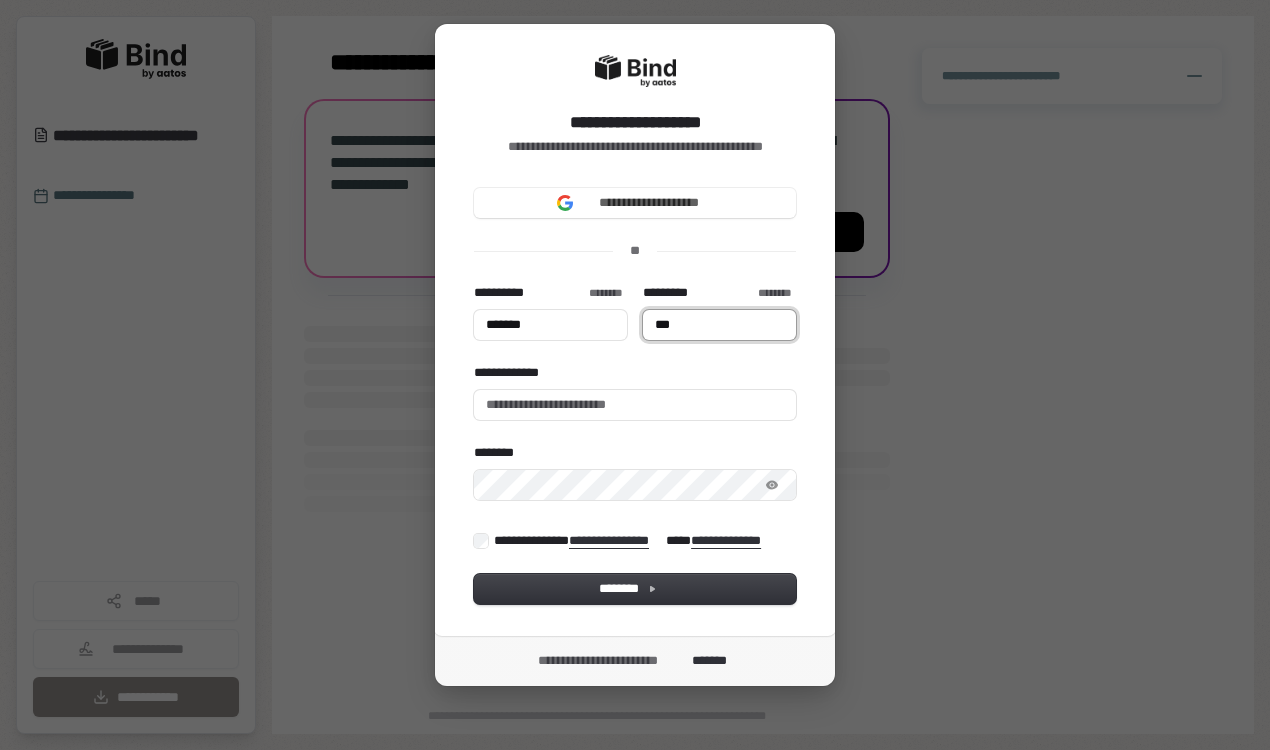 type on "*******" 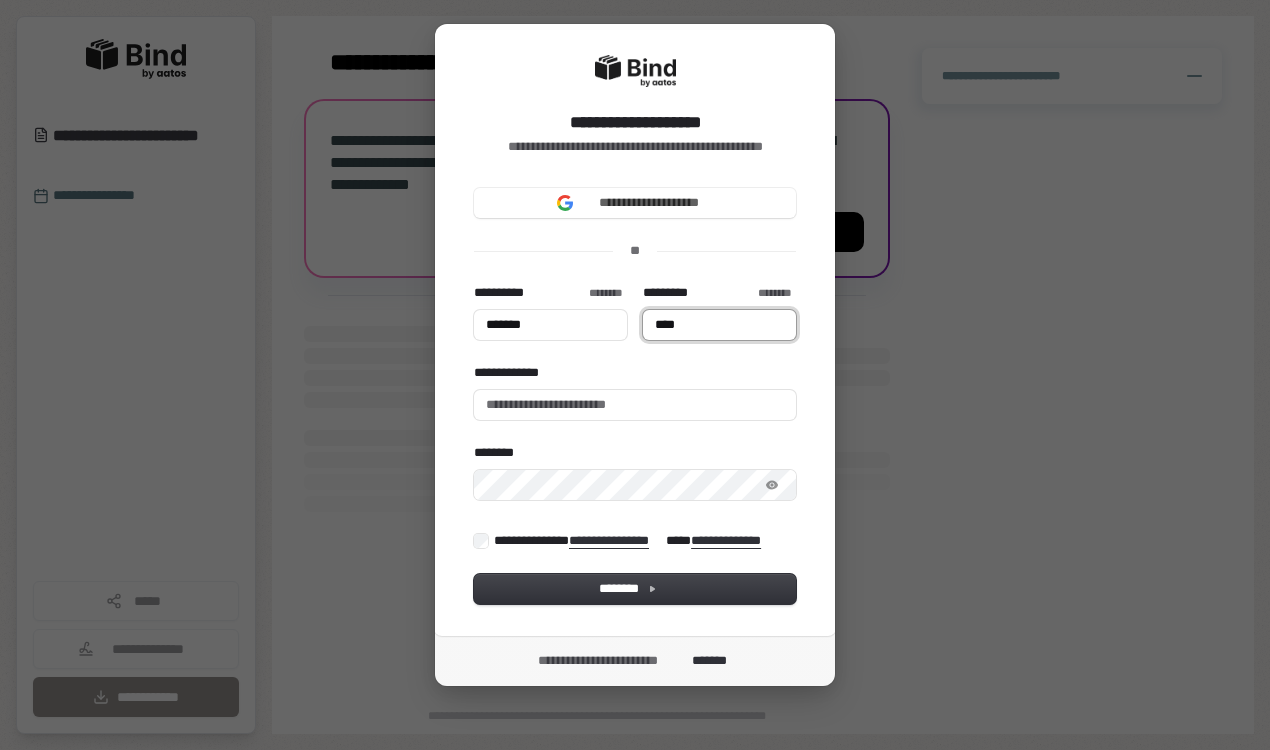 type on "*******" 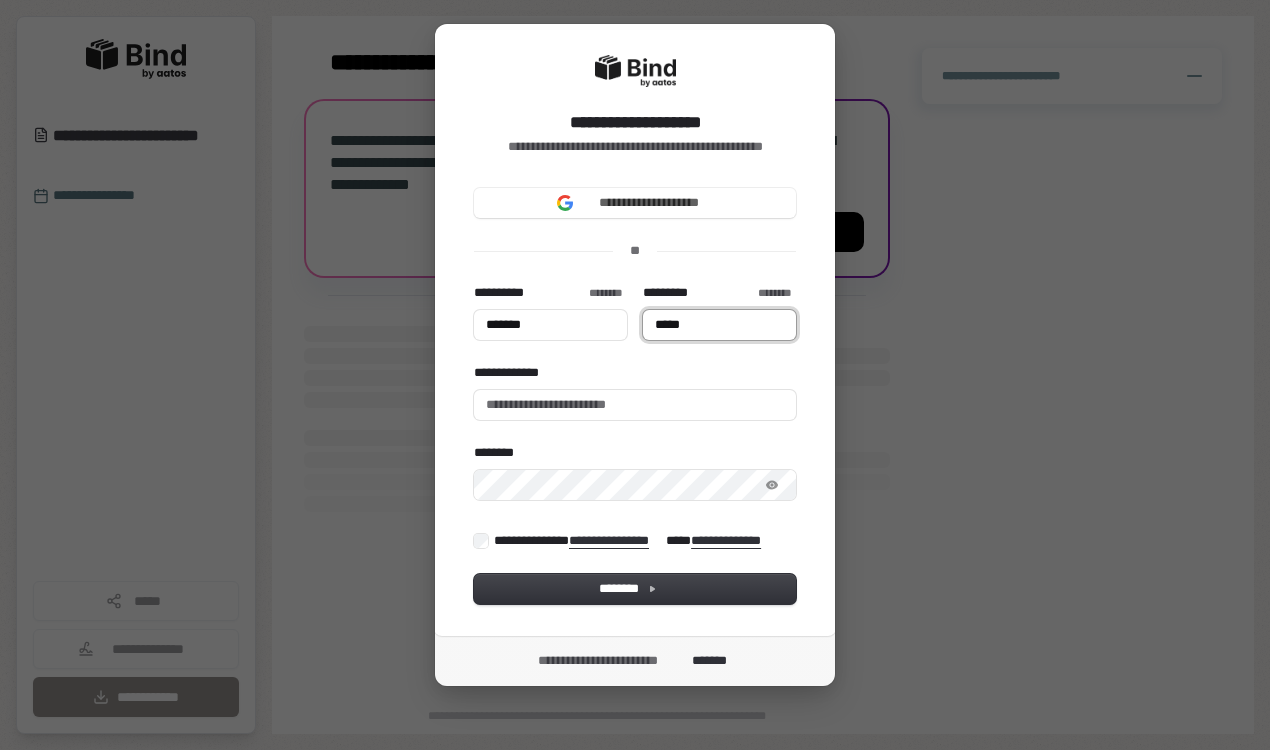 type on "*******" 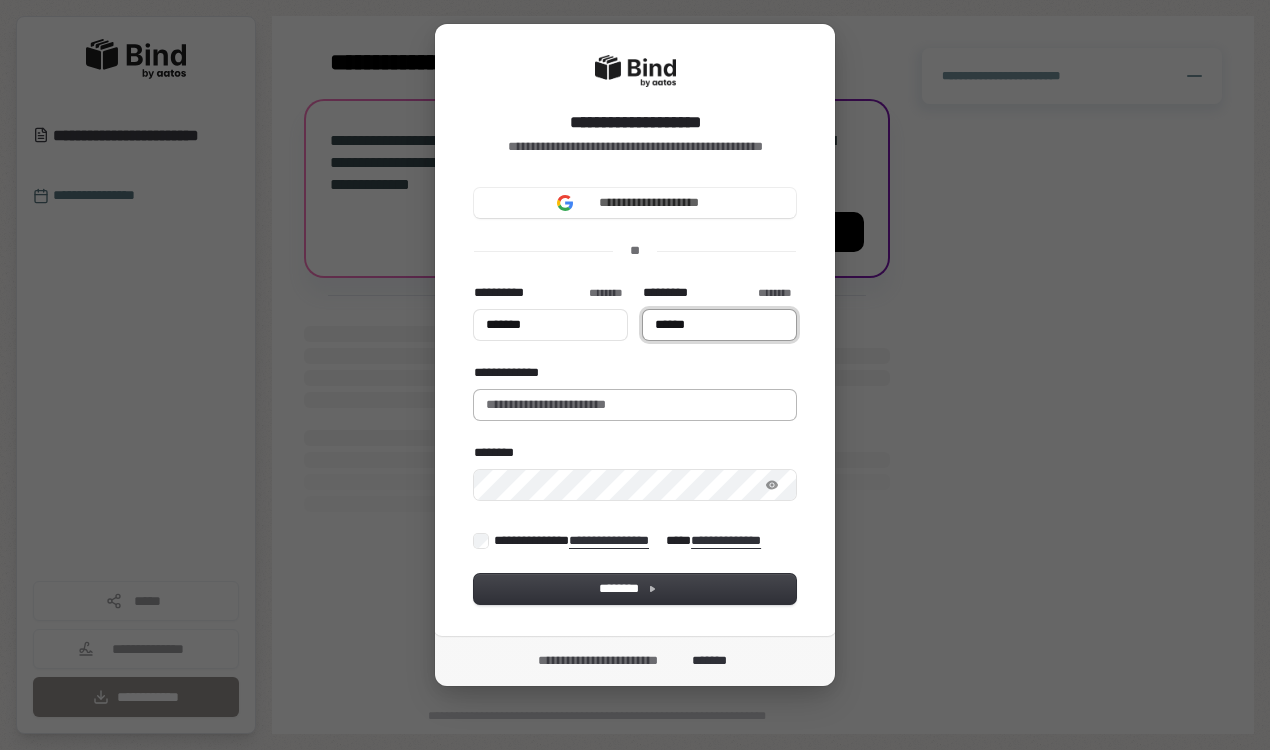 type on "******" 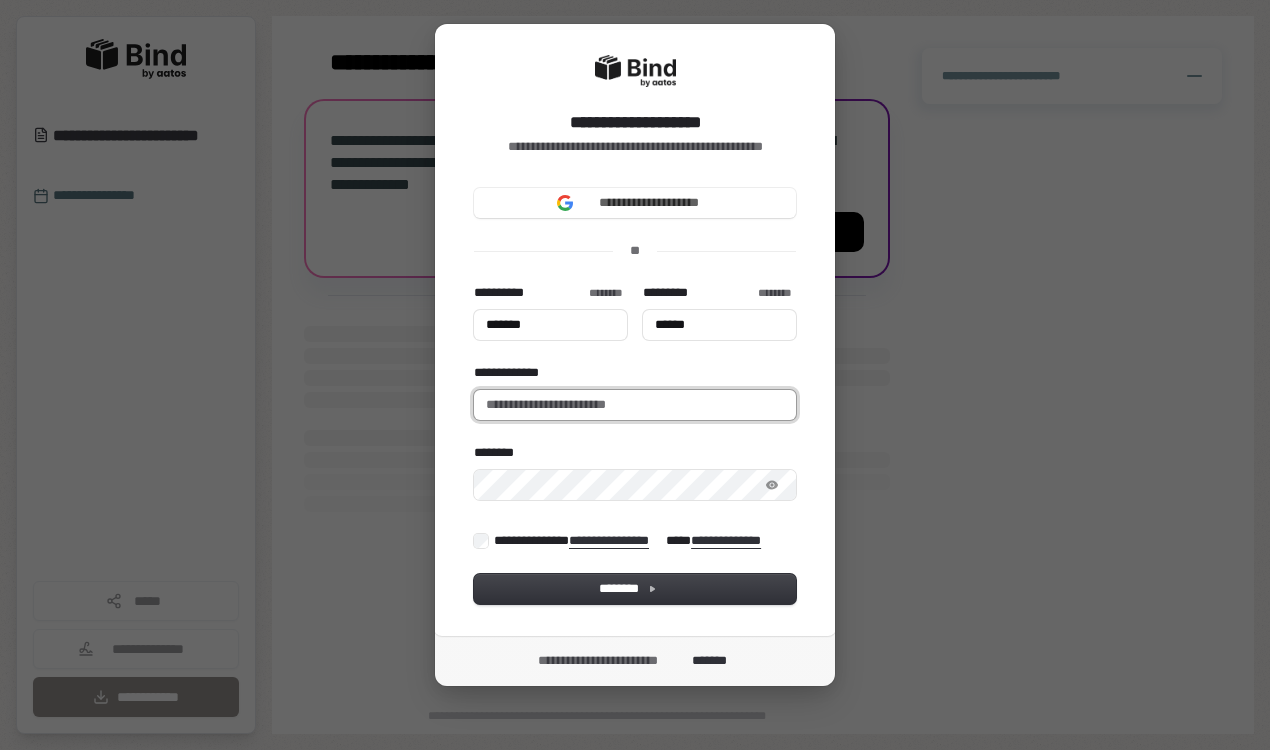 type on "*******" 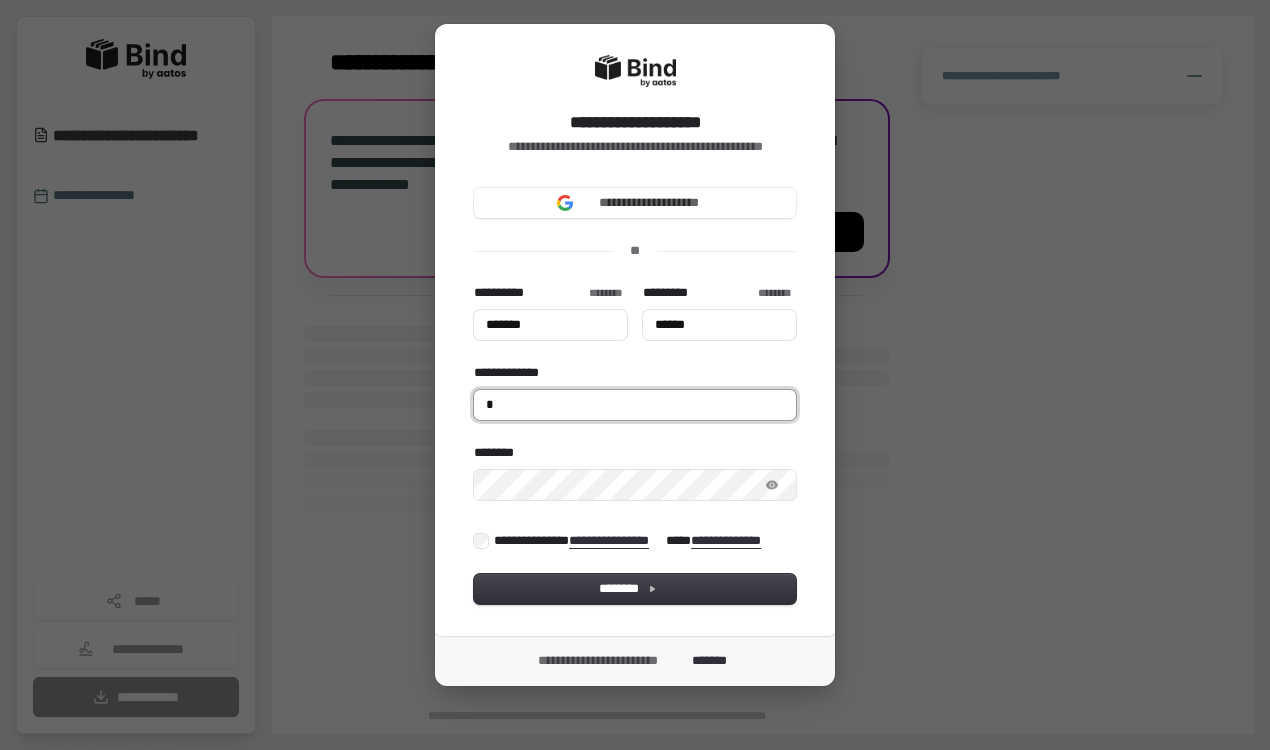 type on "*******" 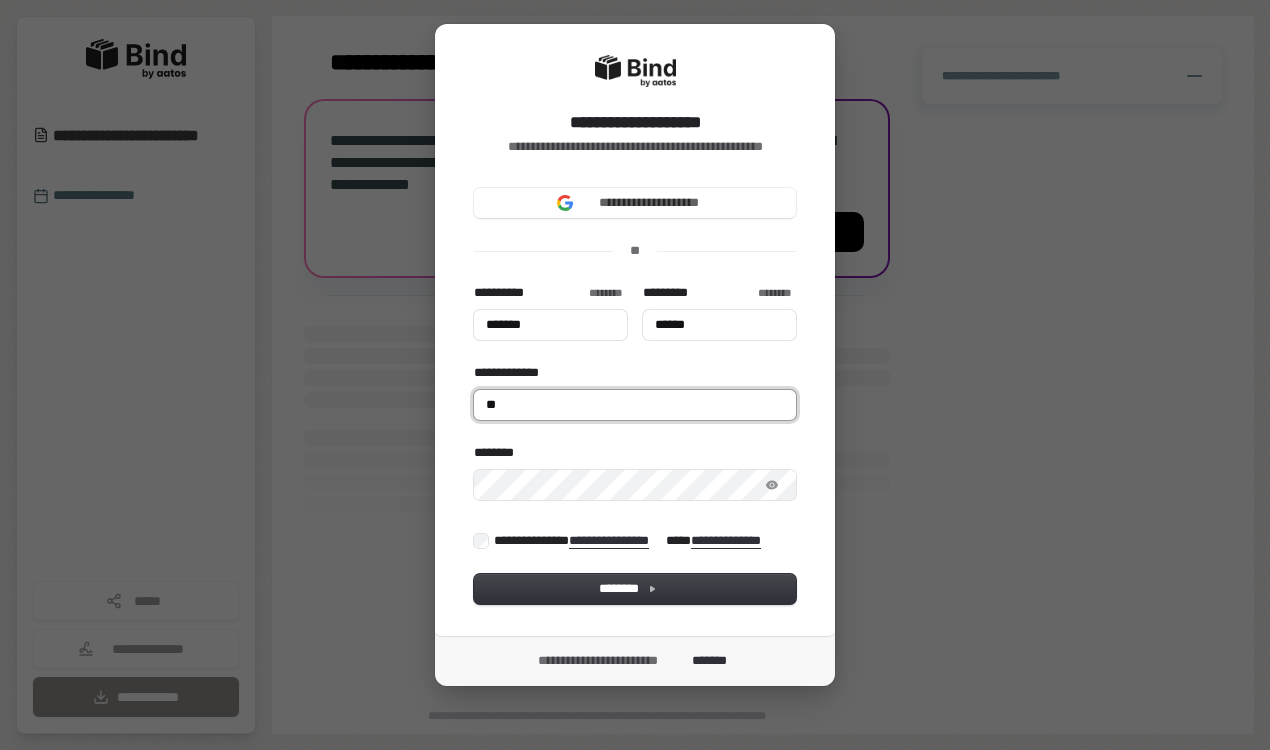 type on "*******" 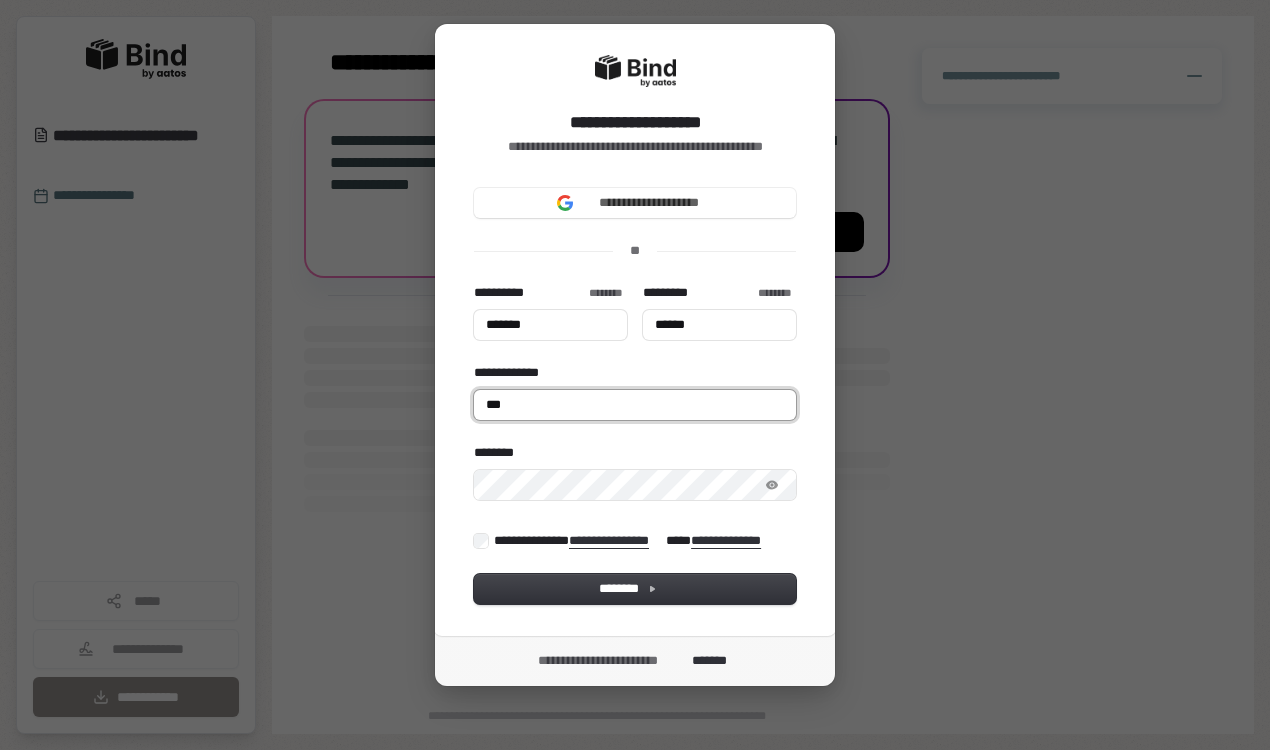 type on "*******" 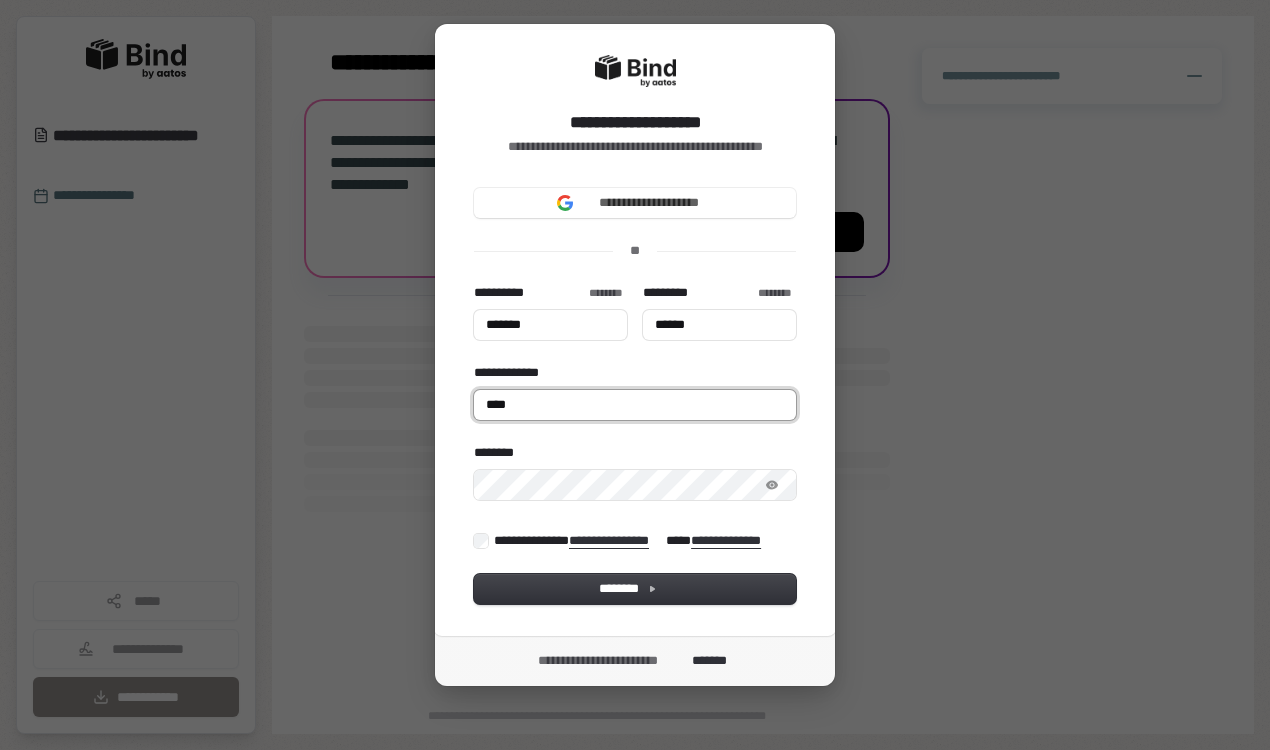 type on "*******" 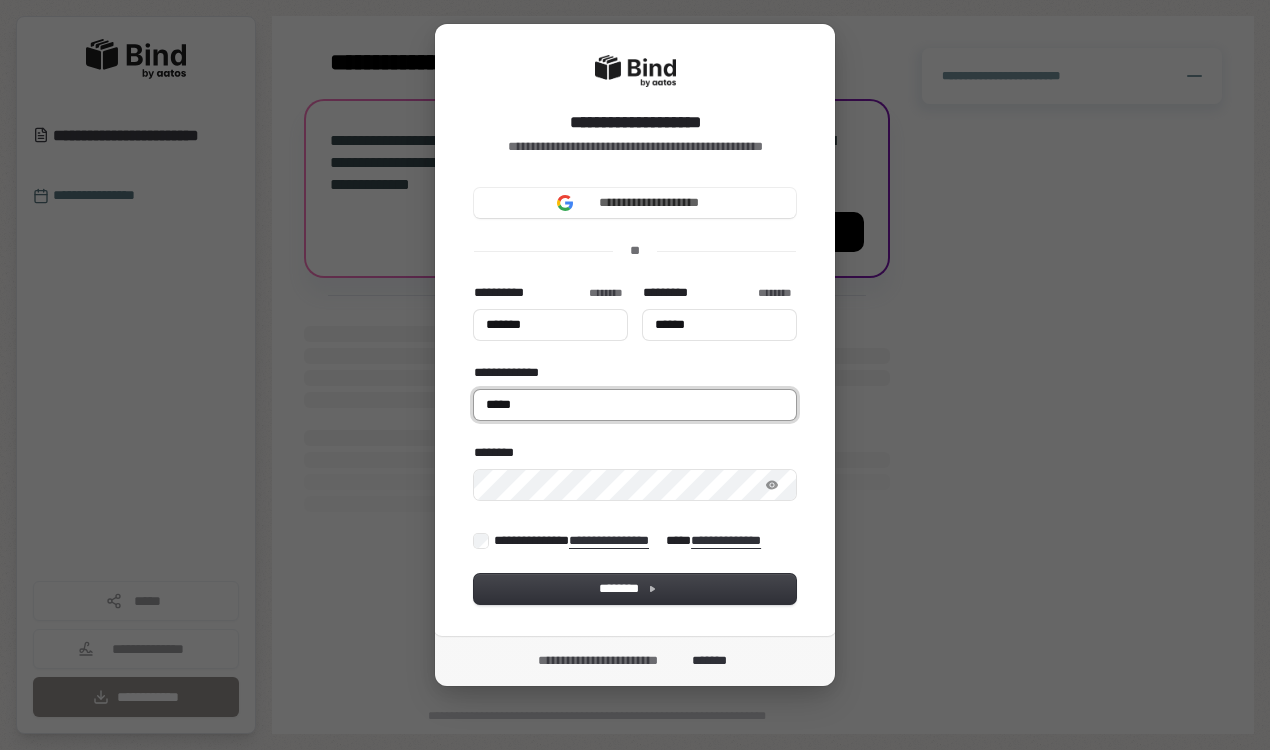 type on "*******" 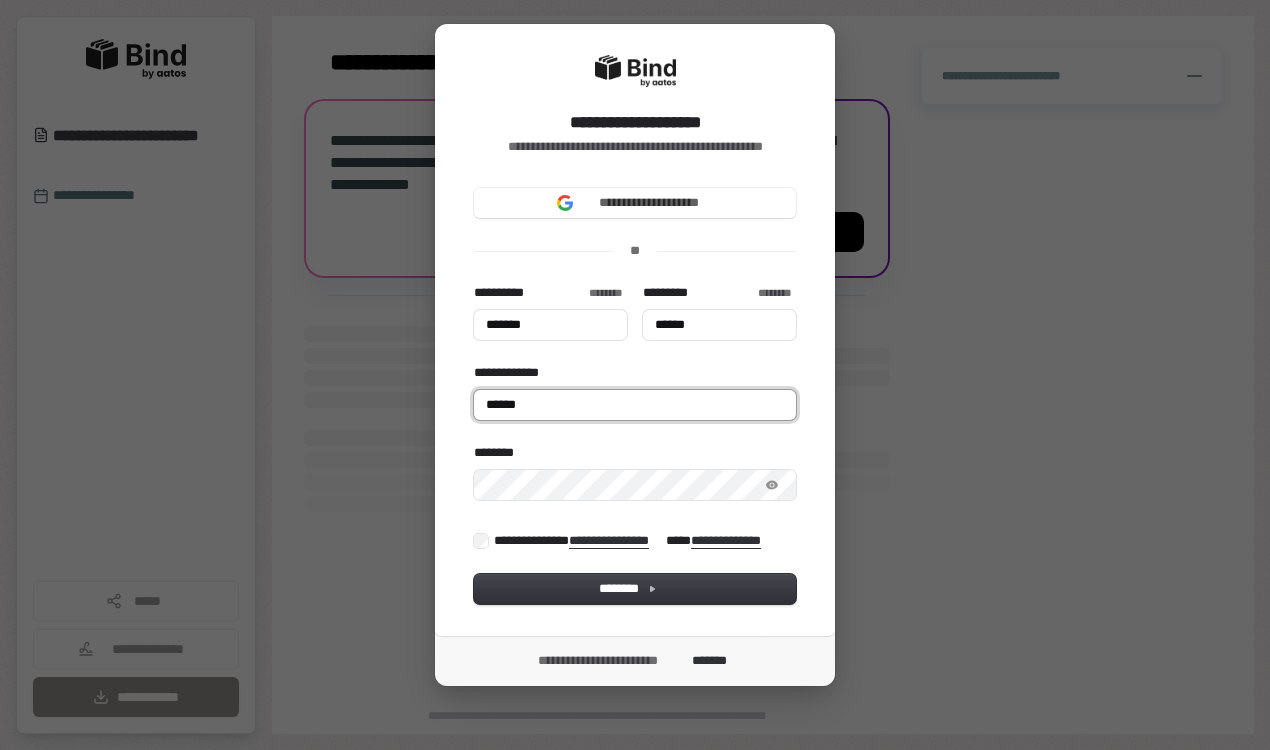 type on "*******" 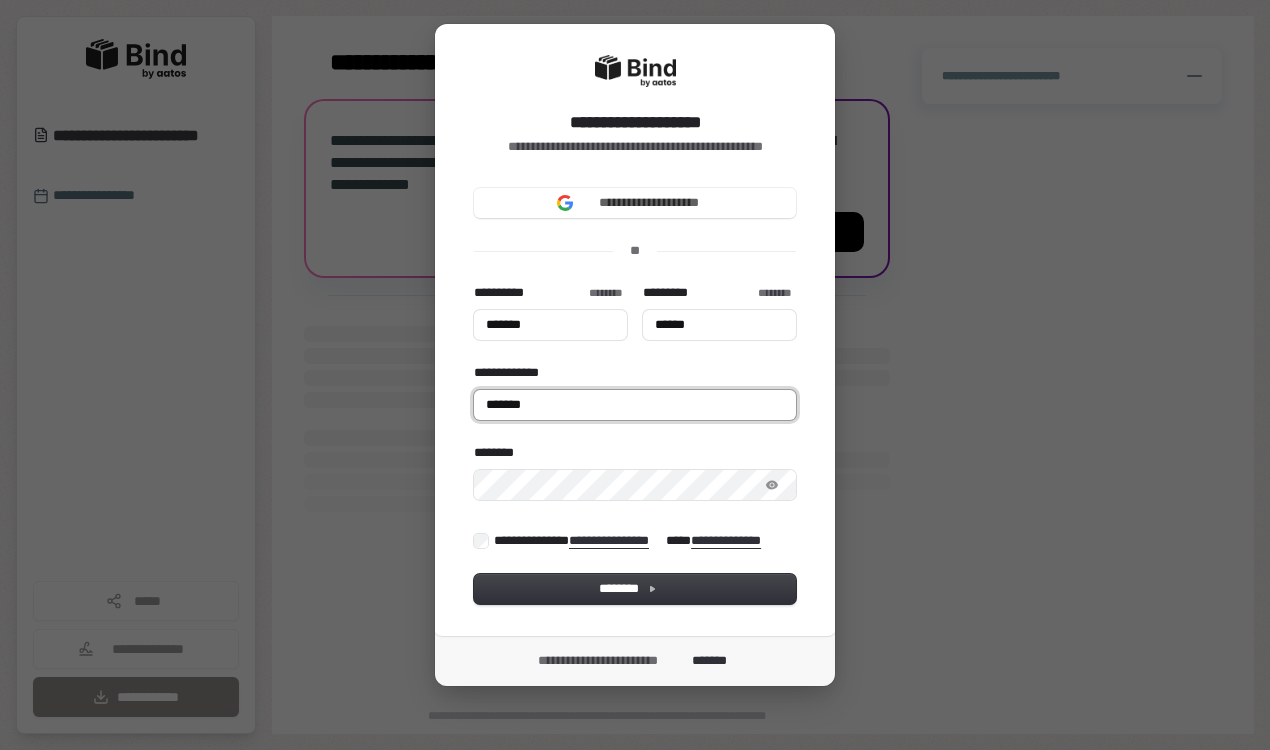 type on "*******" 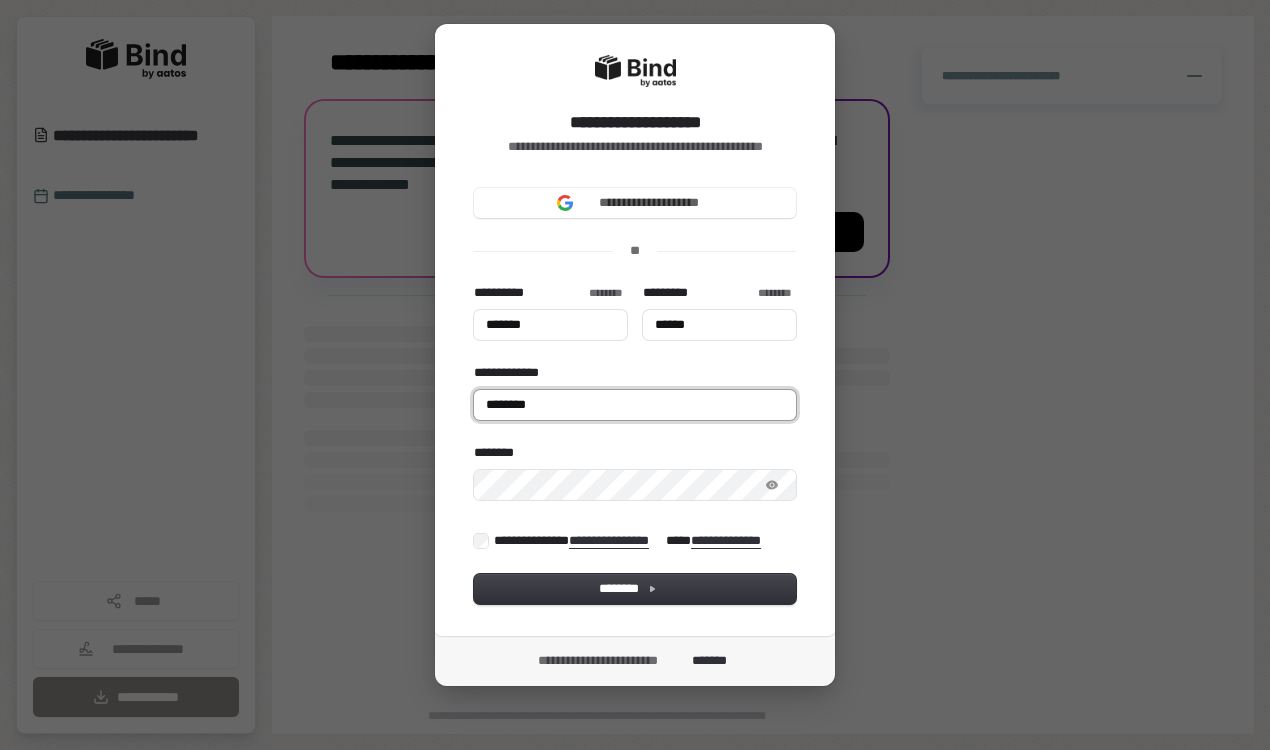 type on "*******" 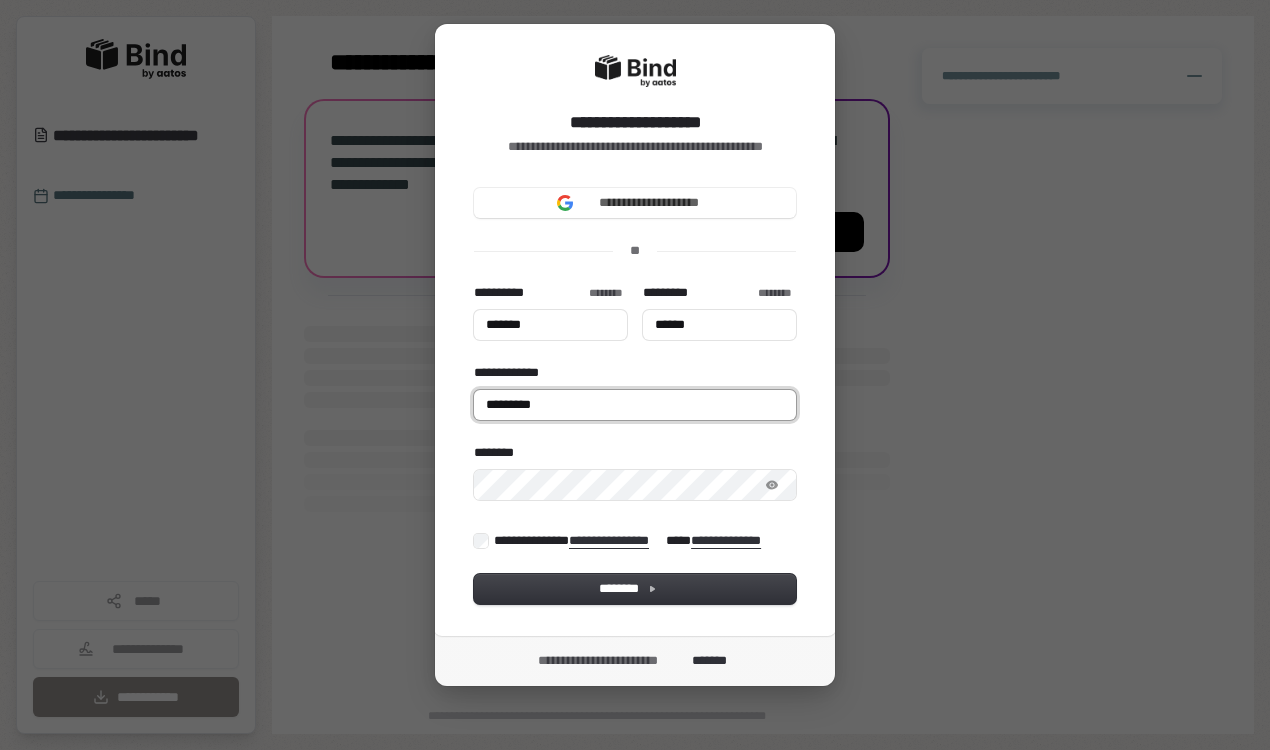 type on "*******" 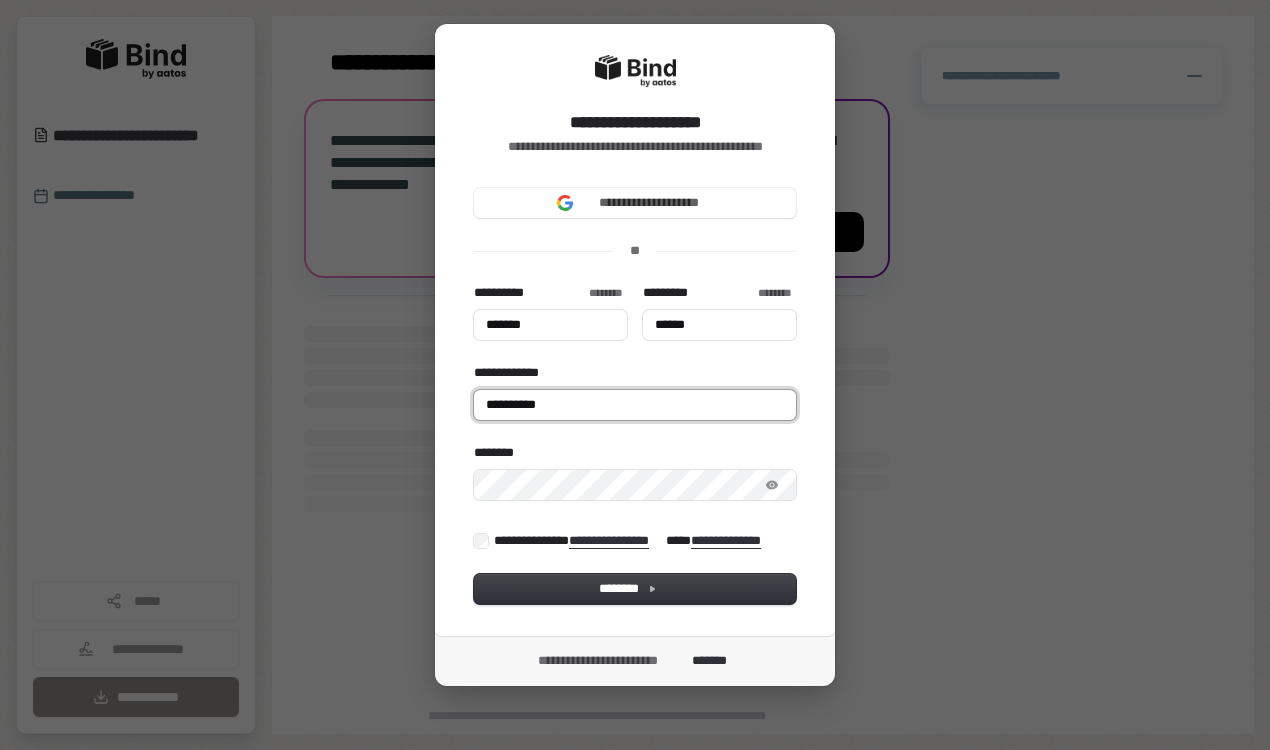 type on "*******" 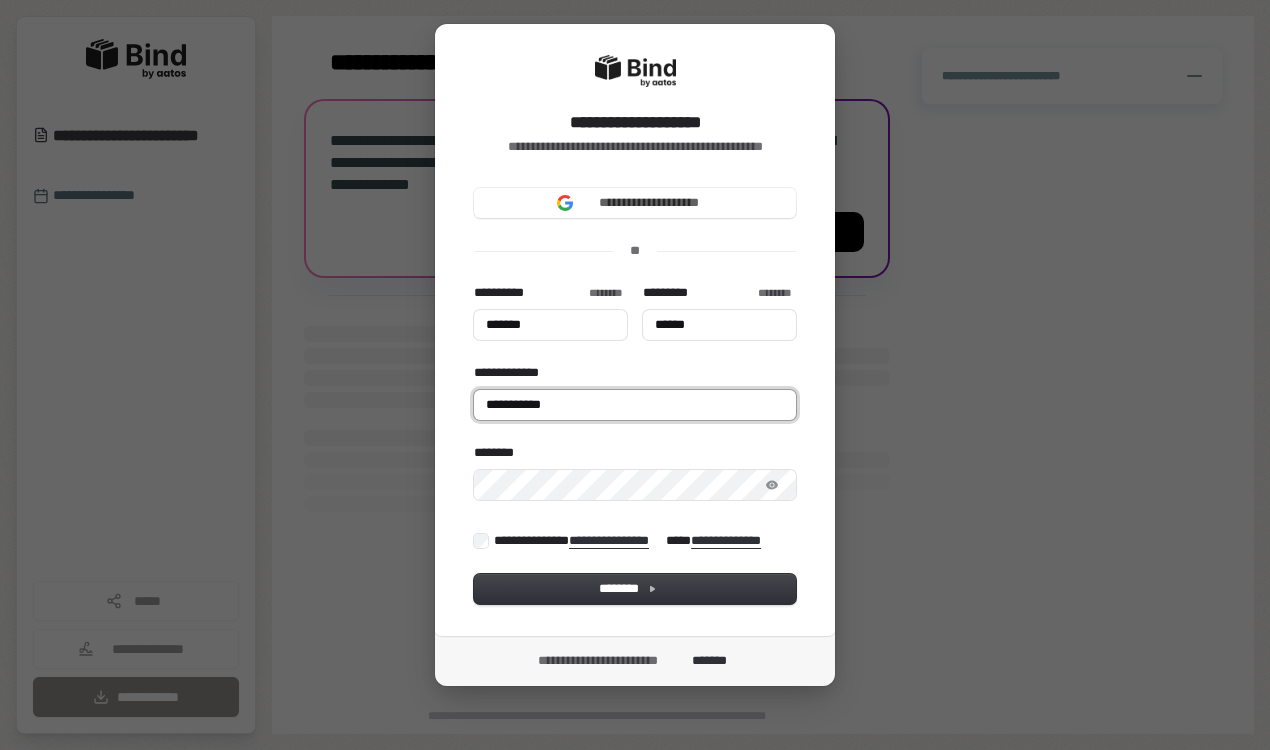 type on "*******" 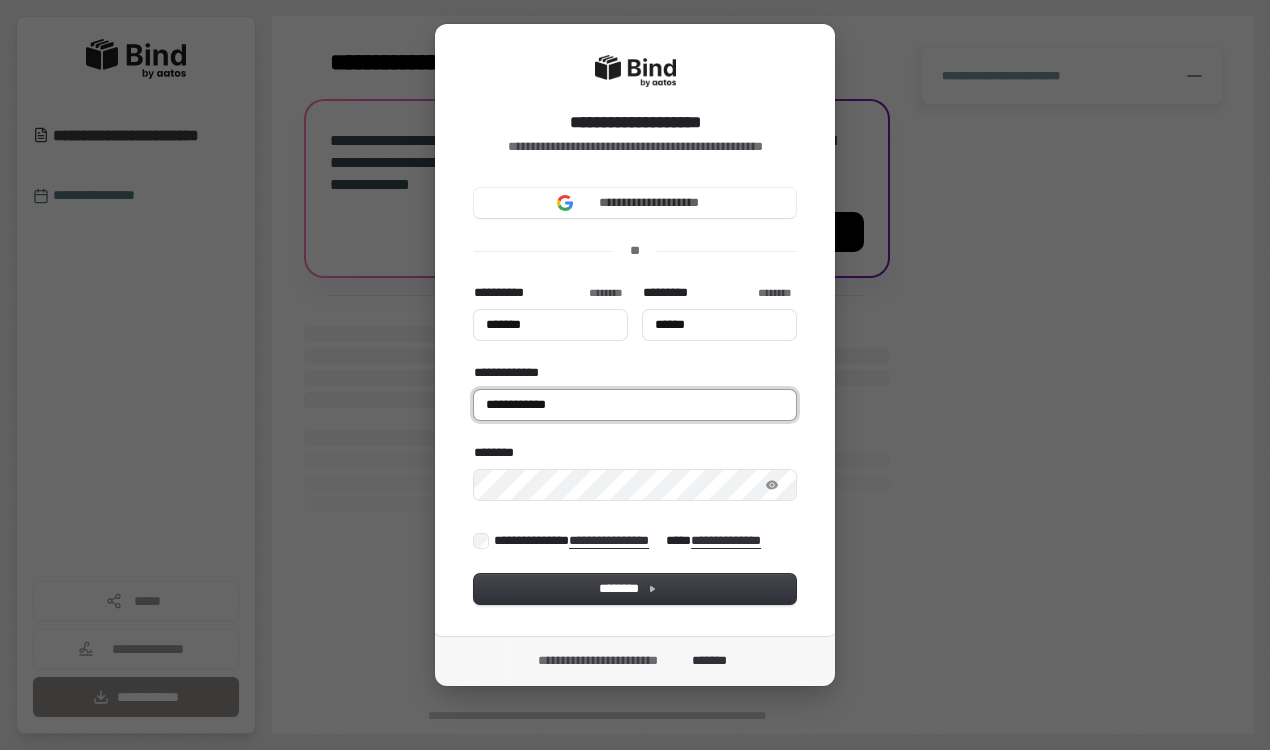 type on "*******" 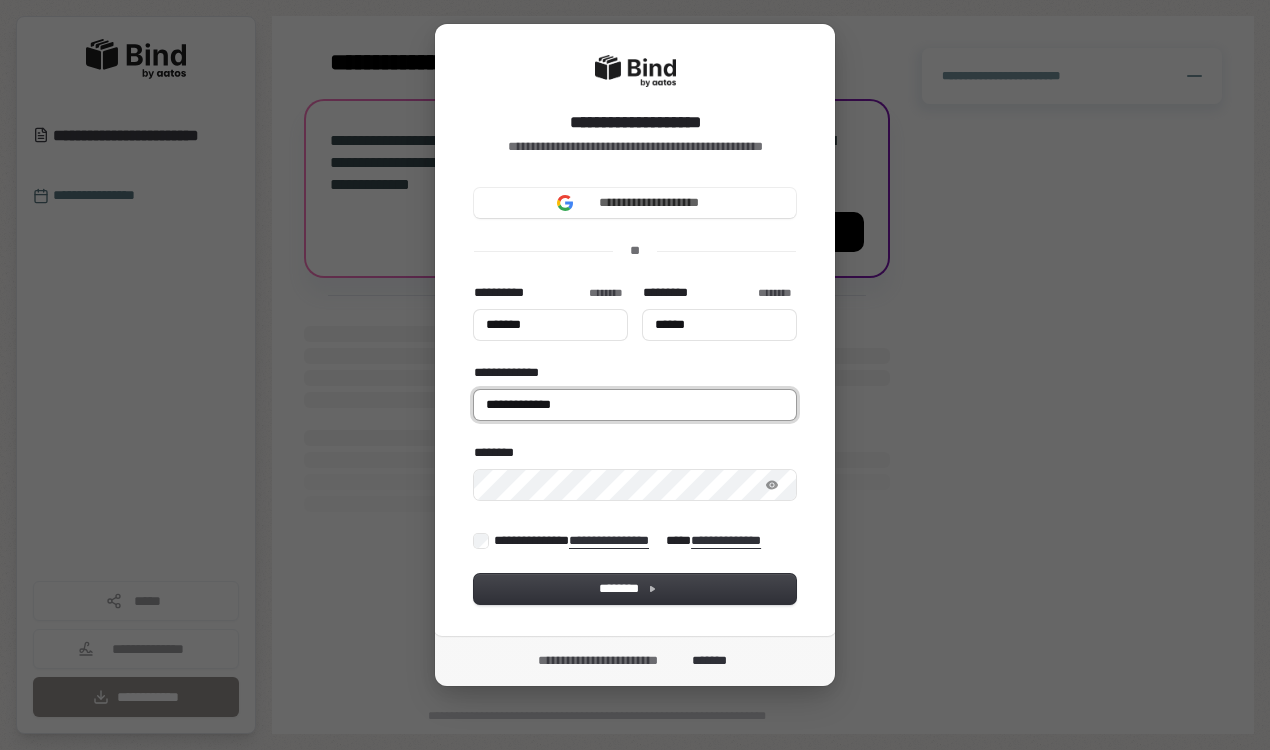 type on "*******" 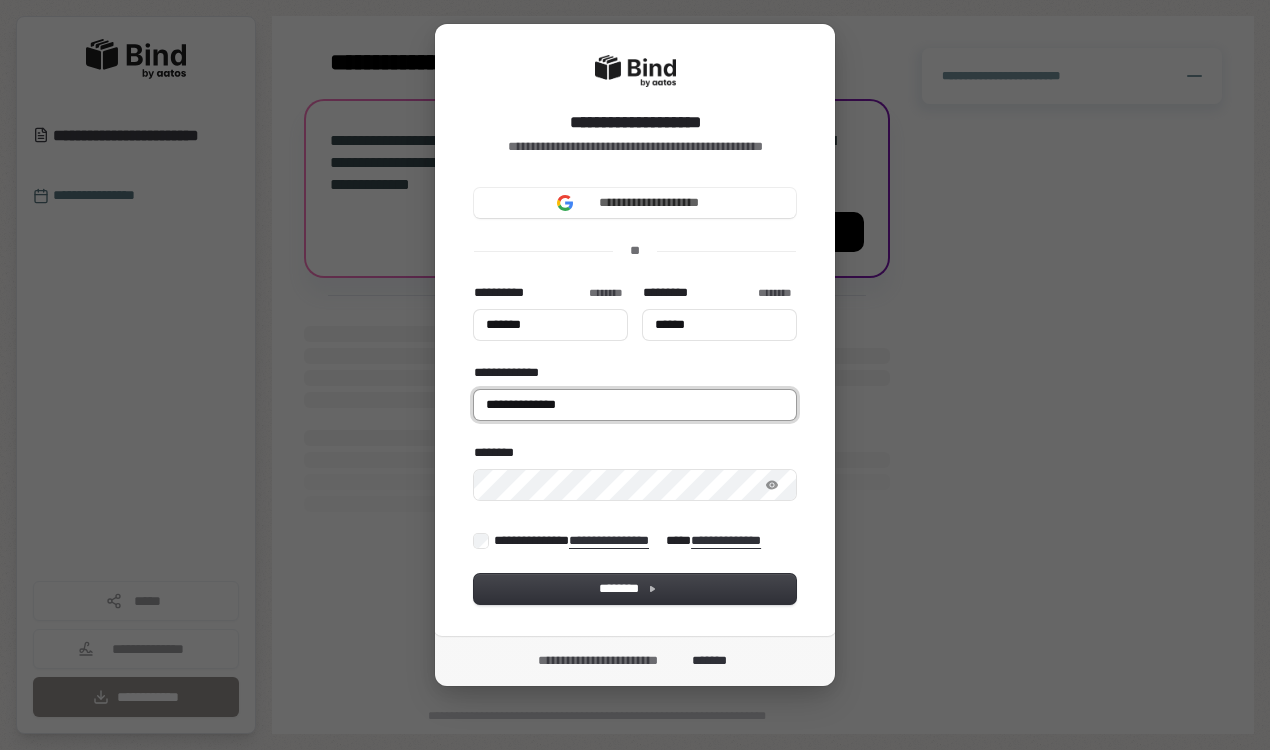 type on "*******" 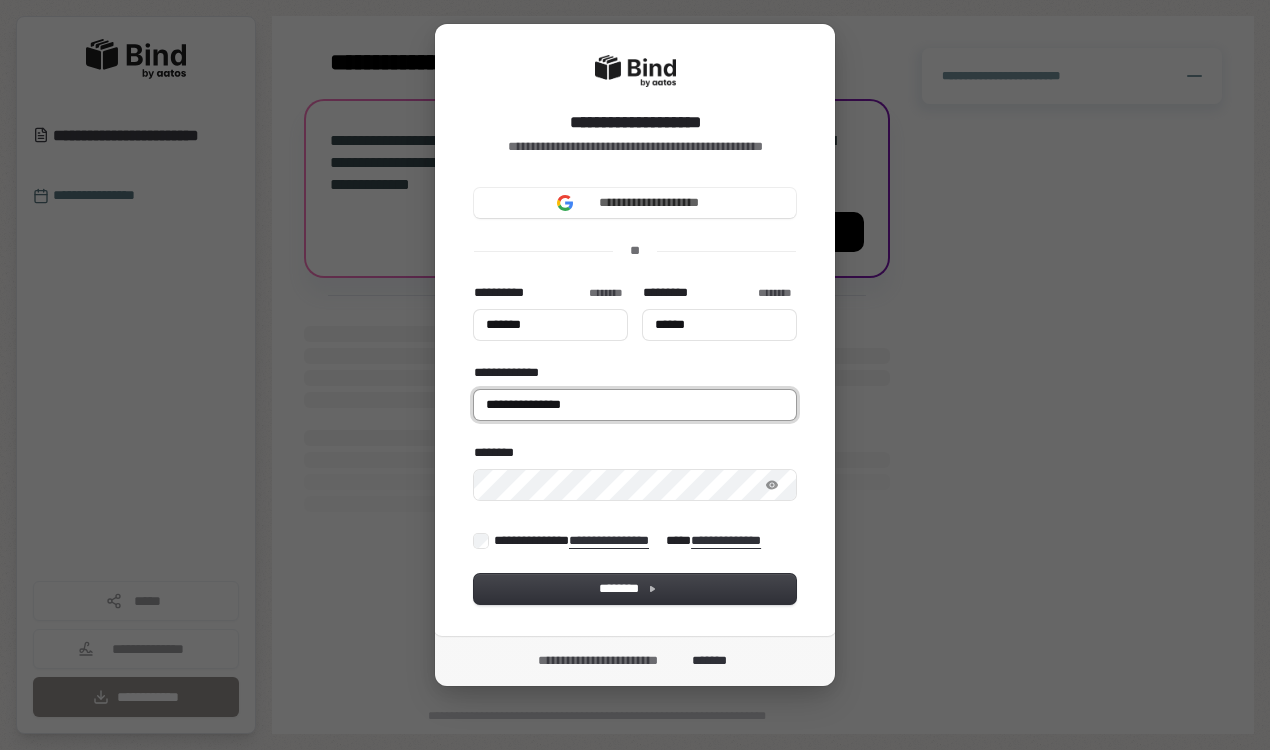type on "*******" 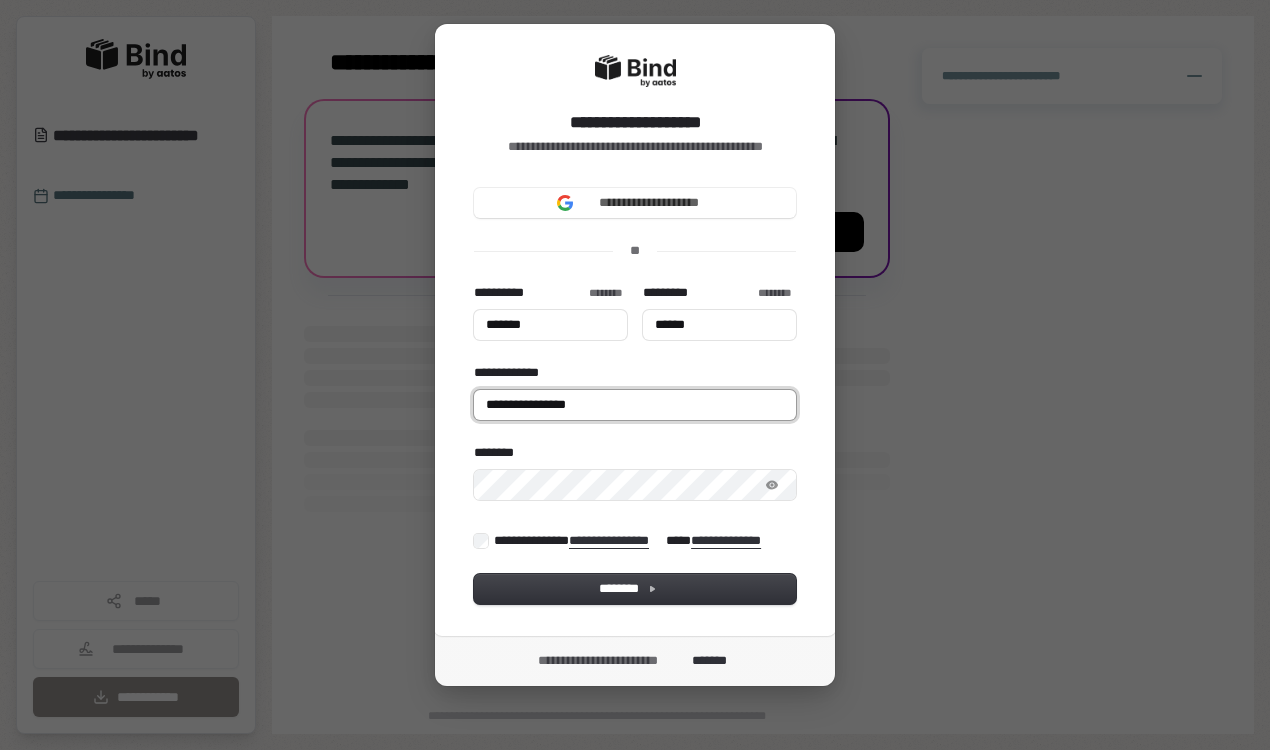 type on "*******" 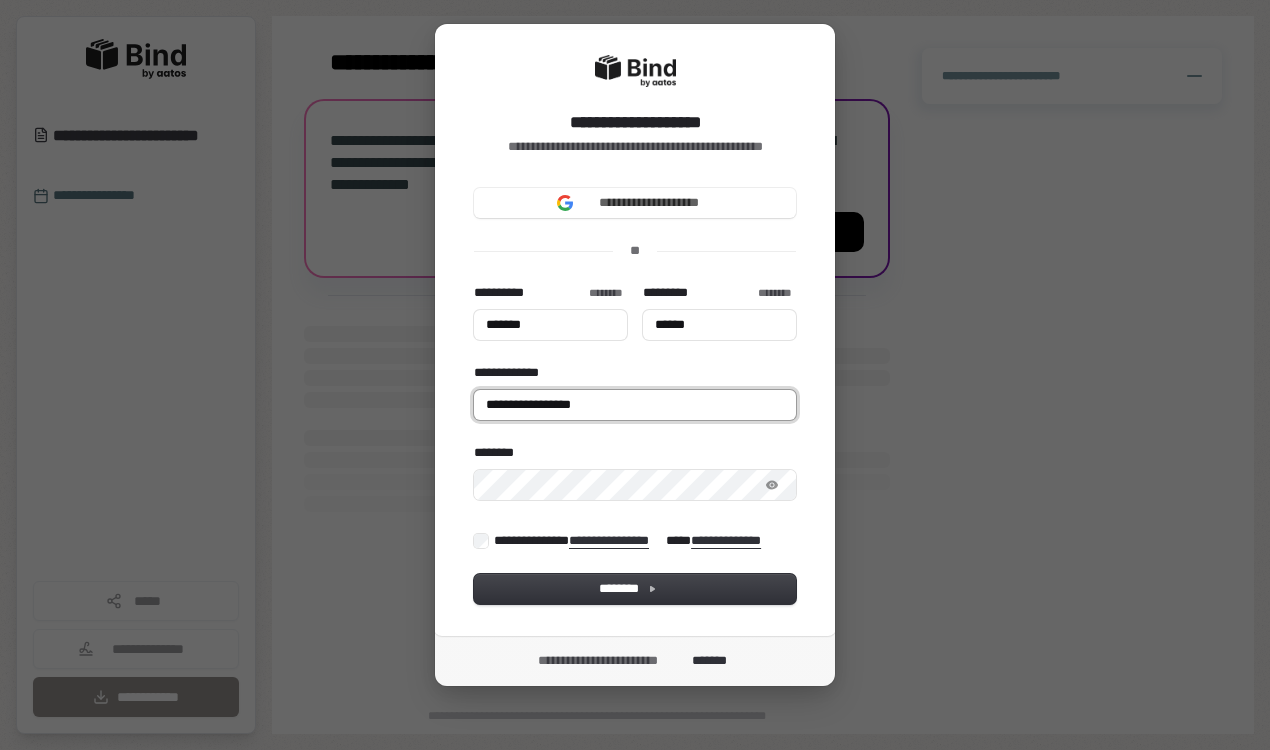 type on "*******" 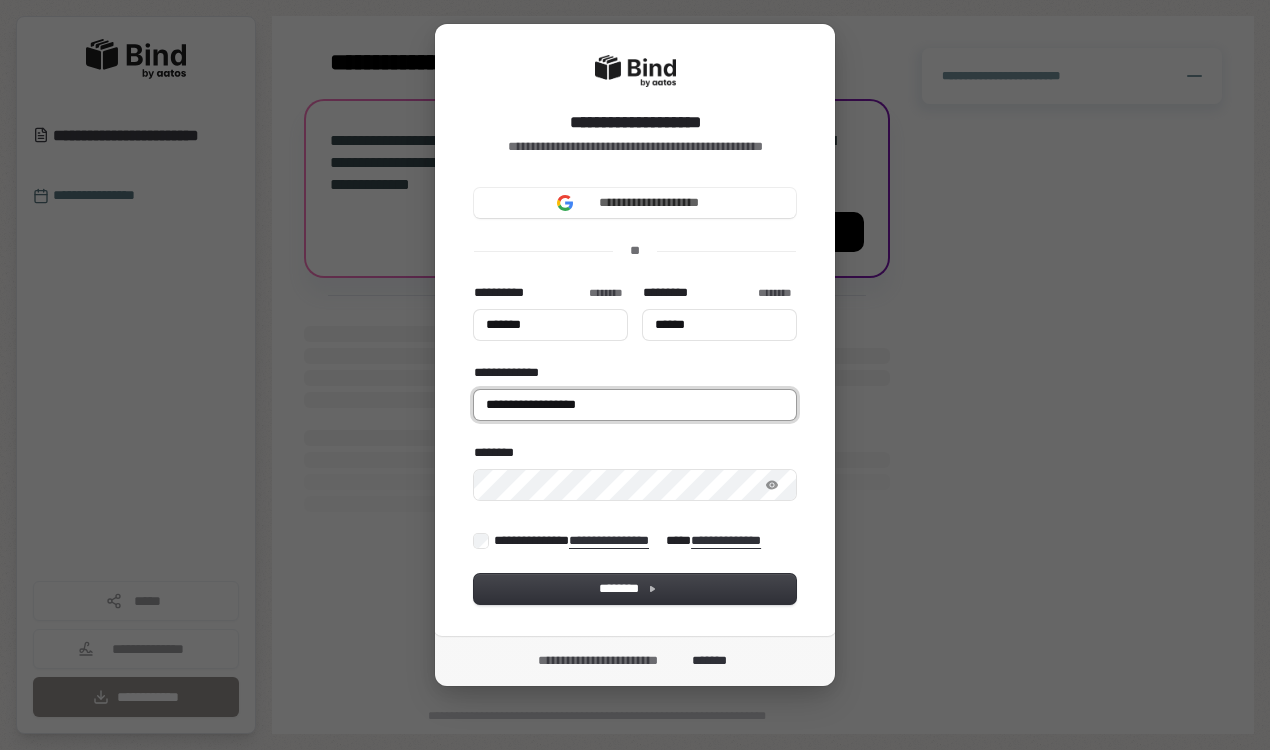 type on "*******" 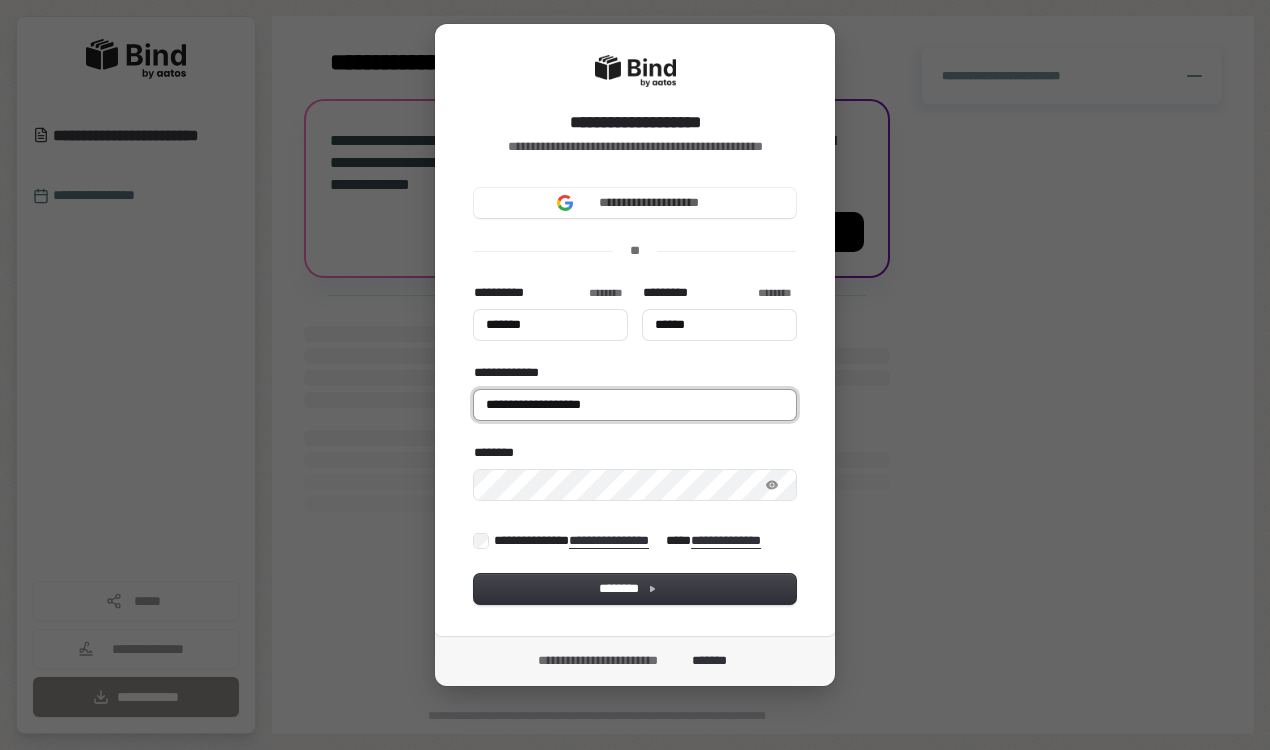 type on "*******" 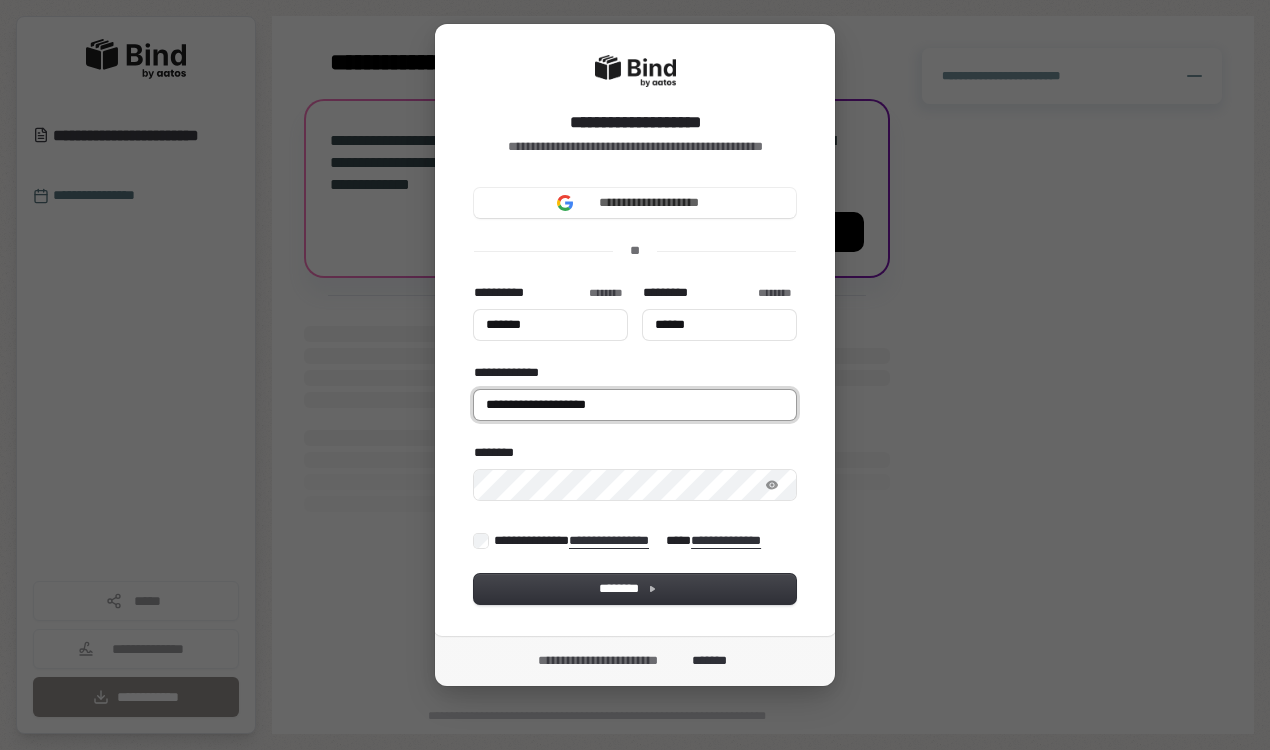 type on "*******" 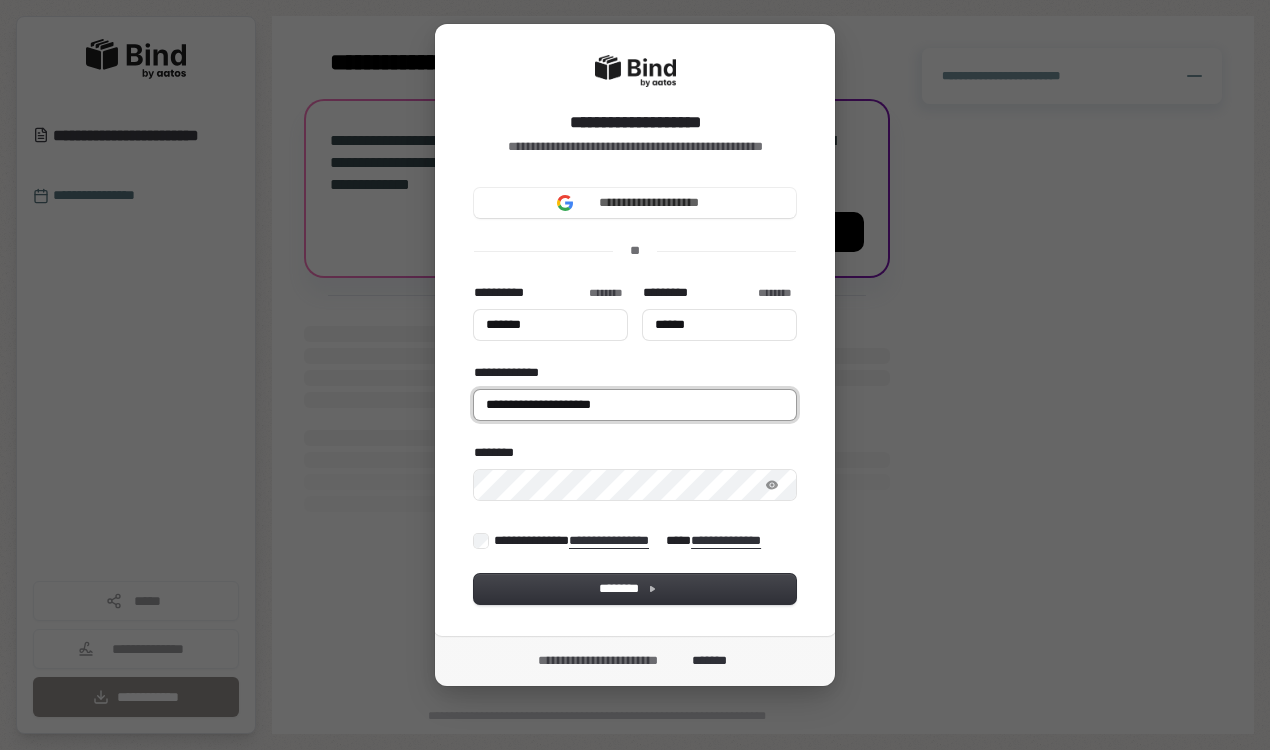 type on "*******" 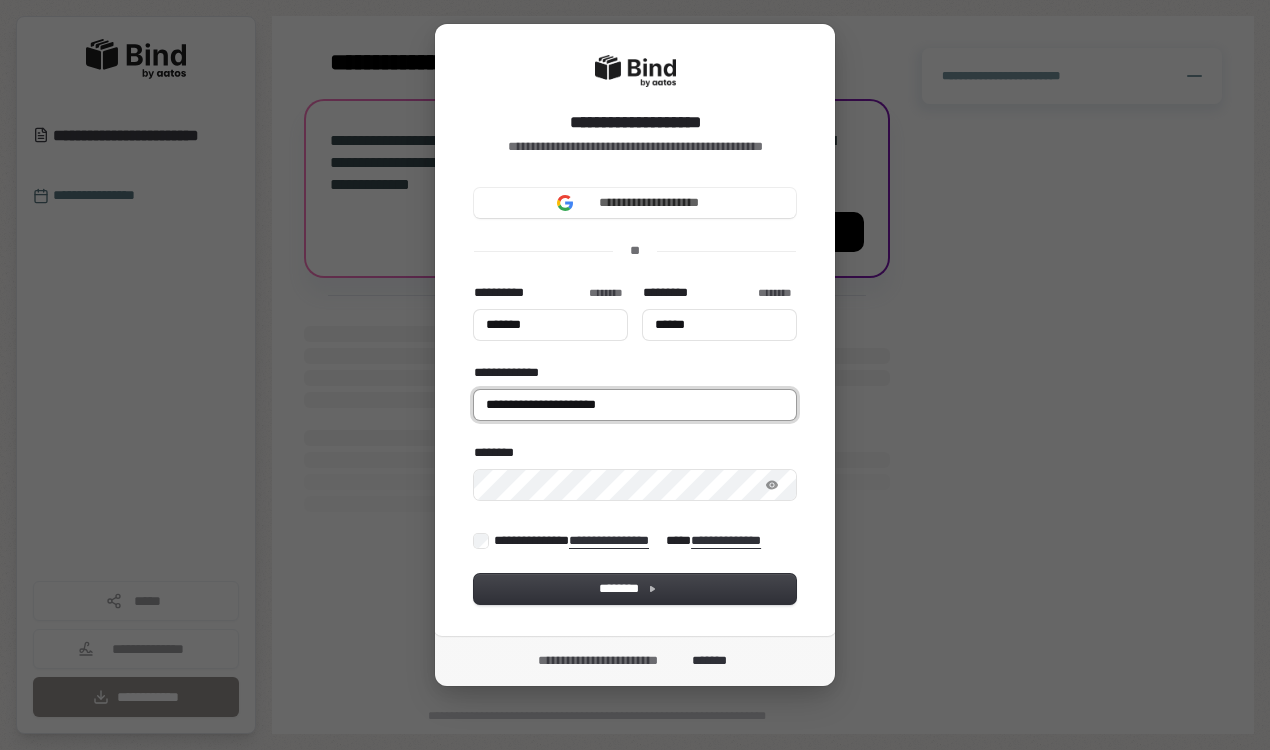 type on "*******" 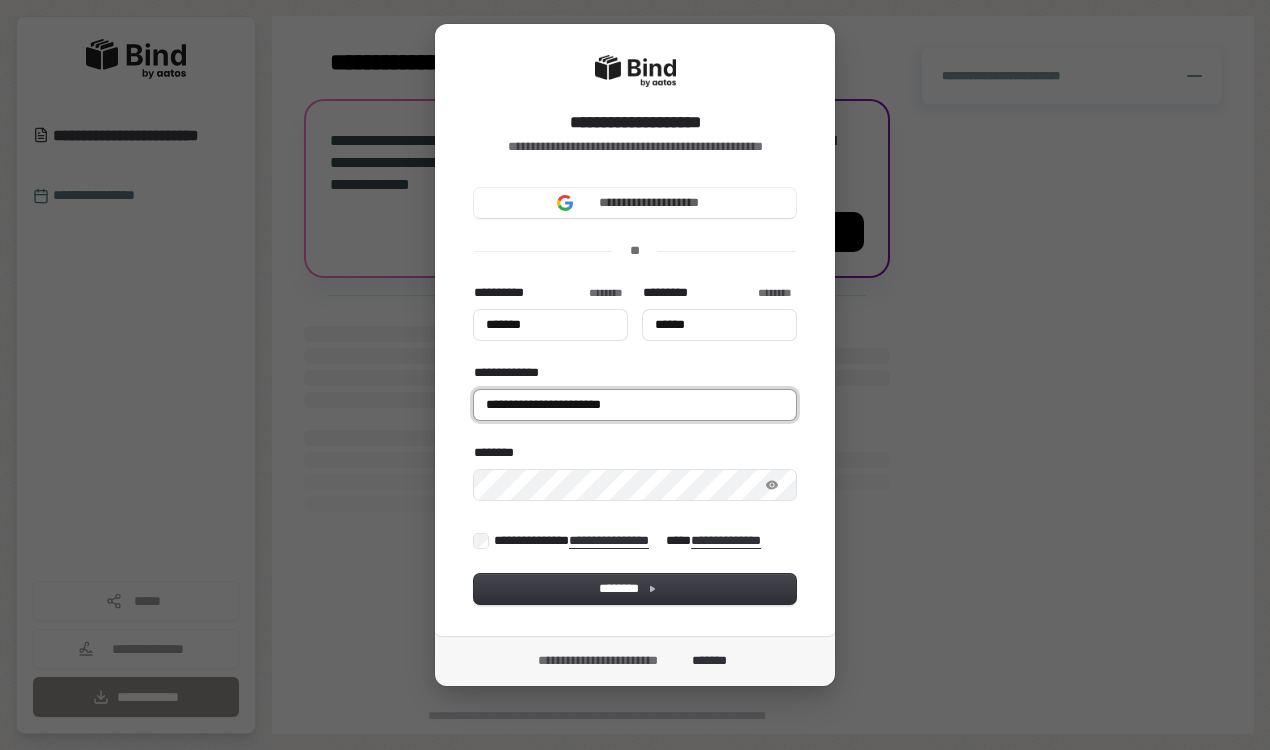 type on "*******" 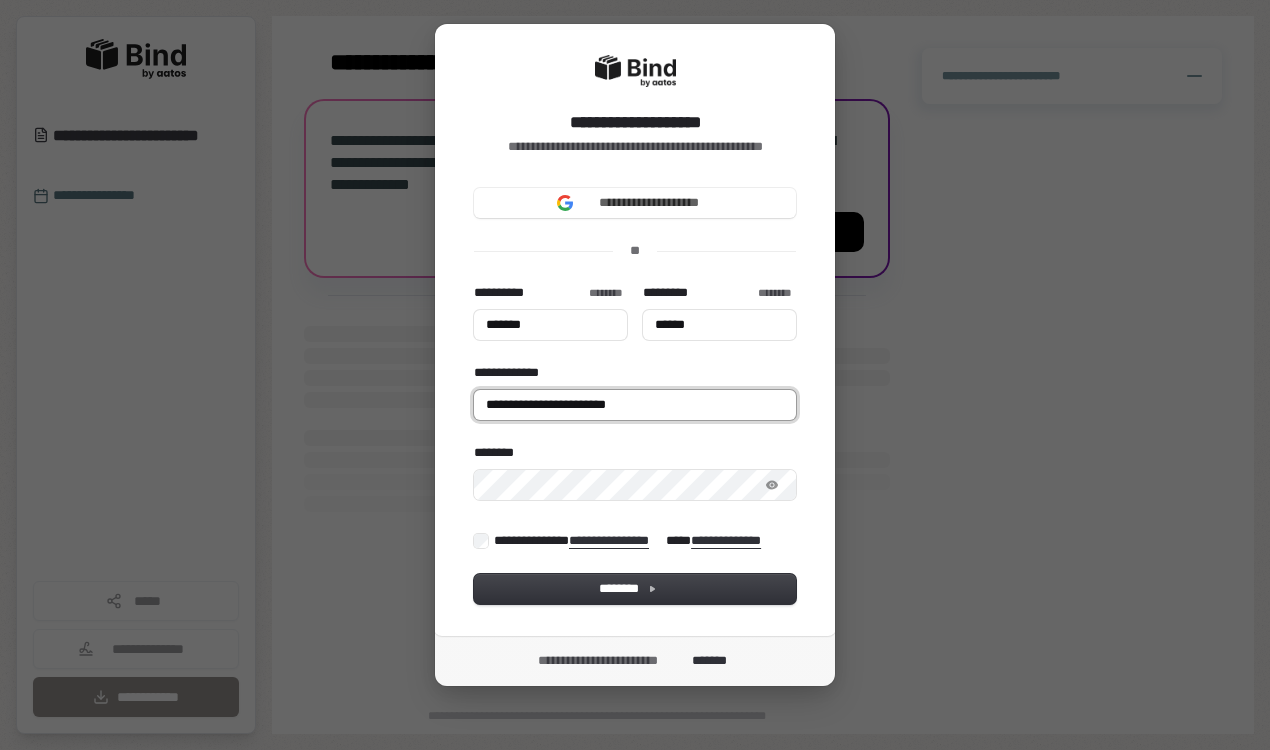 type on "*******" 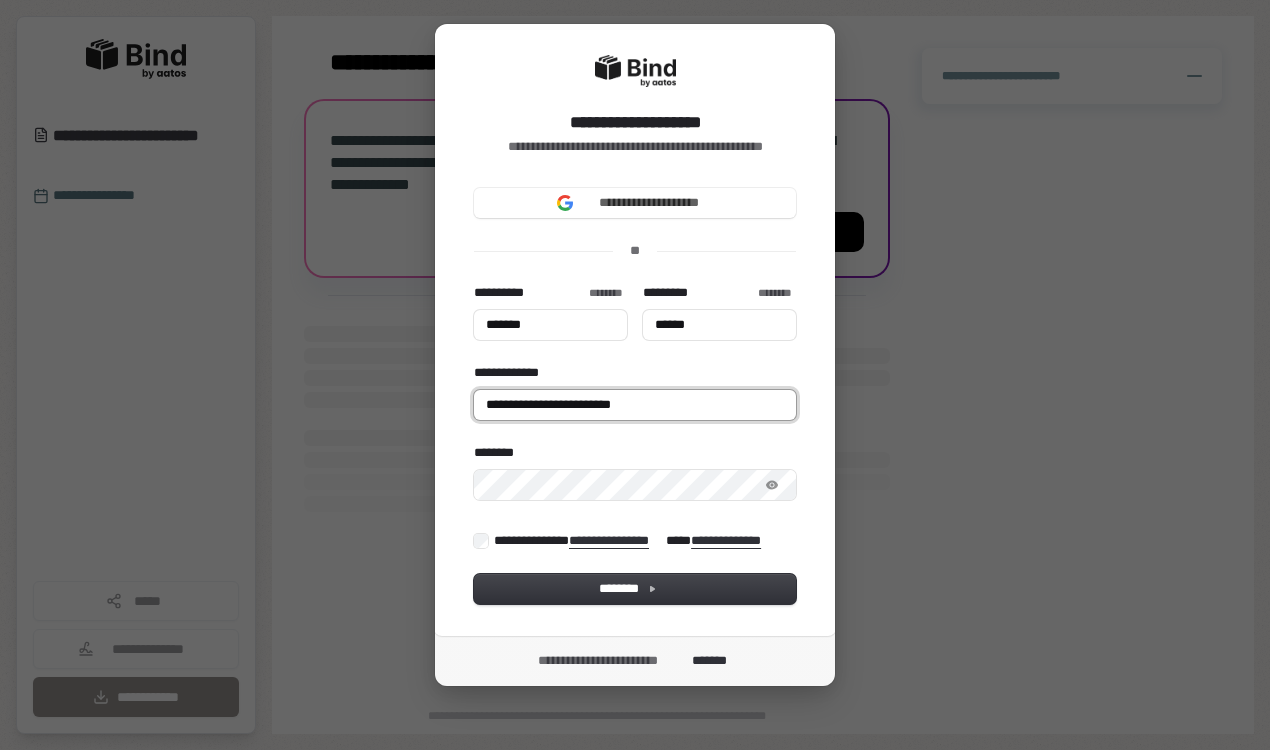 type on "**********" 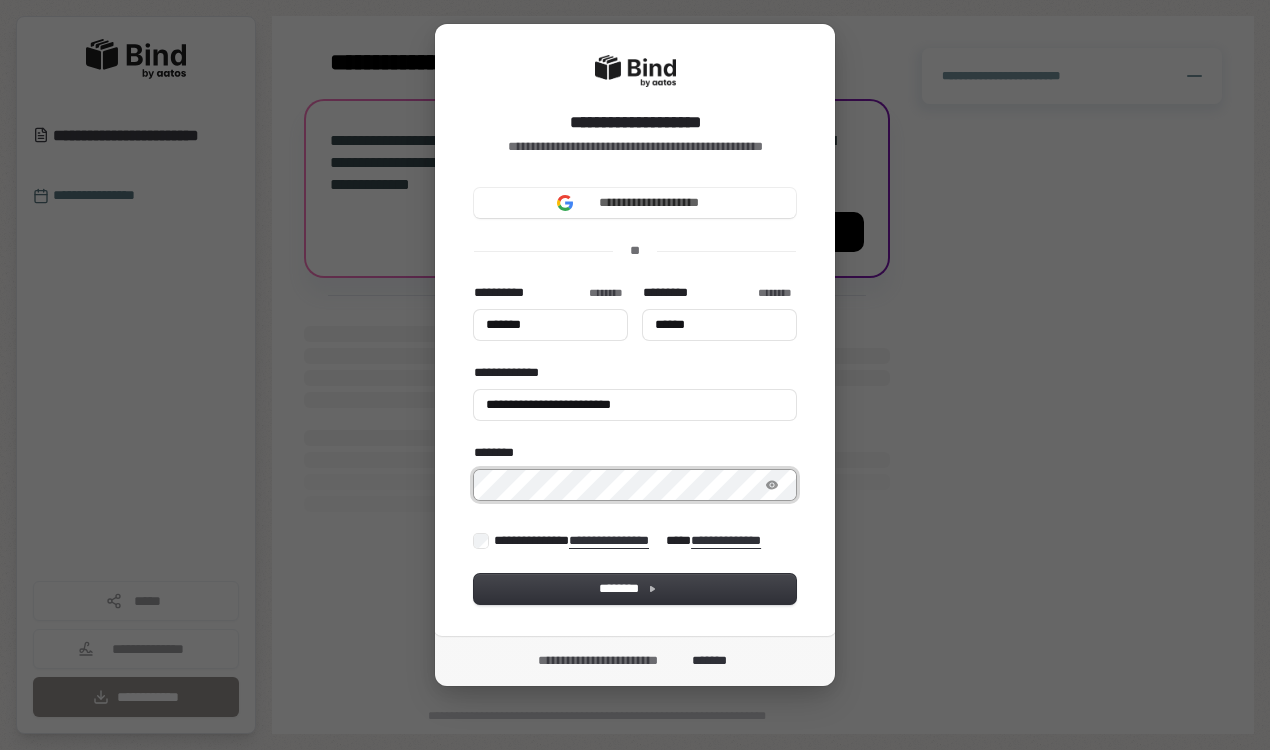 type on "*******" 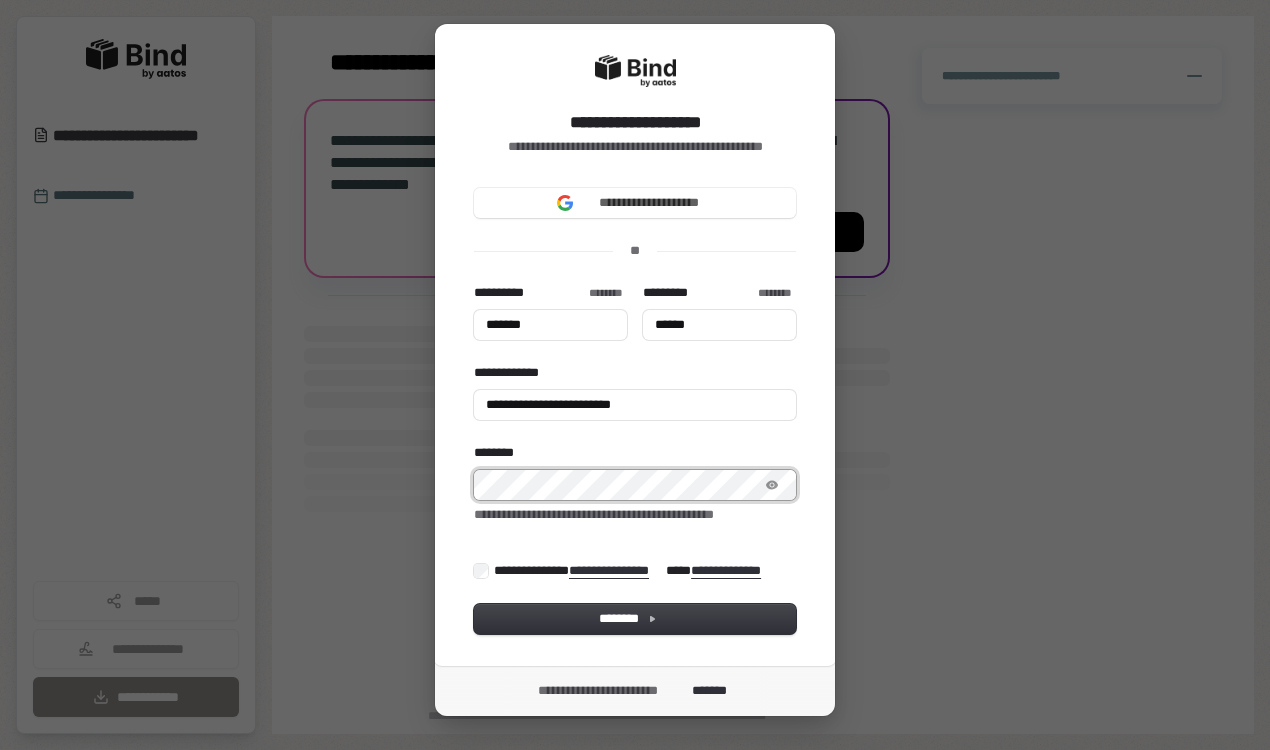 type on "*******" 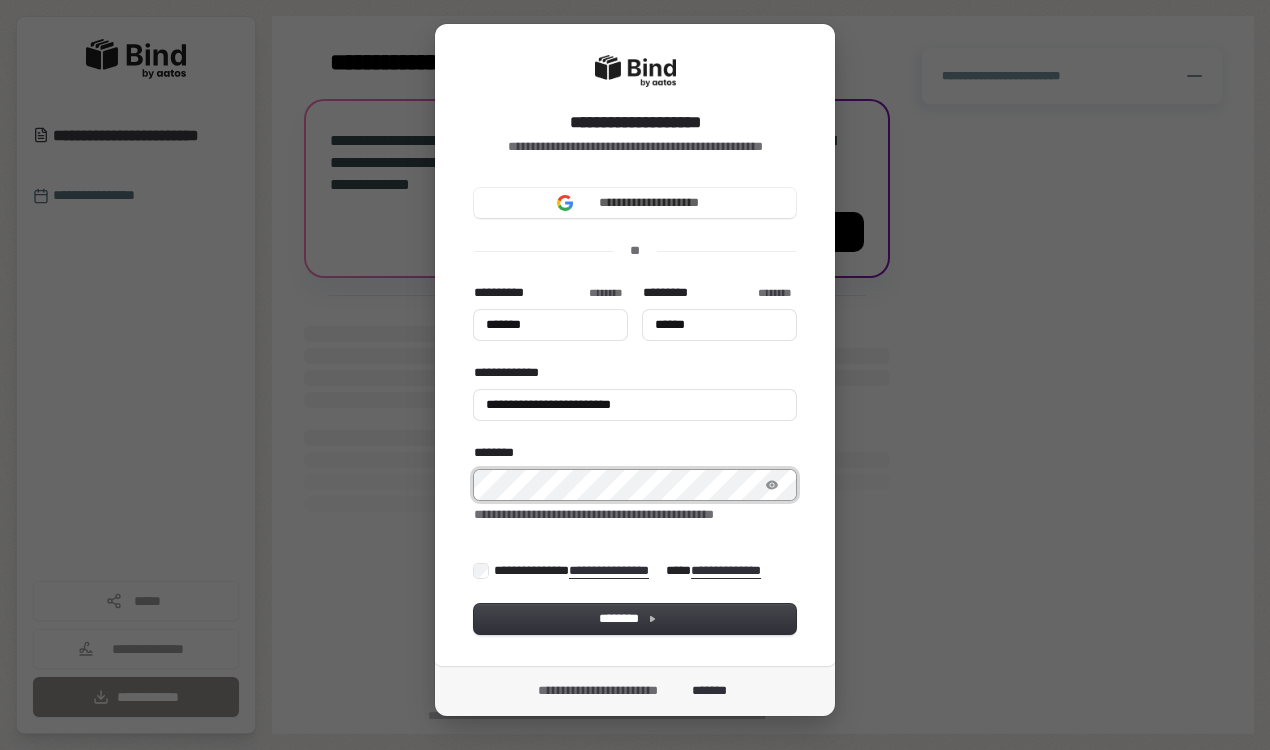 type on "*******" 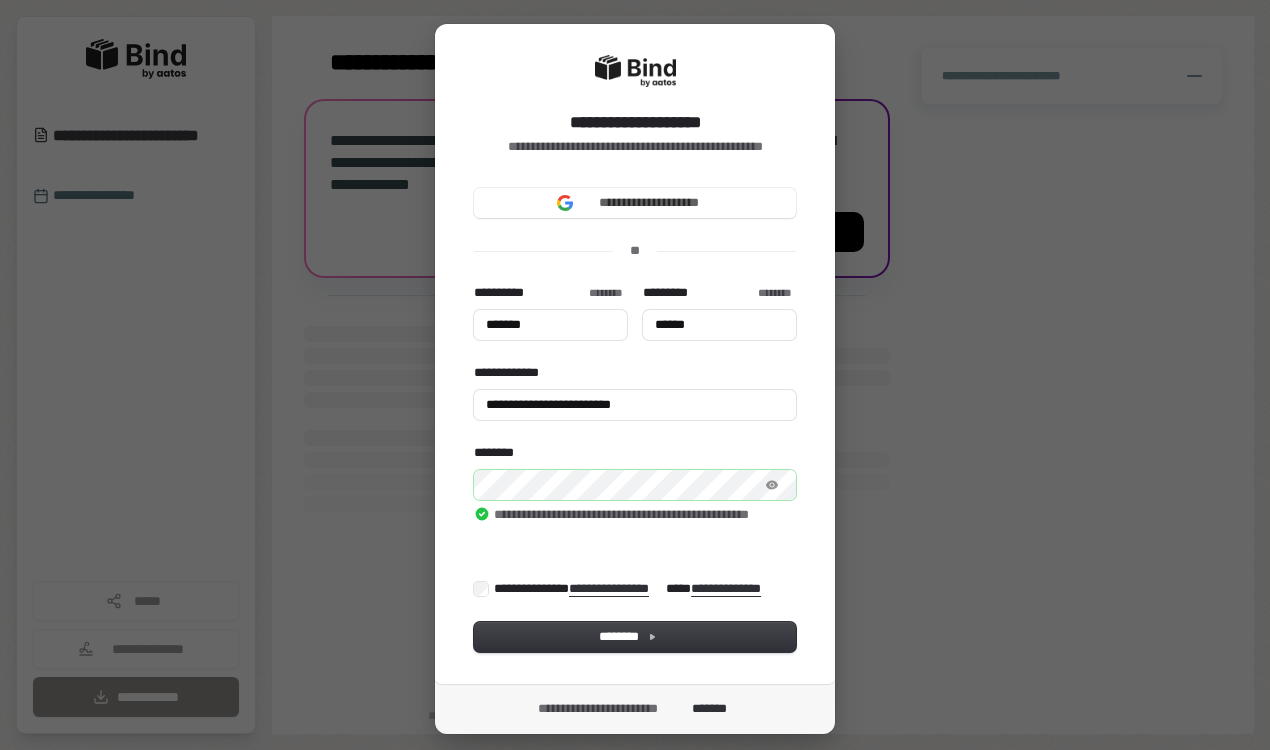 type on "*******" 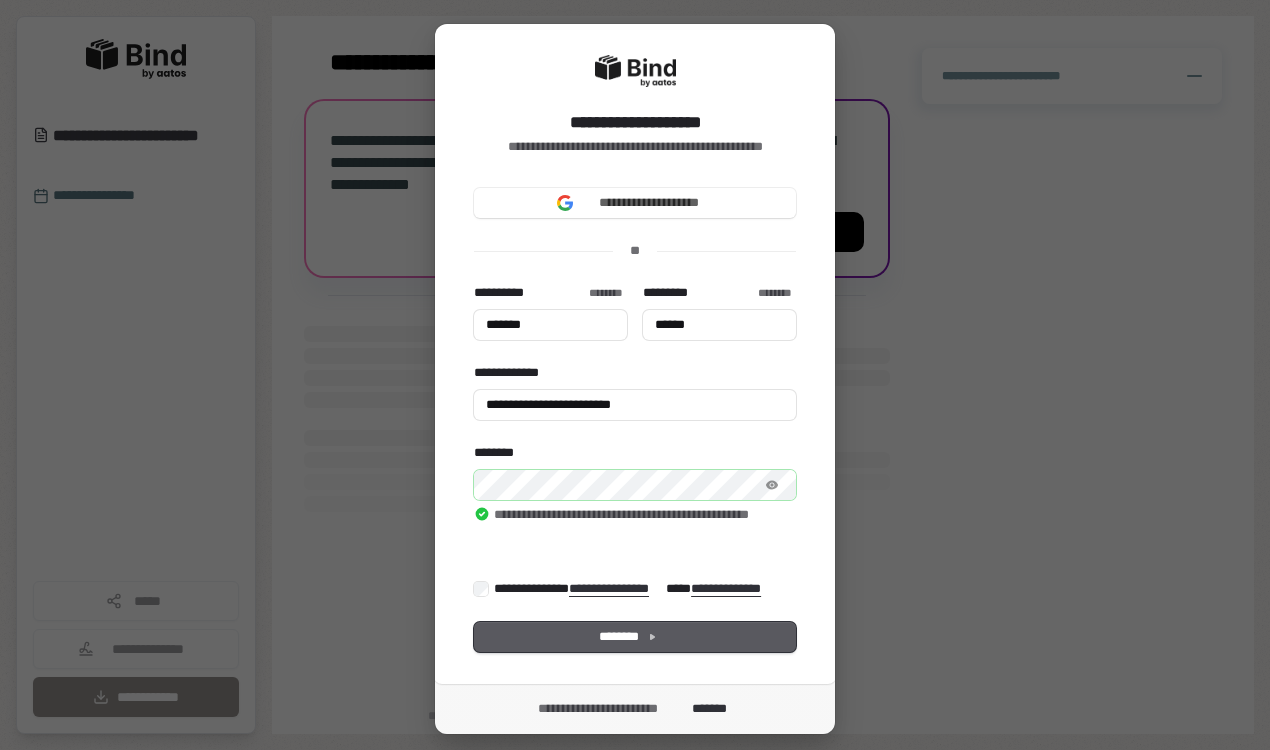 click on "********" at bounding box center [635, 637] 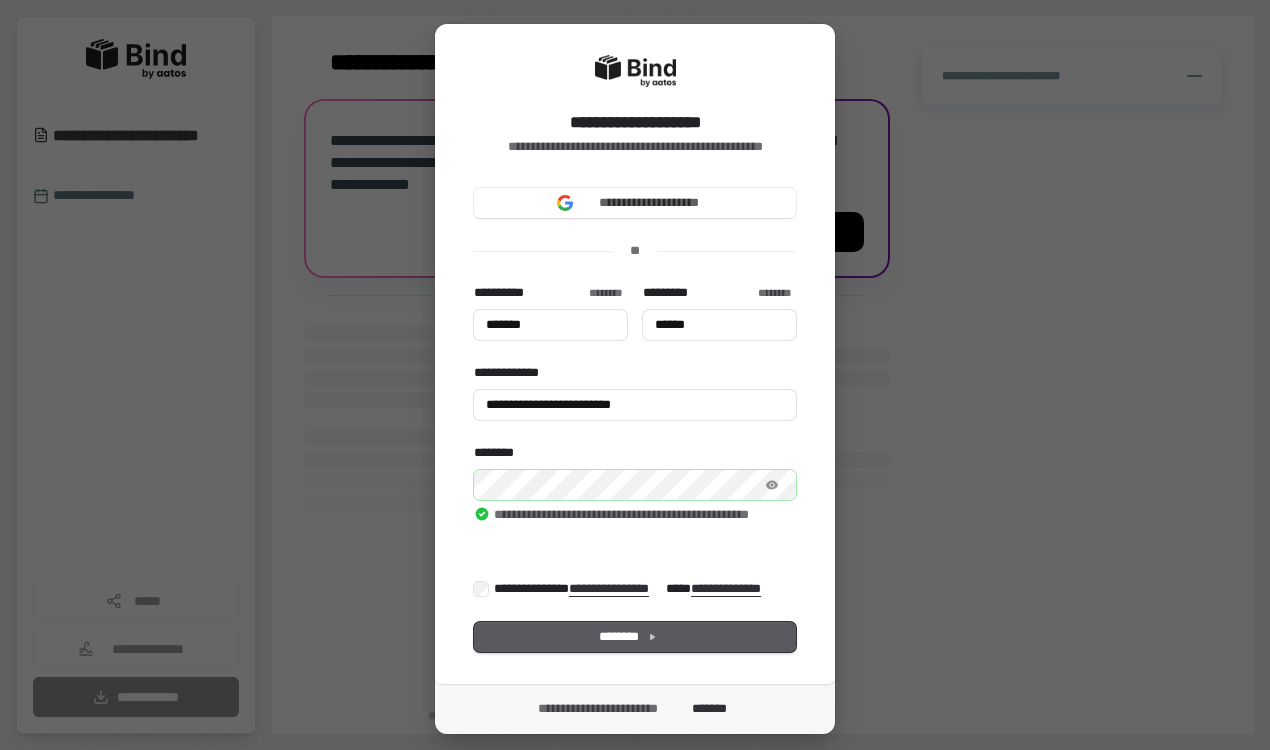 type on "*******" 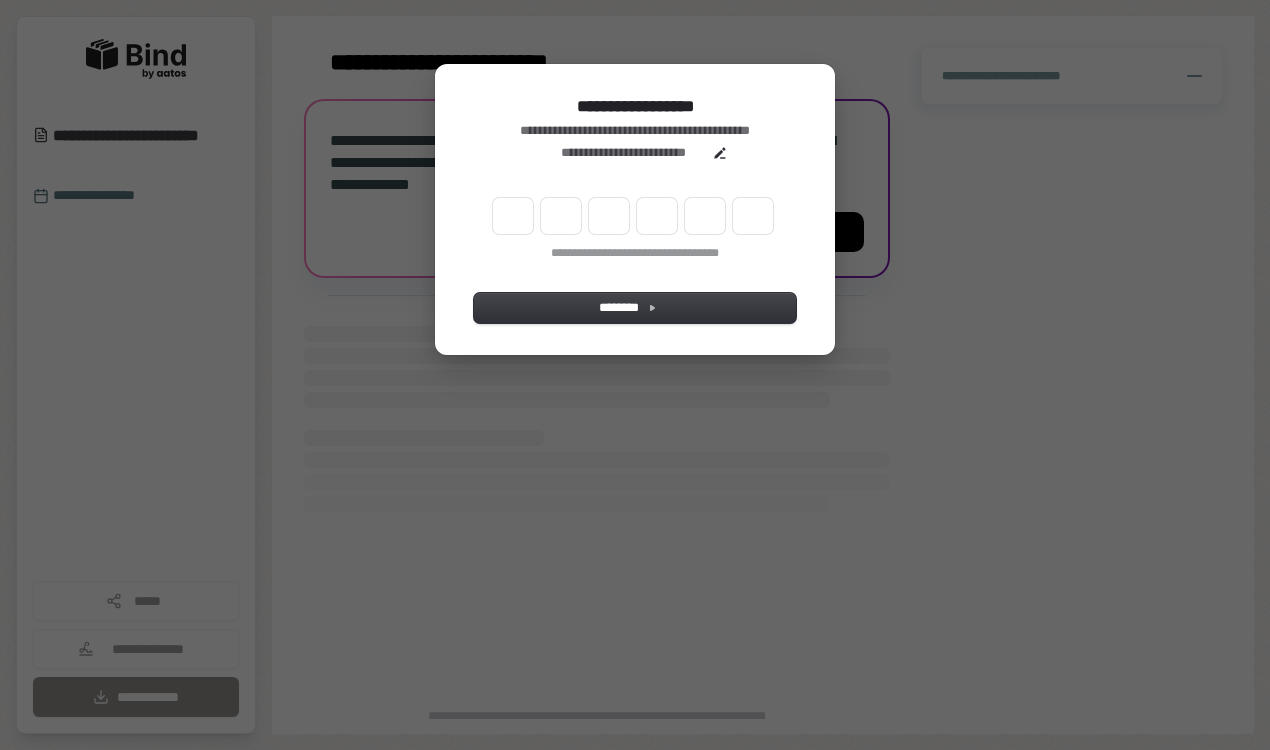 scroll, scrollTop: 0, scrollLeft: 0, axis: both 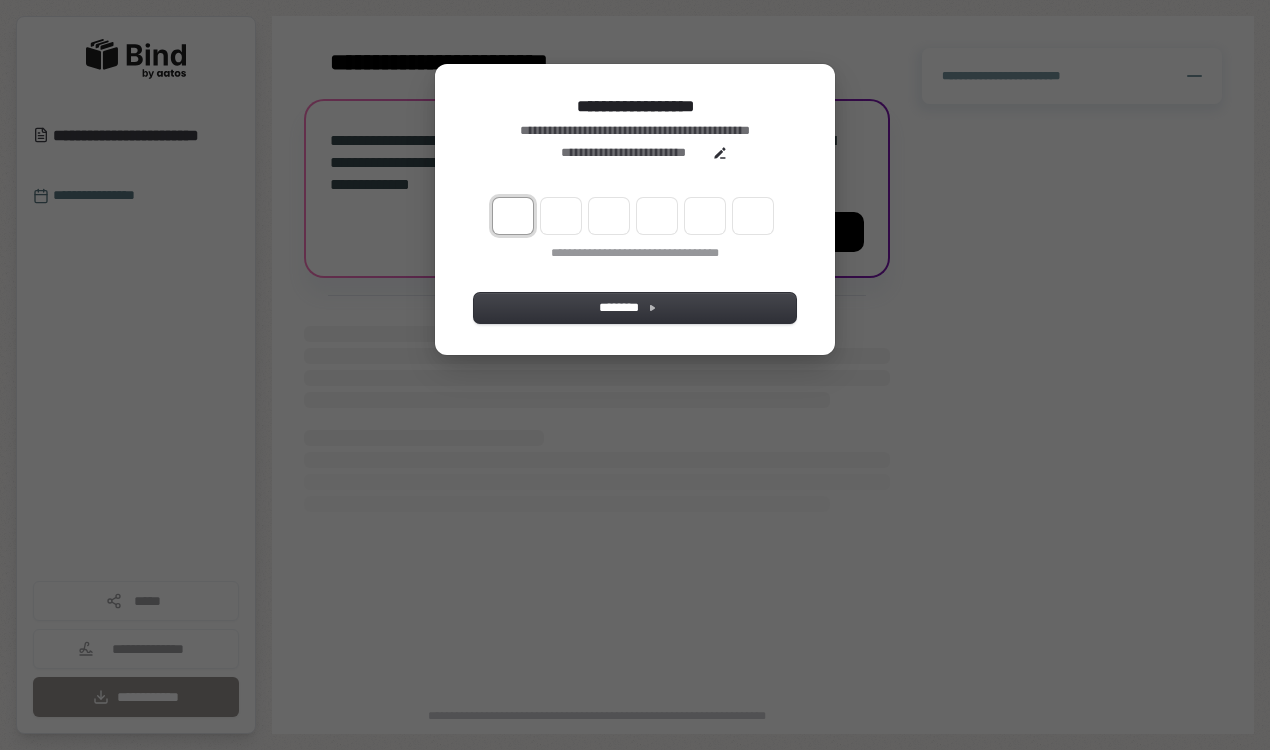 type on "*" 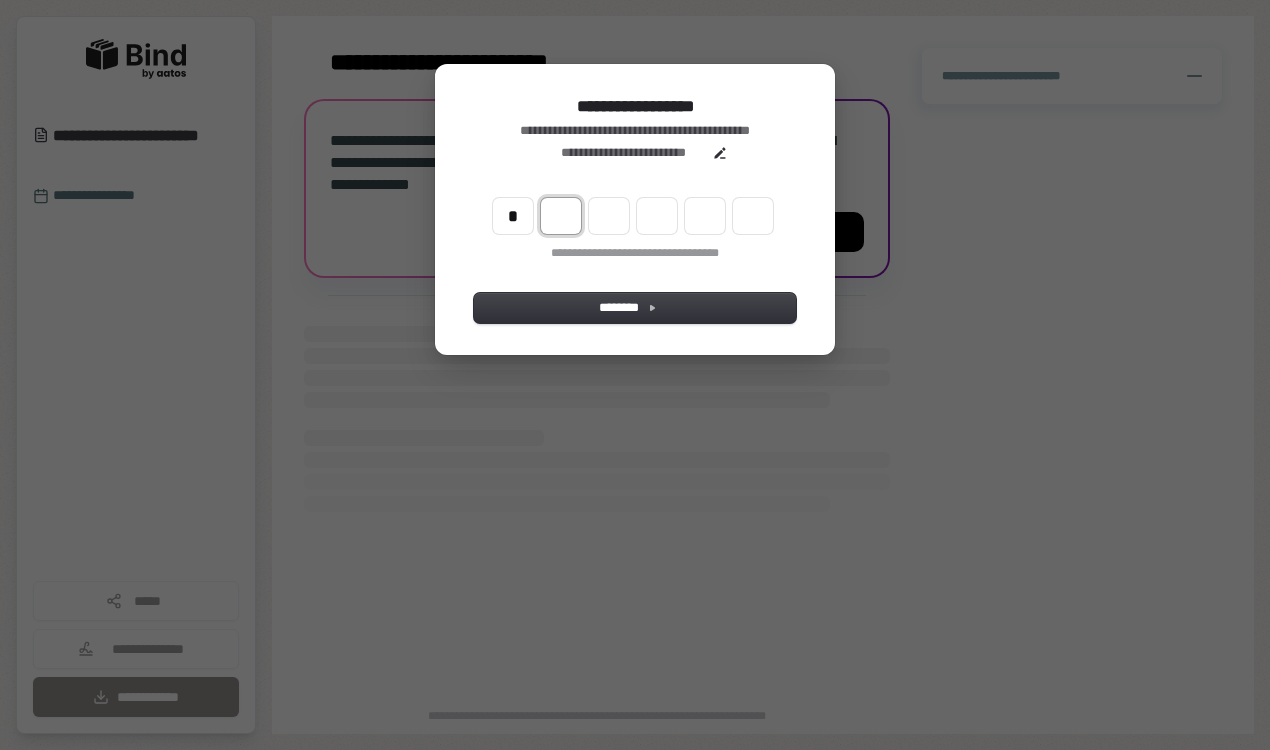 type on "*" 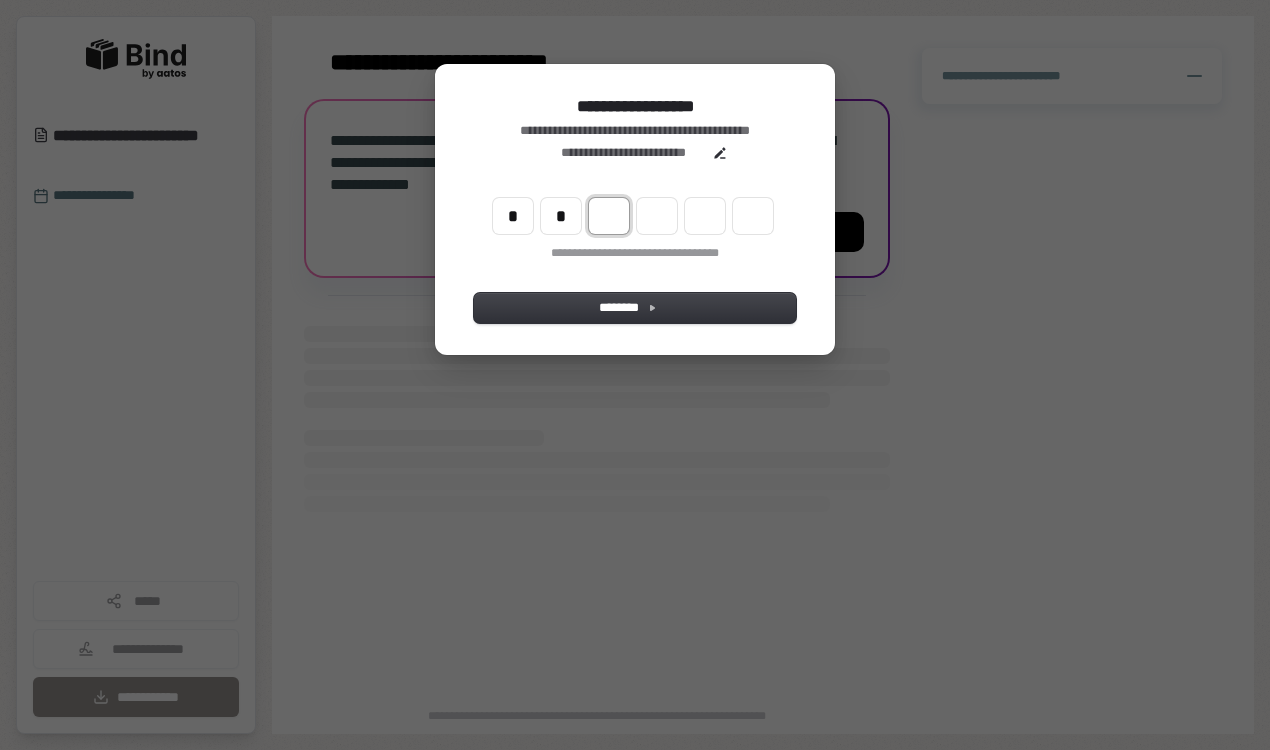 type on "**" 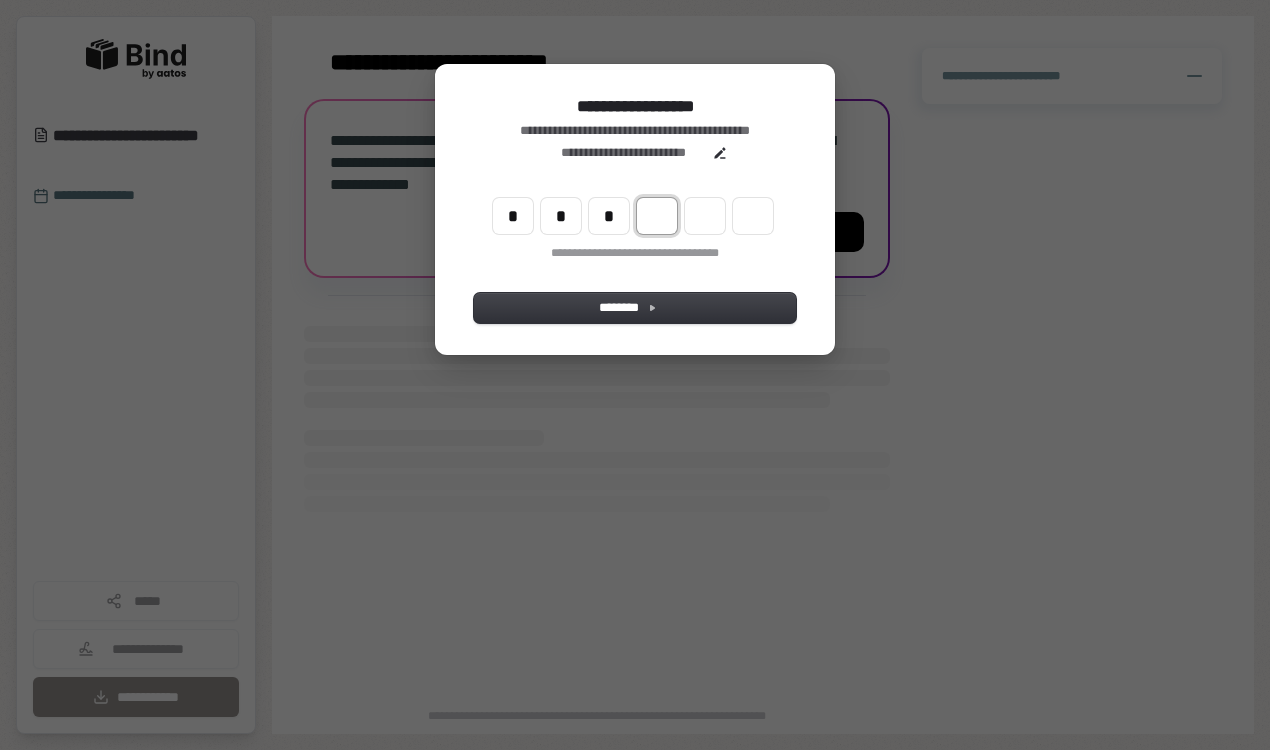 type on "***" 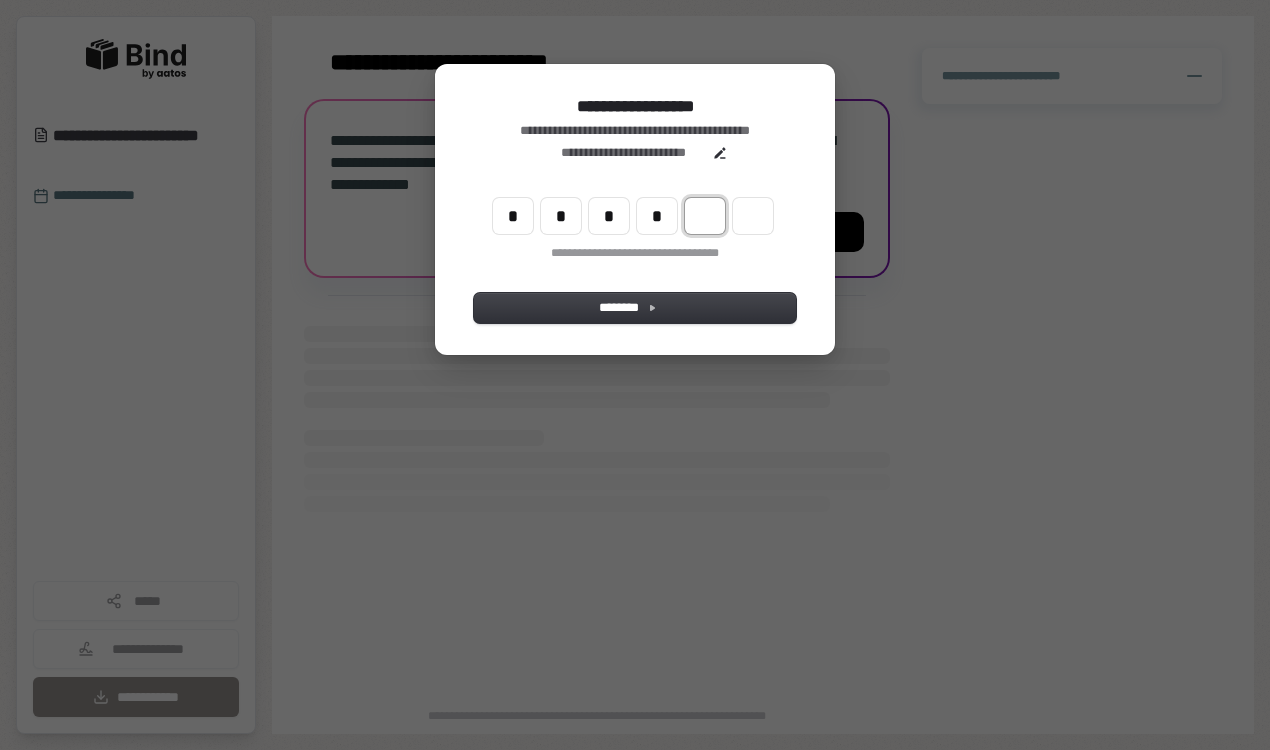 type on "****" 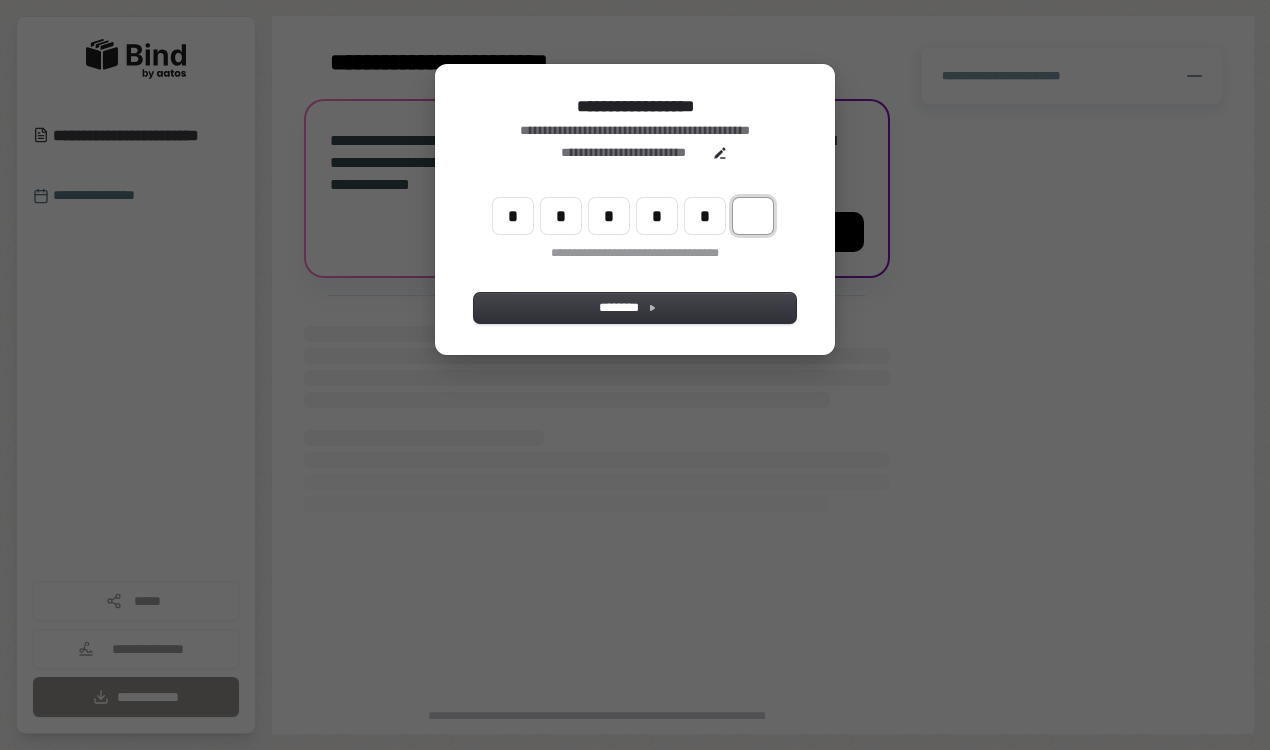 type on "******" 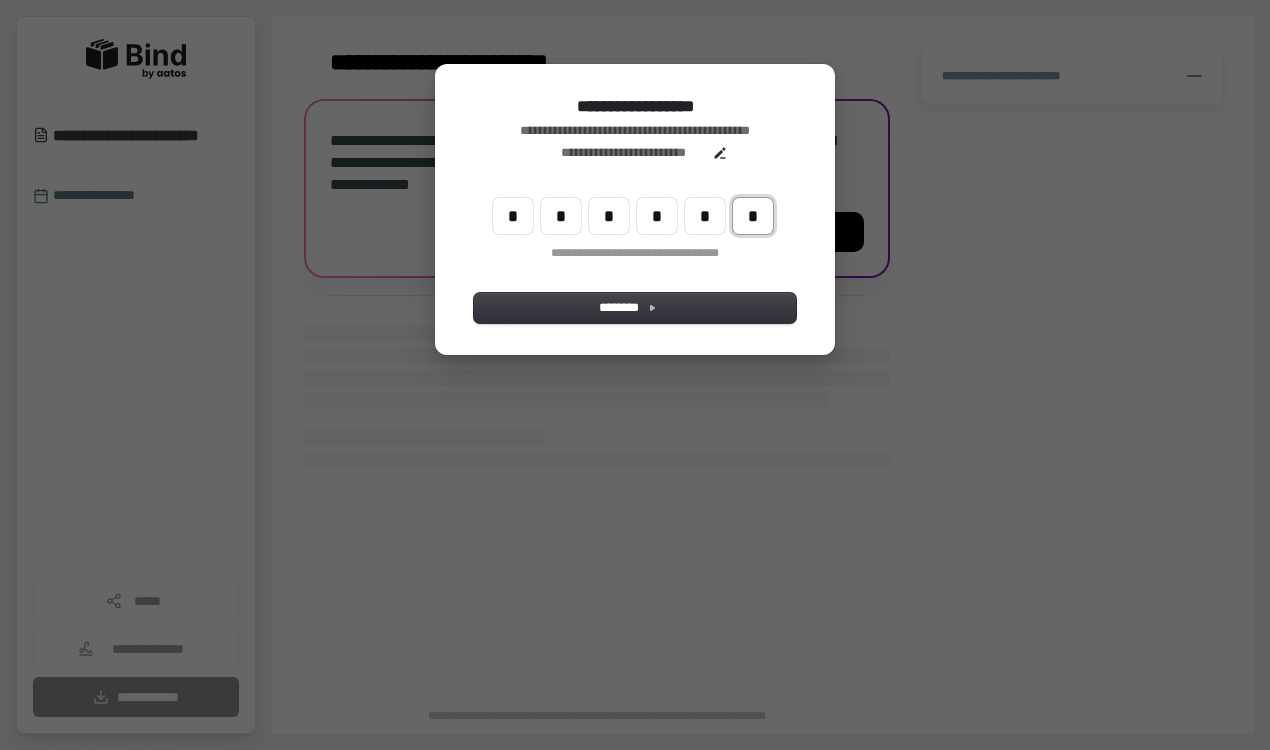 type on "*" 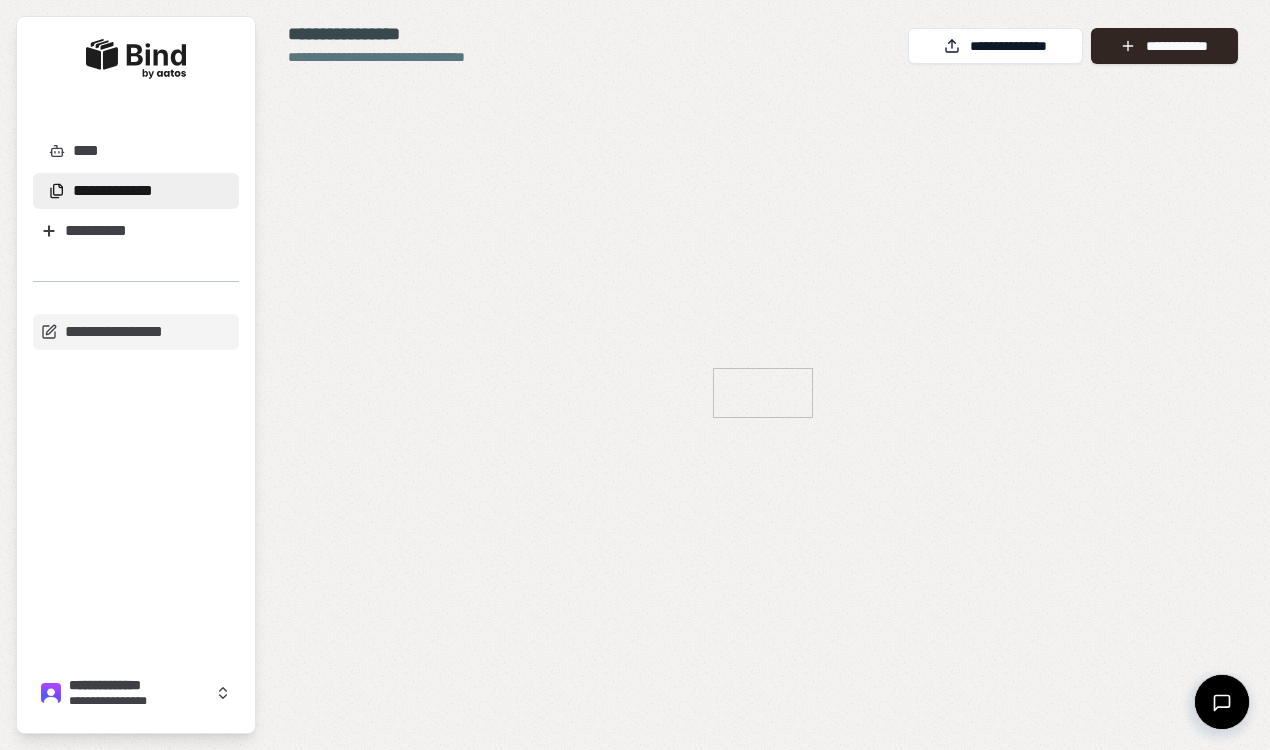 scroll, scrollTop: 0, scrollLeft: 0, axis: both 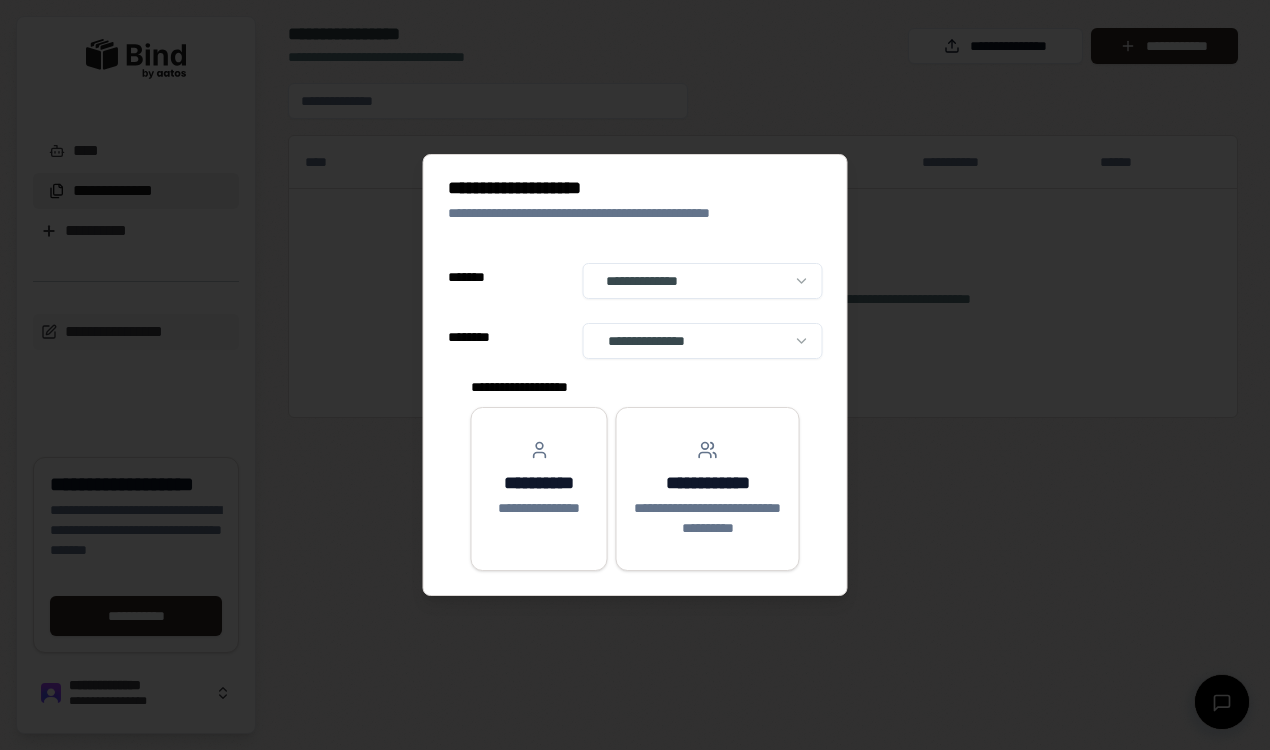 select on "**" 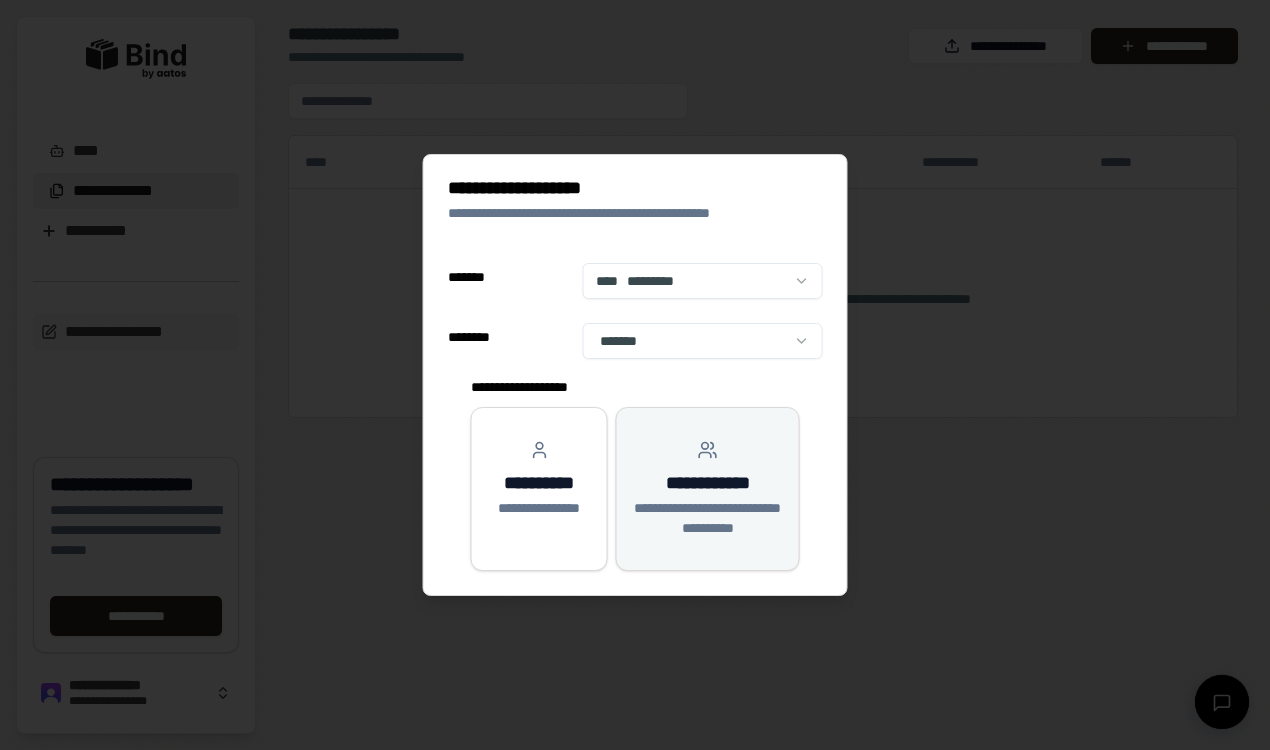 click on "**********" at bounding box center [708, 489] 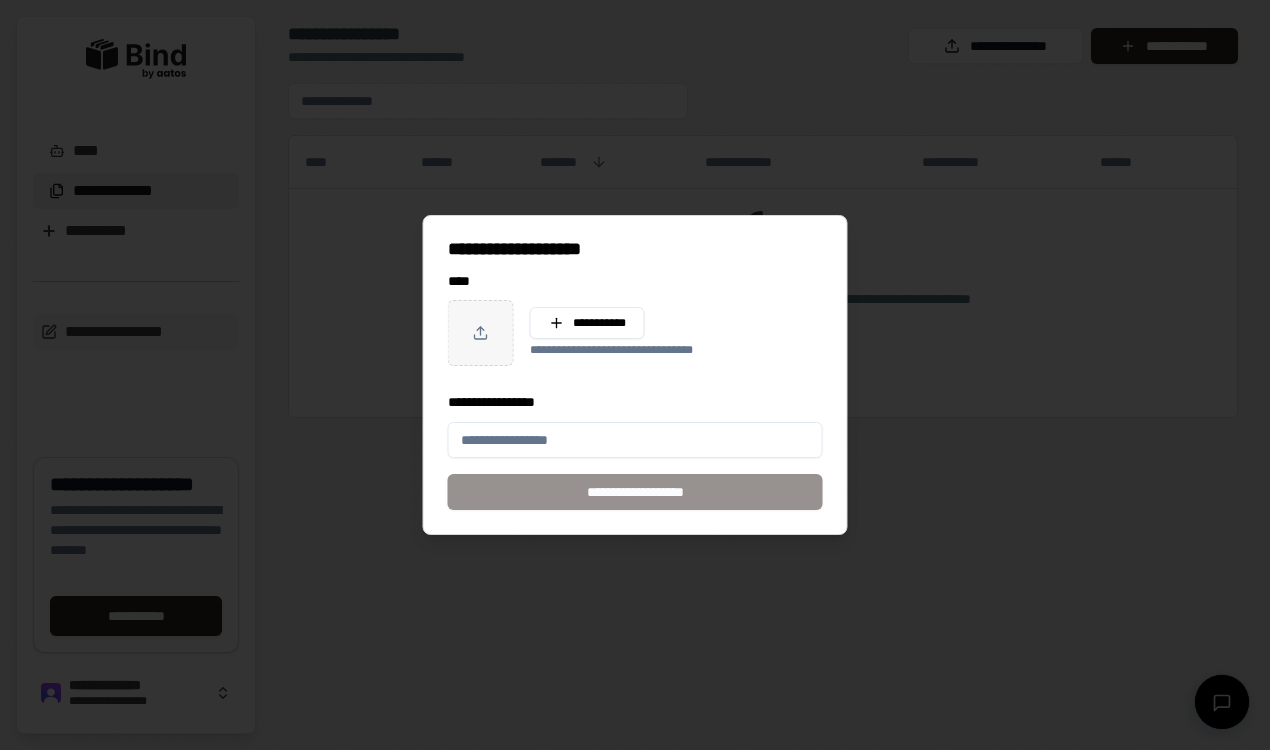 click at bounding box center (635, 375) 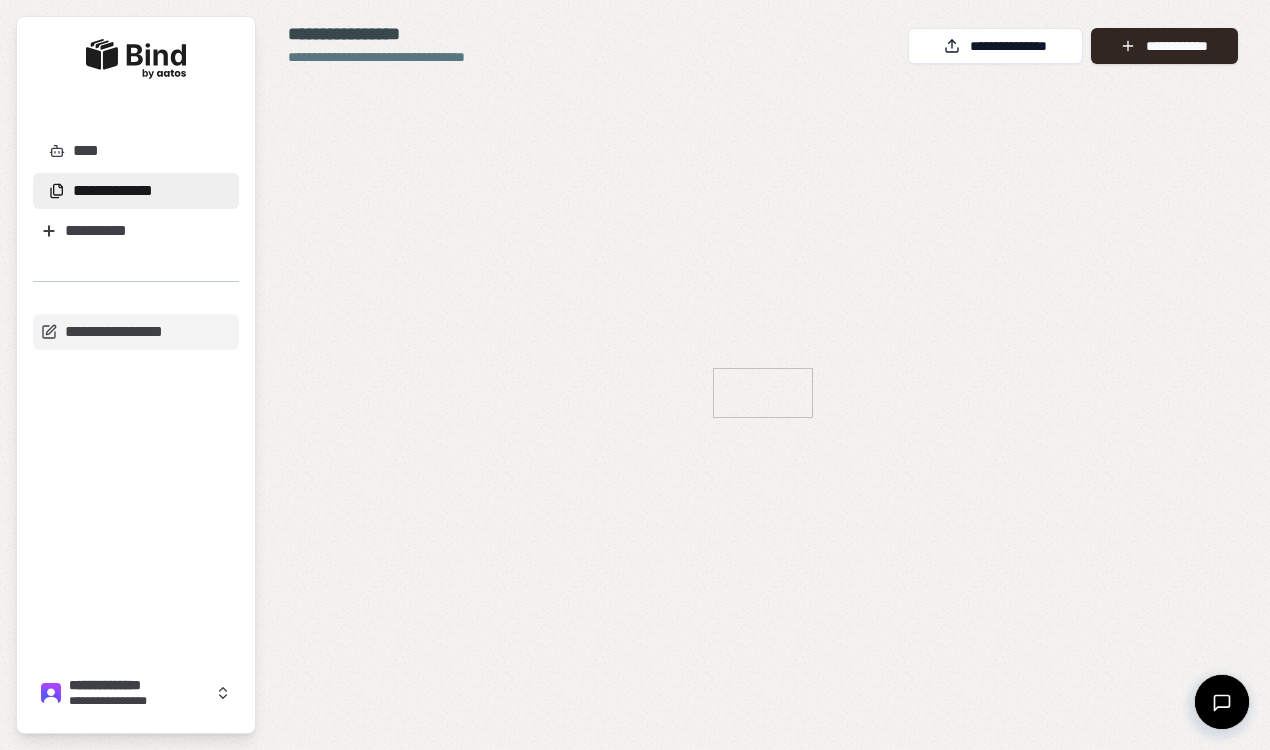 scroll, scrollTop: 0, scrollLeft: 0, axis: both 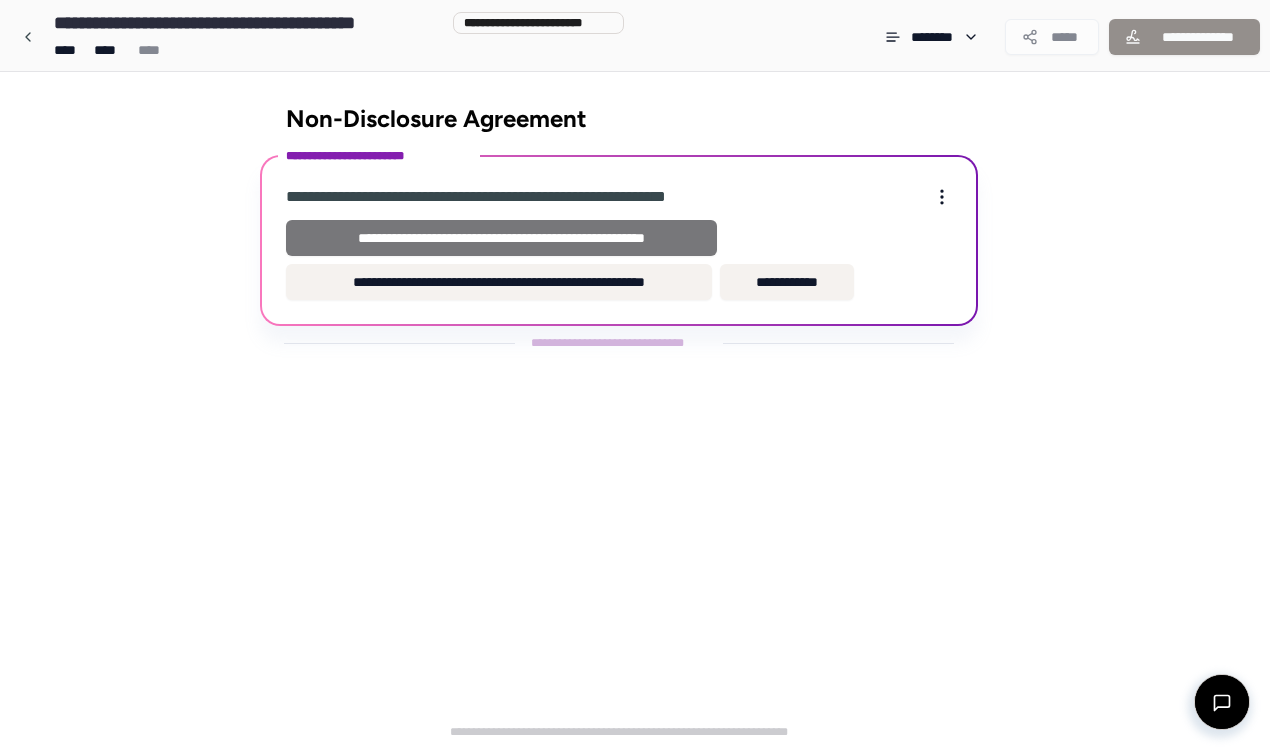 click on "**********" at bounding box center [501, 238] 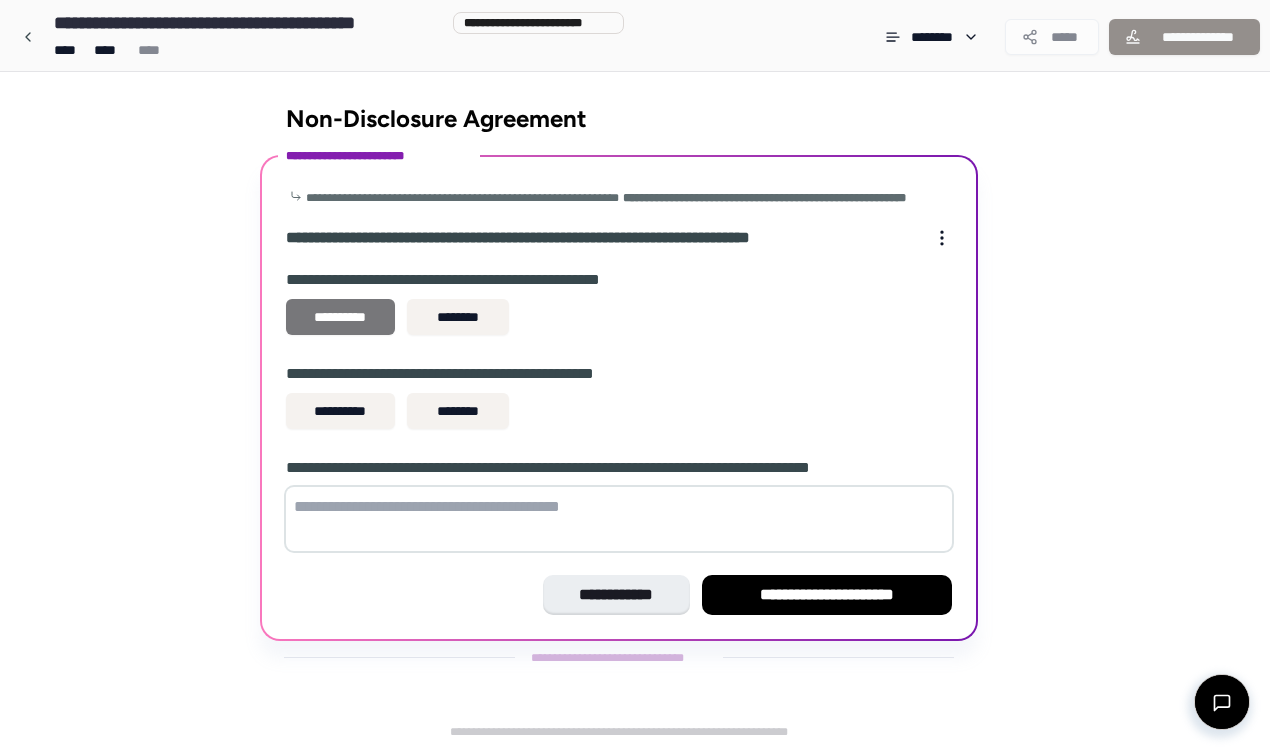 click on "**********" at bounding box center (340, 317) 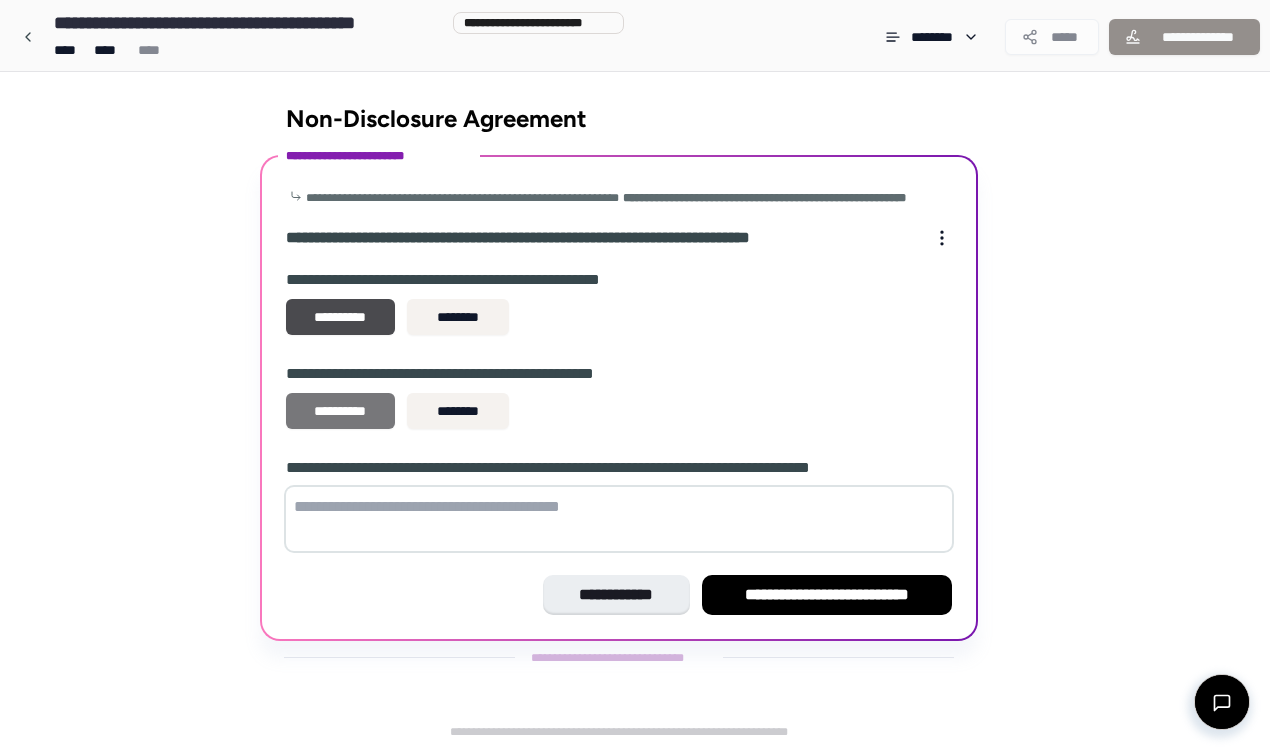 click on "**********" at bounding box center [340, 411] 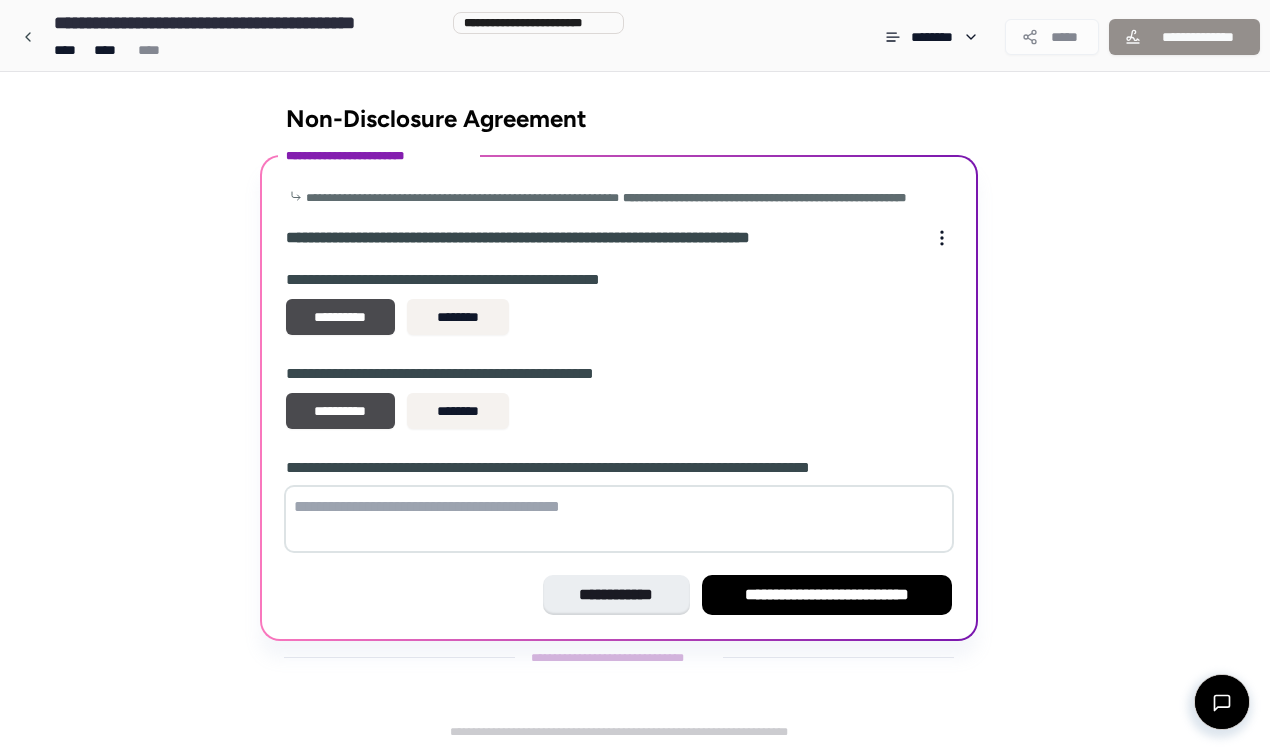 click at bounding box center (619, 519) 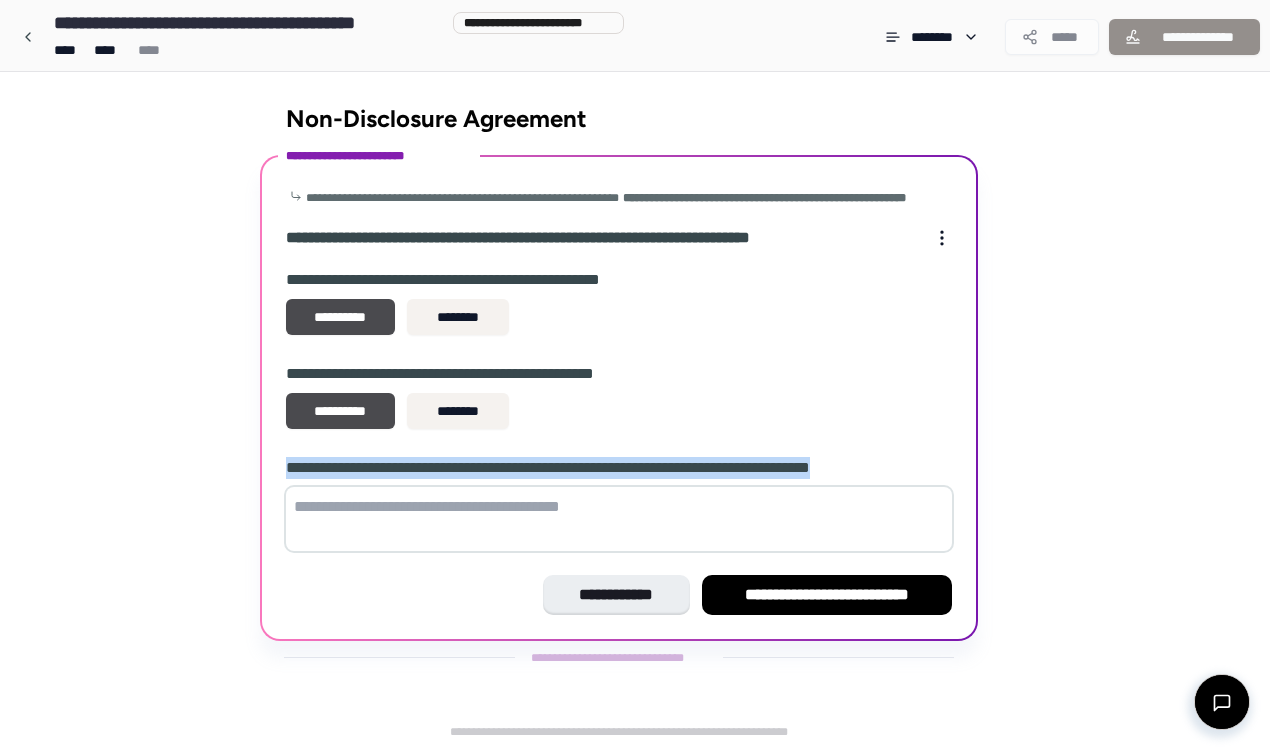 drag, startPoint x: 921, startPoint y: 483, endPoint x: 286, endPoint y: 484, distance: 635.0008 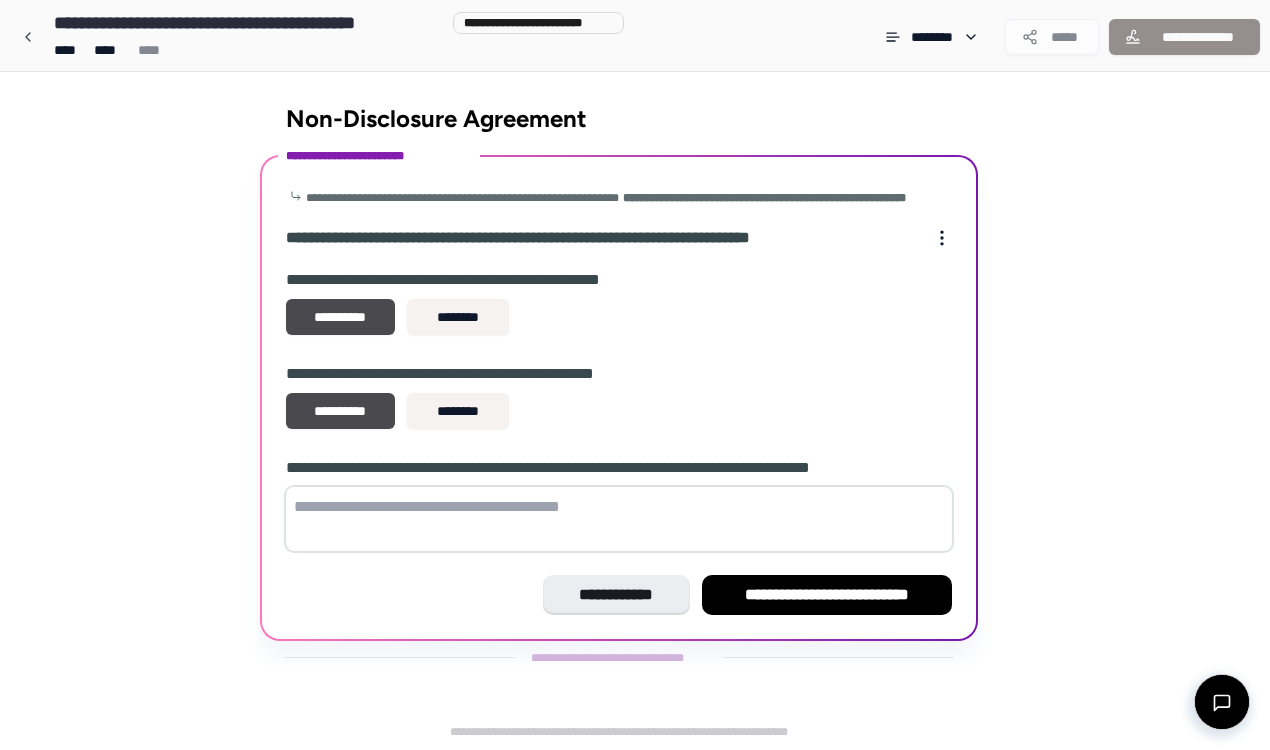 click at bounding box center (619, 519) 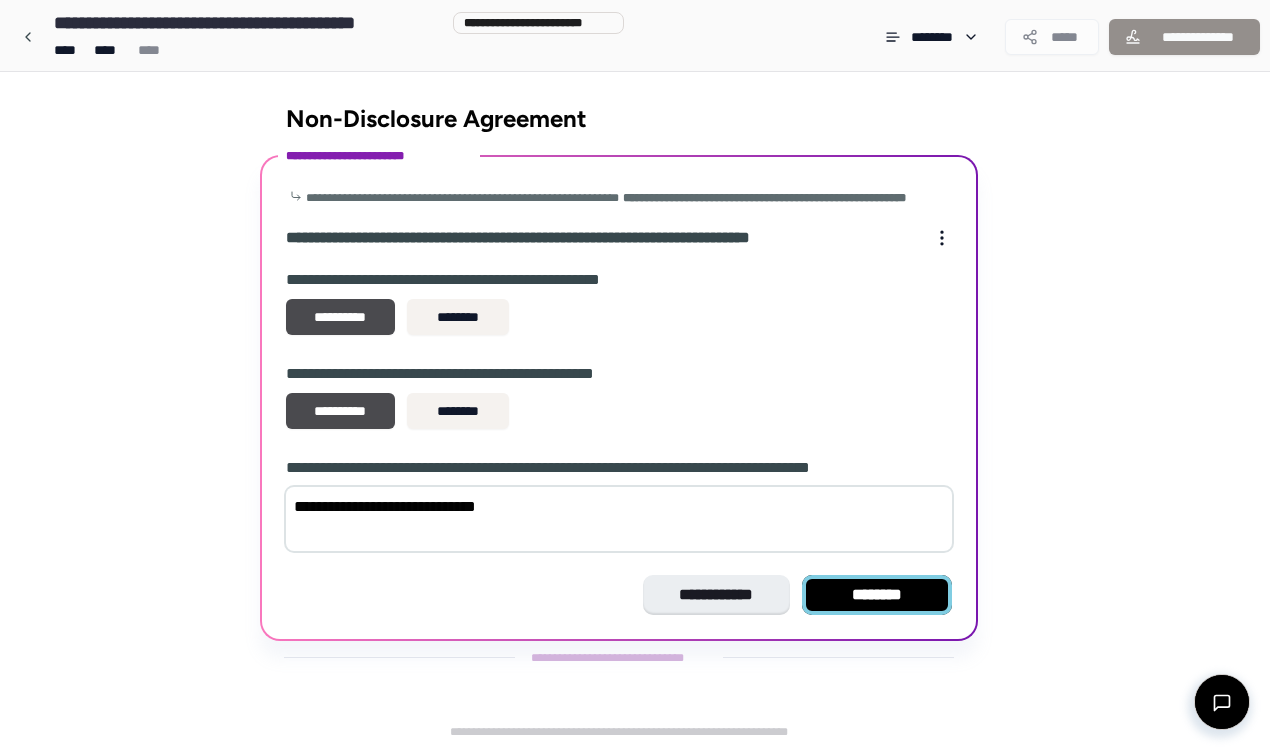 type on "**********" 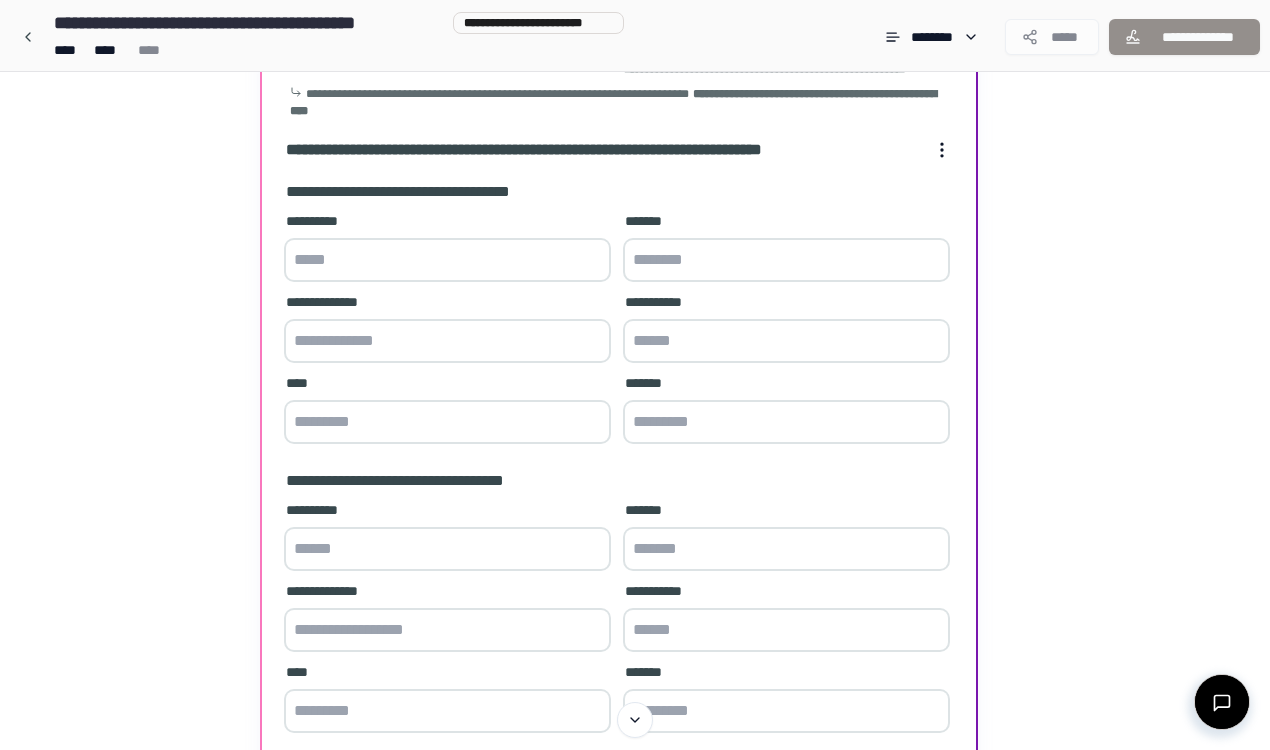 scroll, scrollTop: 140, scrollLeft: 0, axis: vertical 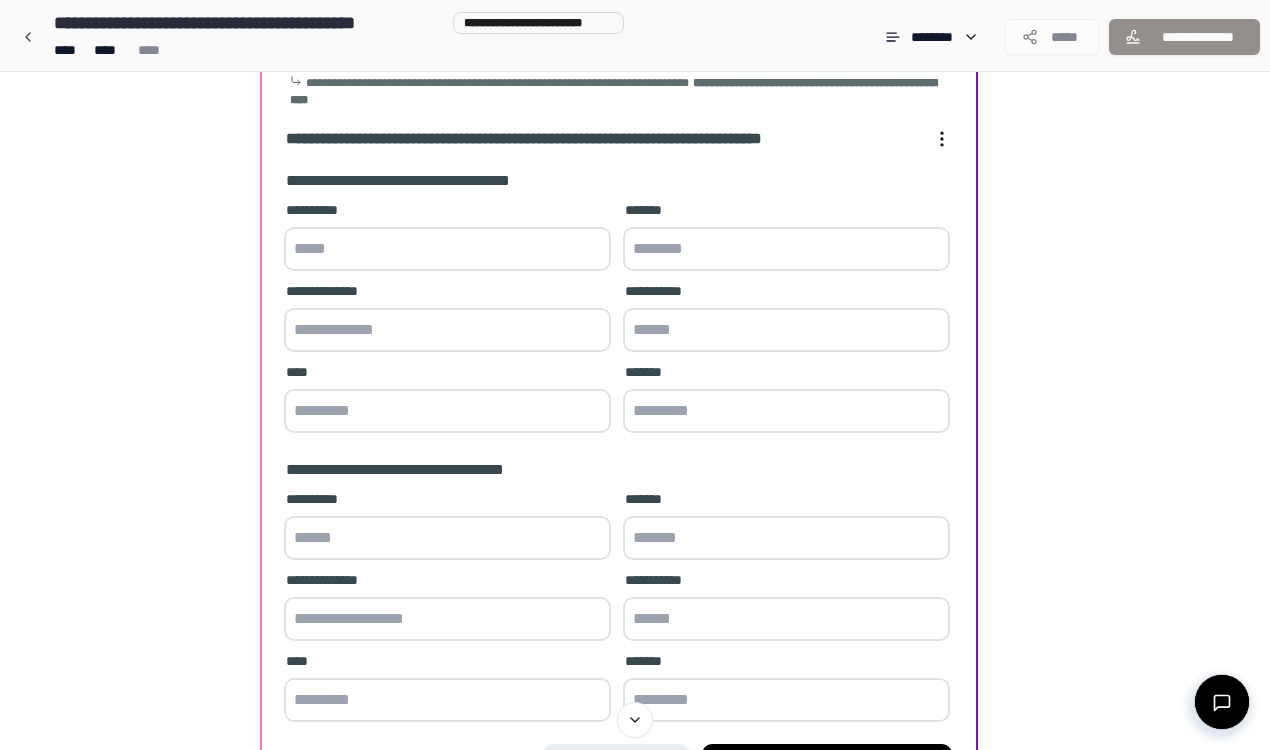 click at bounding box center [447, 249] 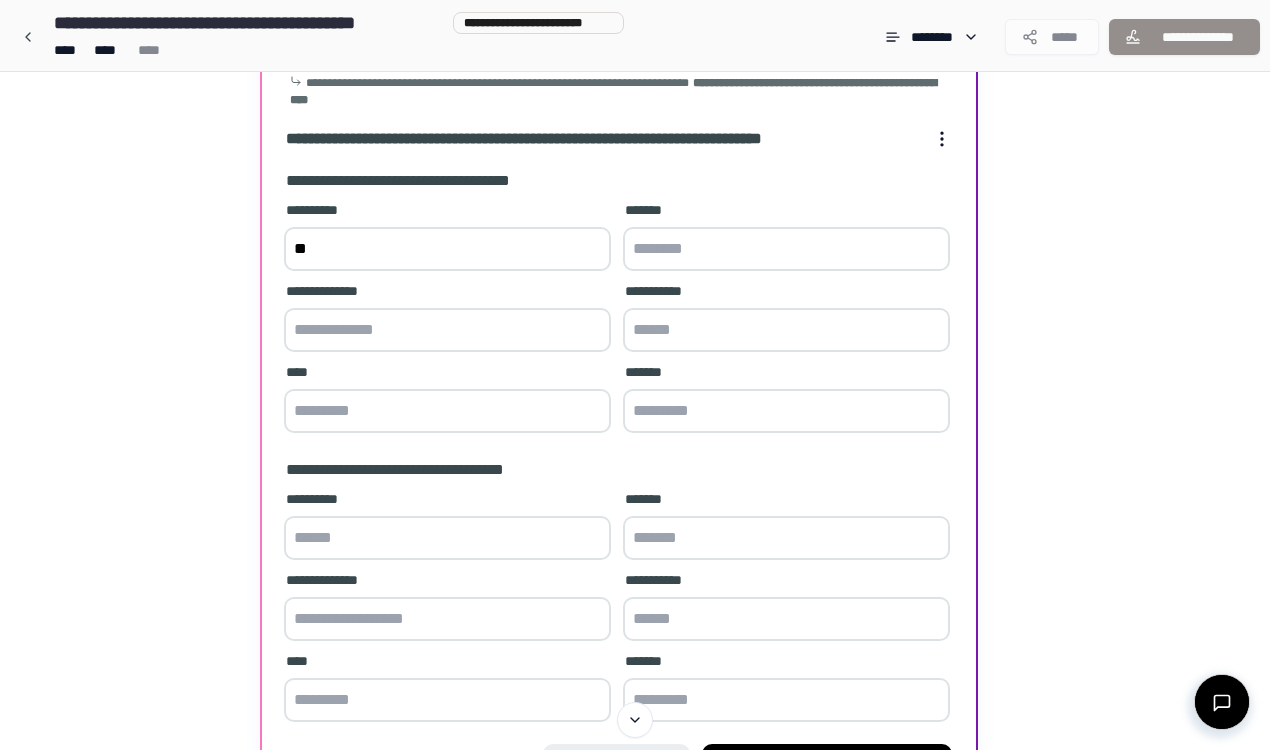 type on "*" 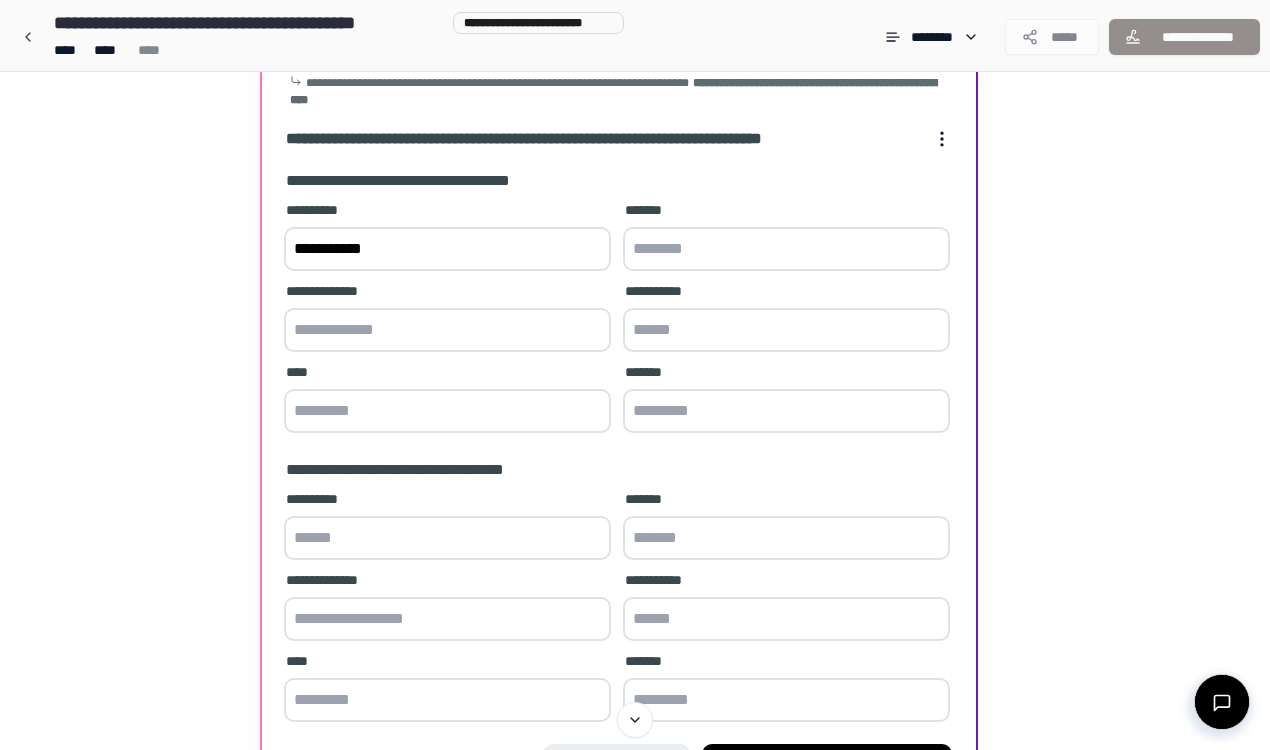 type on "**********" 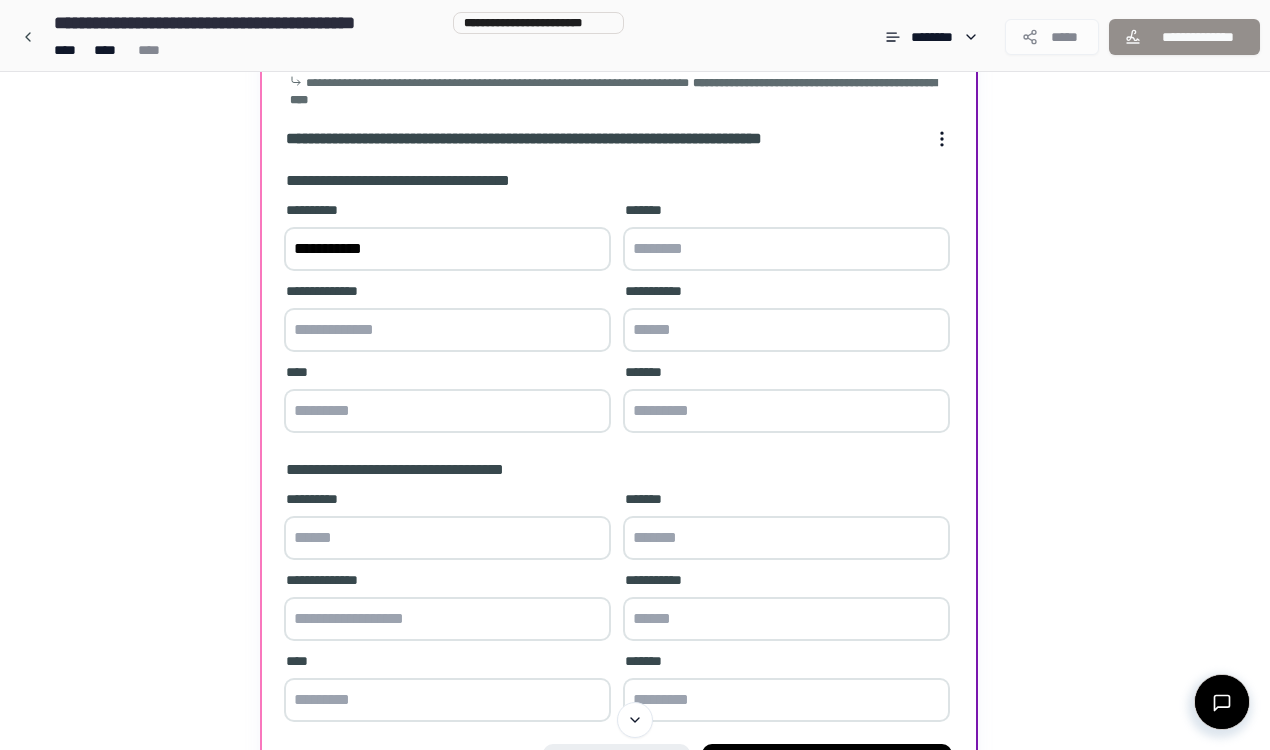 click at bounding box center (447, 330) 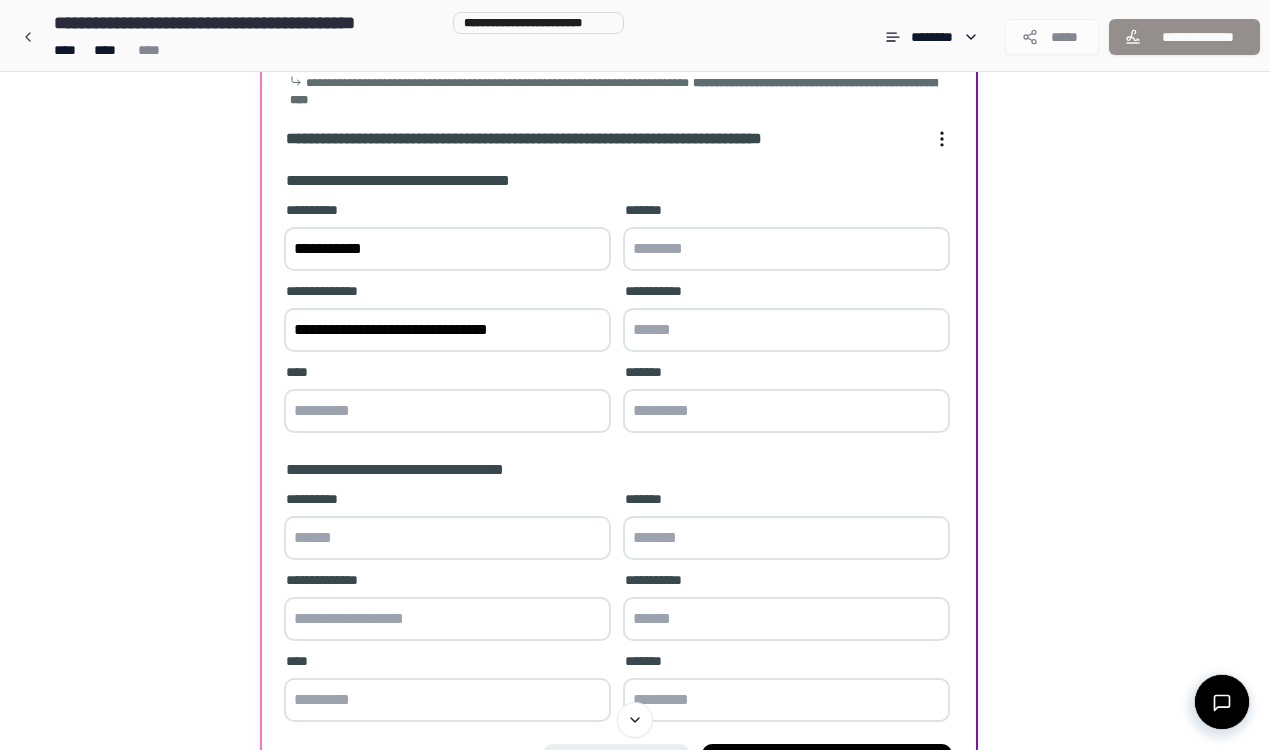 type on "**********" 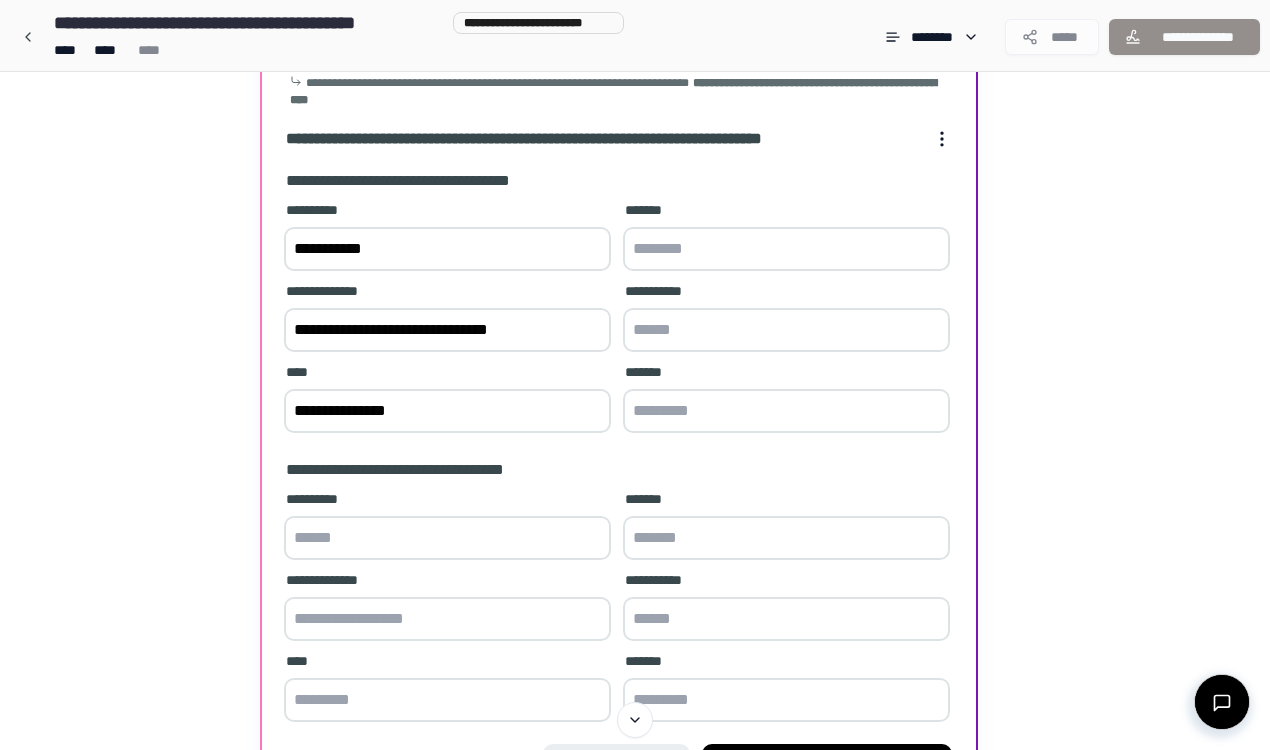 type on "**********" 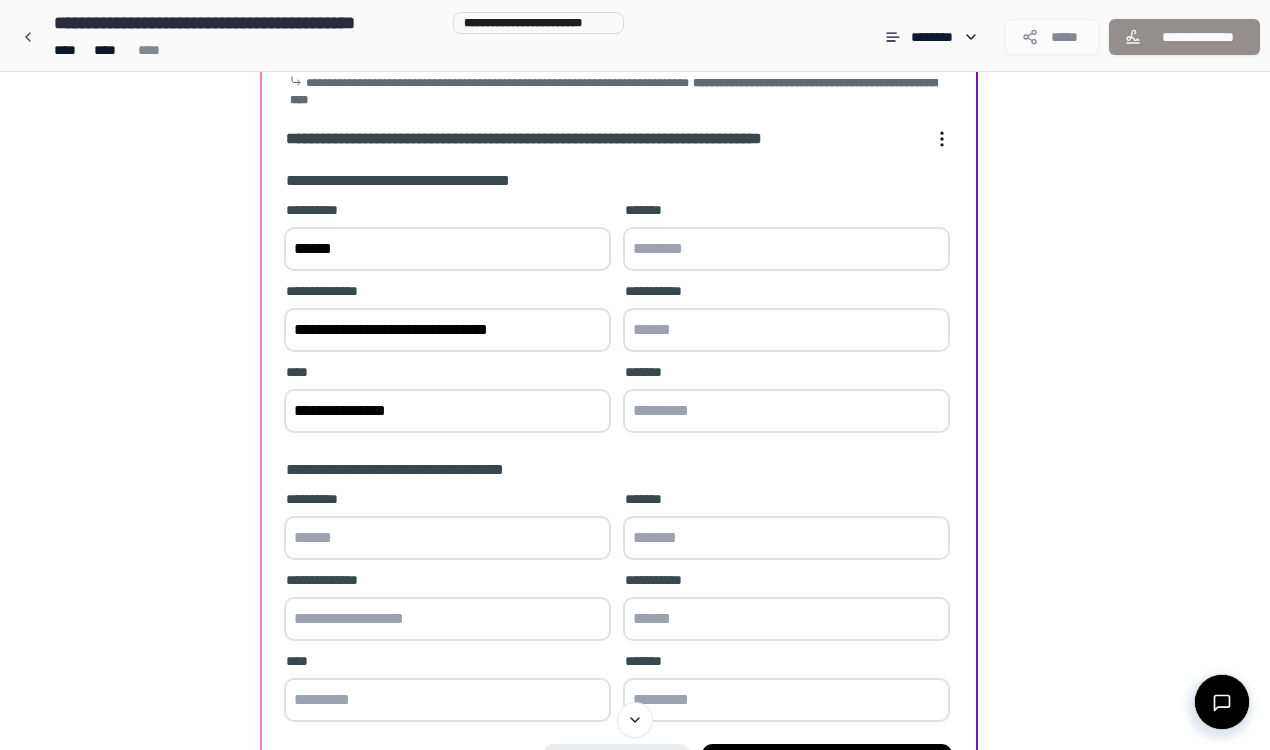 type on "*****" 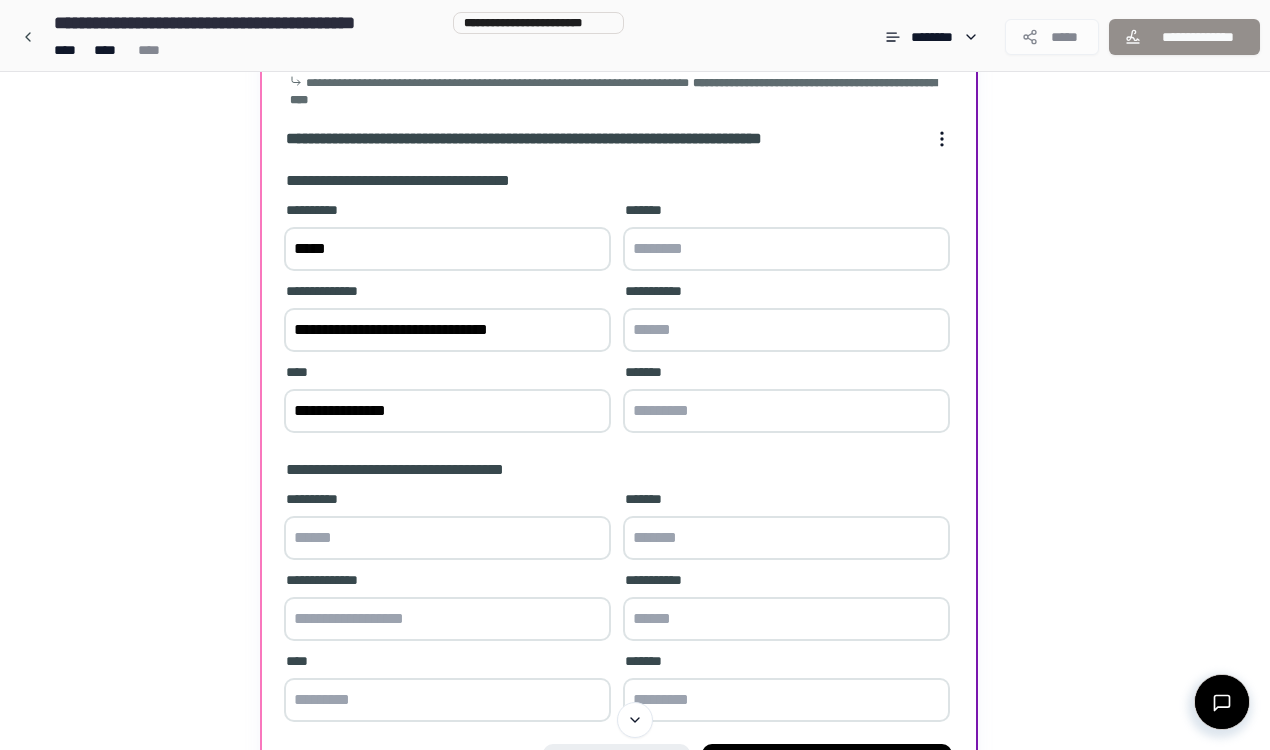 click at bounding box center [786, 249] 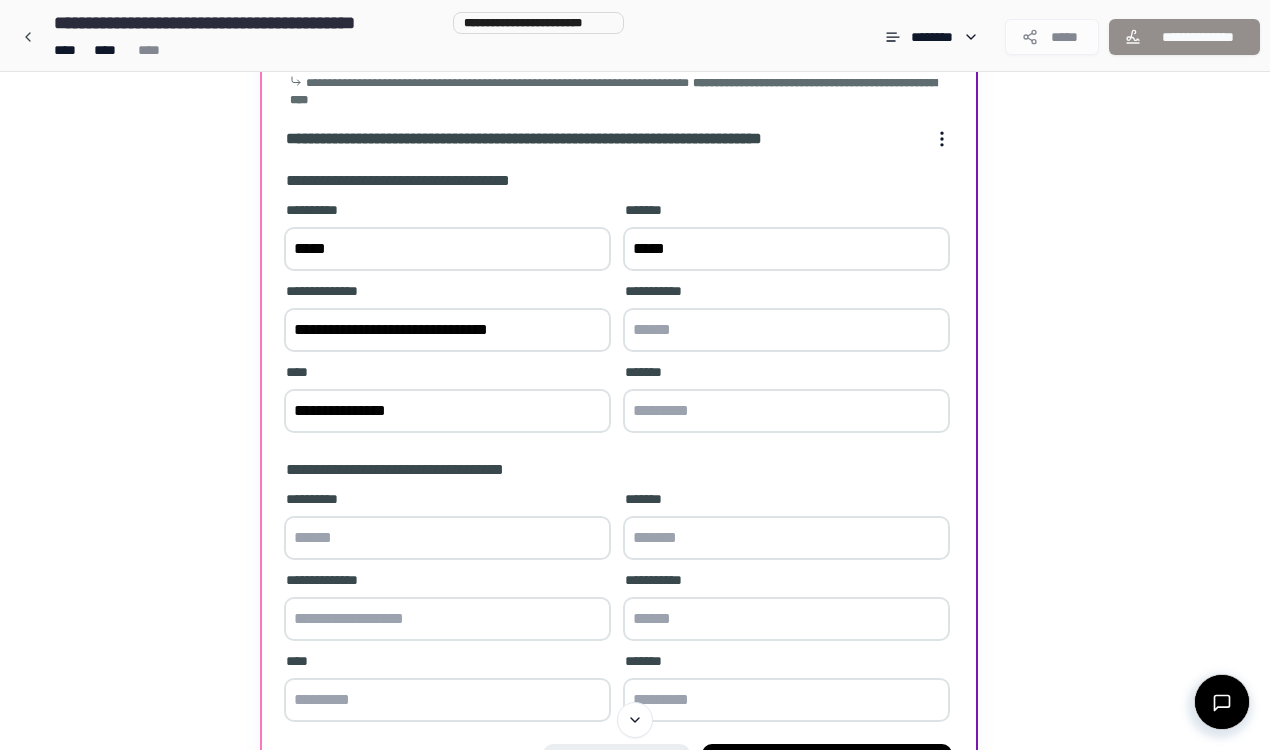 type on "*****" 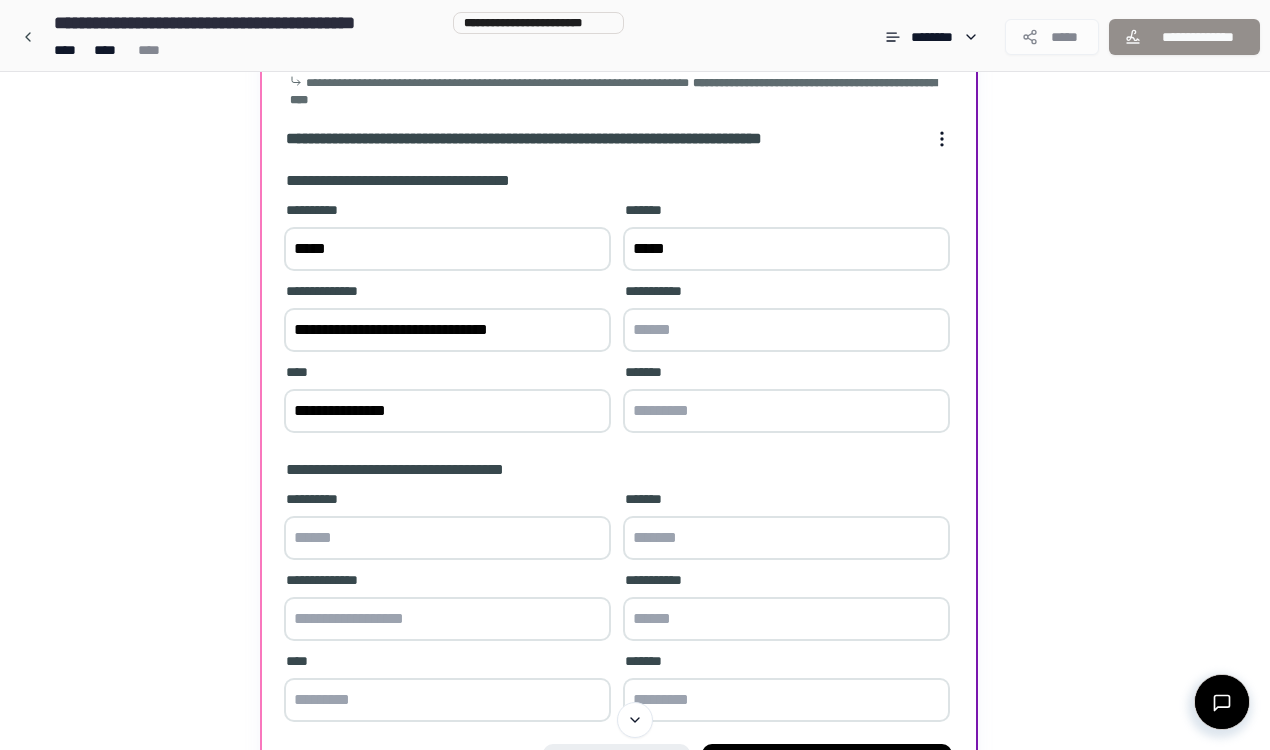 click at bounding box center [786, 330] 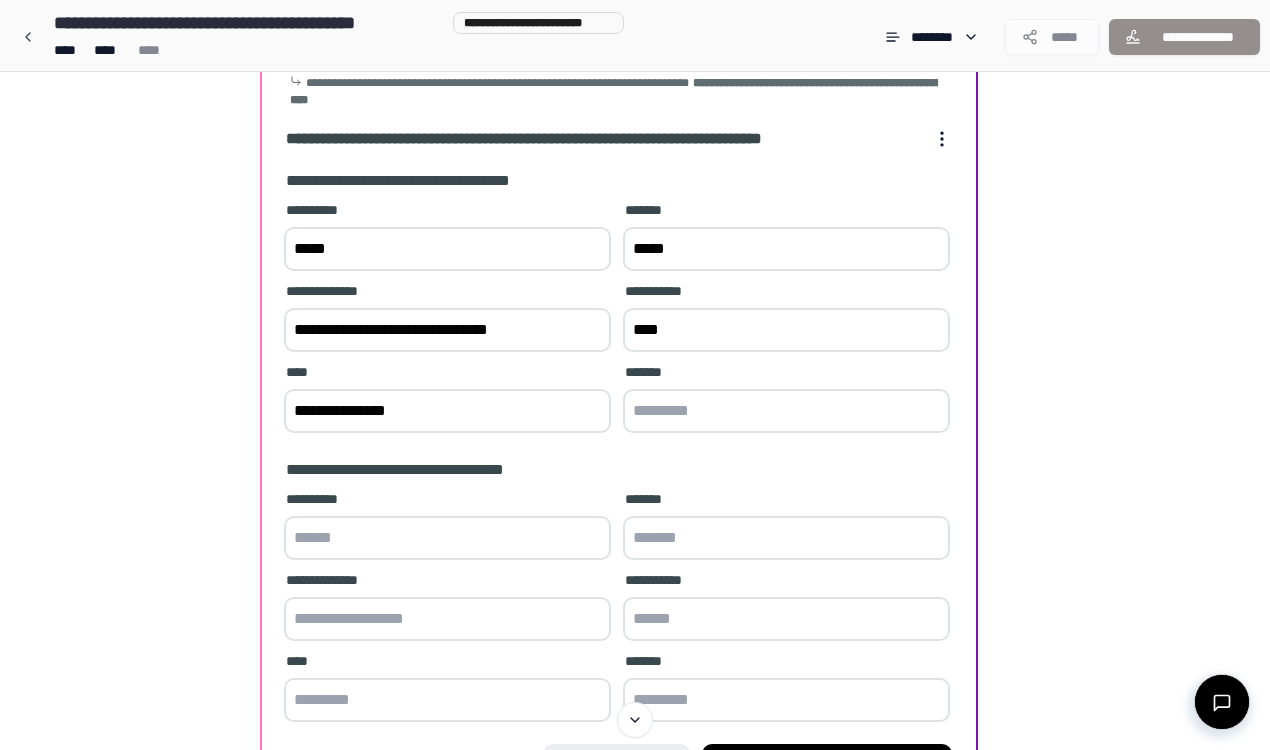 type on "****" 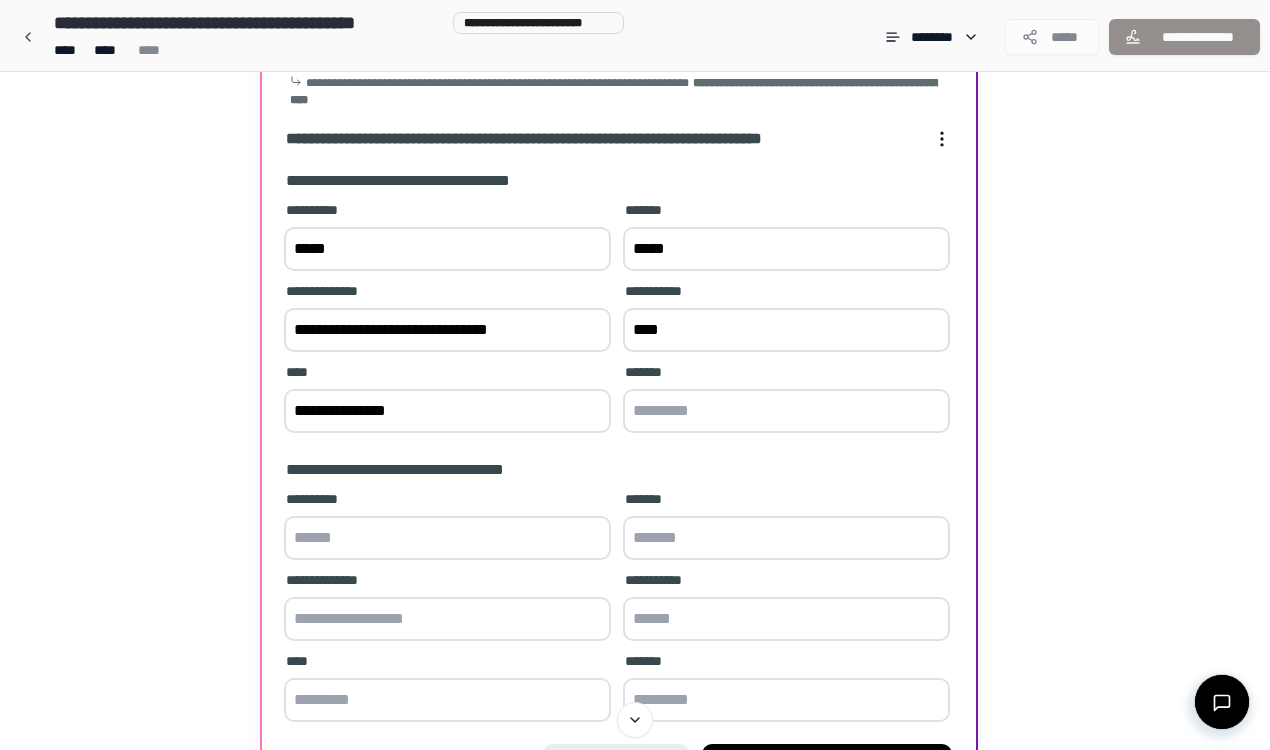 click at bounding box center (786, 411) 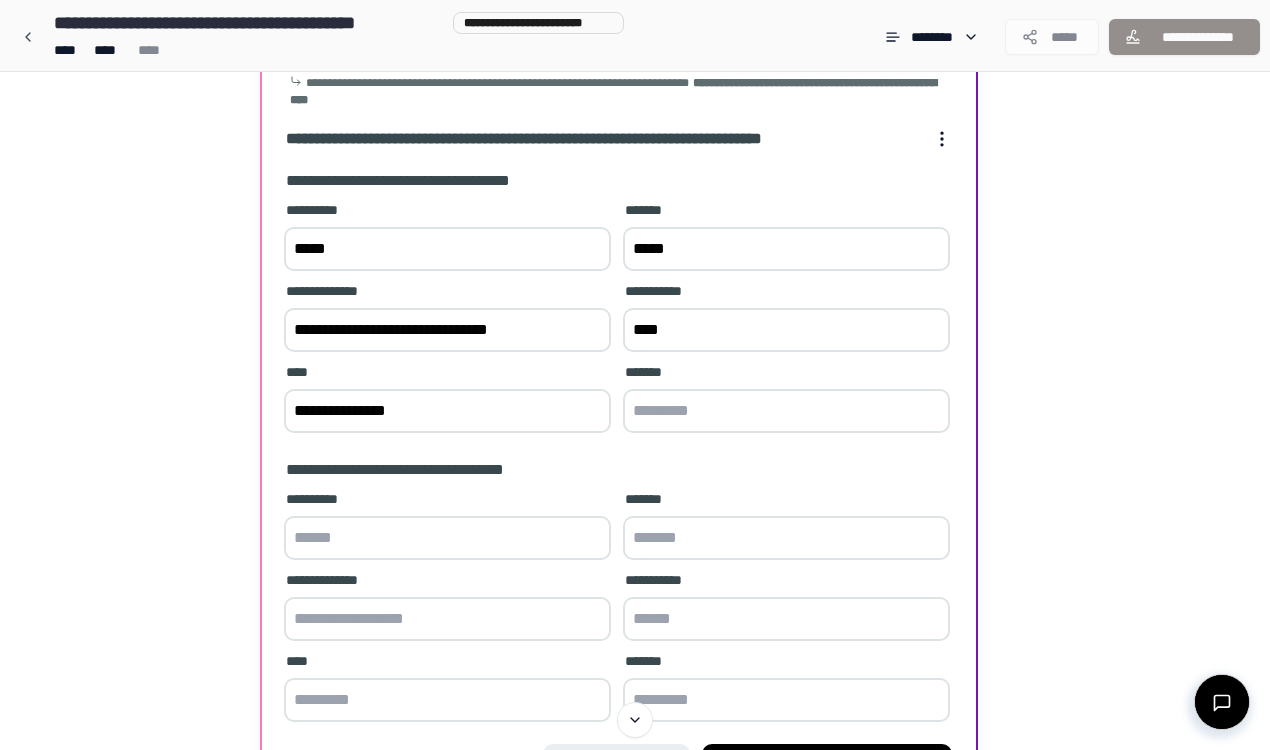 type on "*" 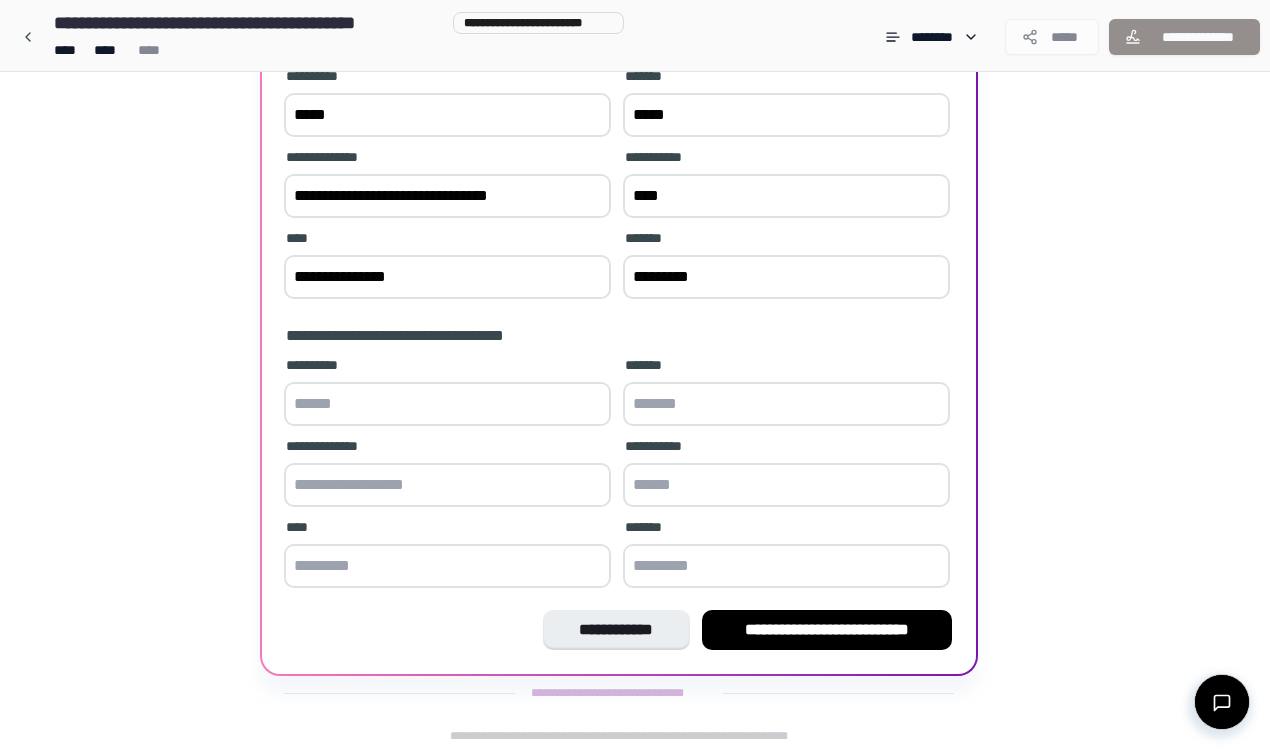 scroll, scrollTop: 277, scrollLeft: 0, axis: vertical 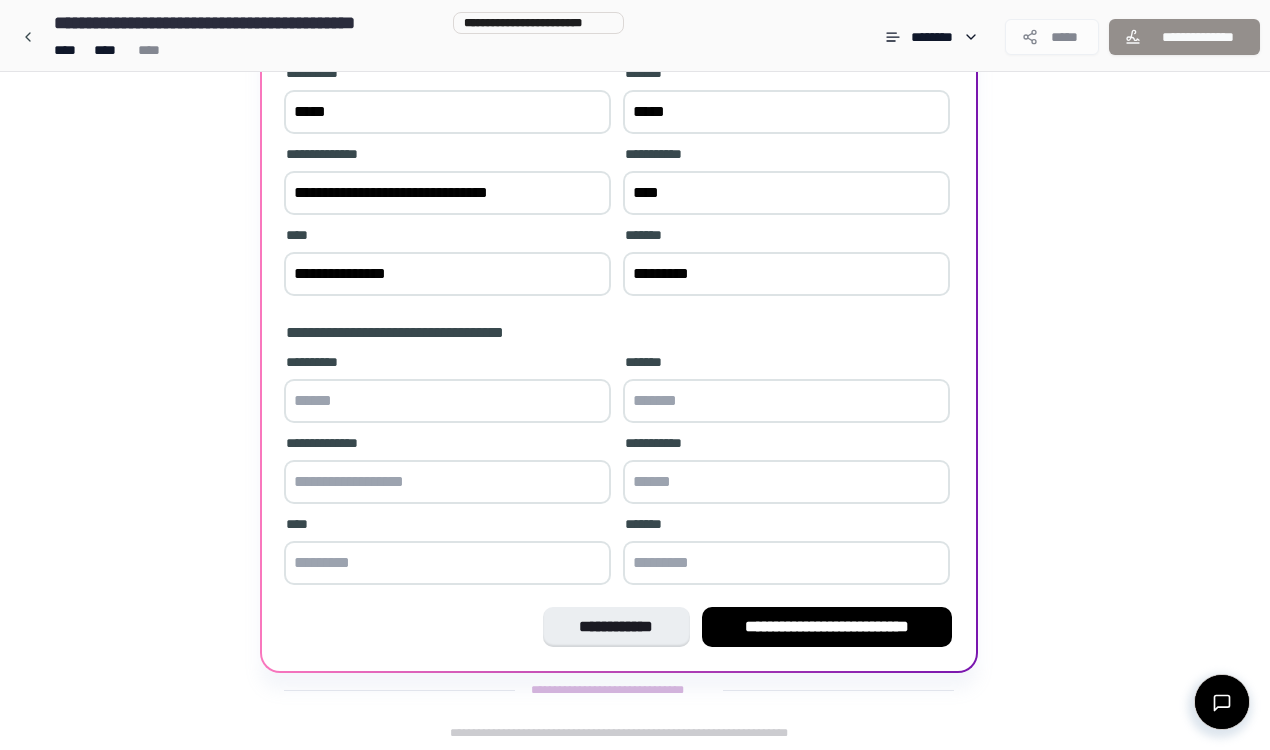 type on "*********" 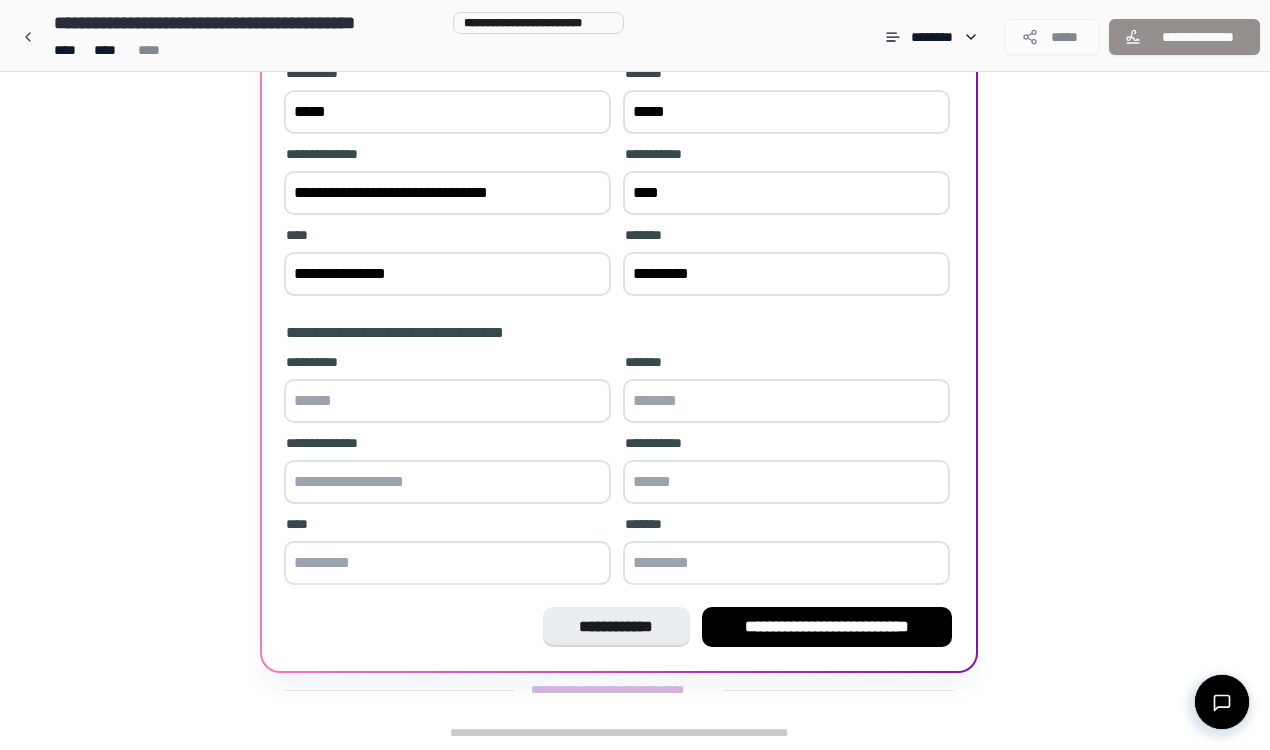 click at bounding box center (447, 401) 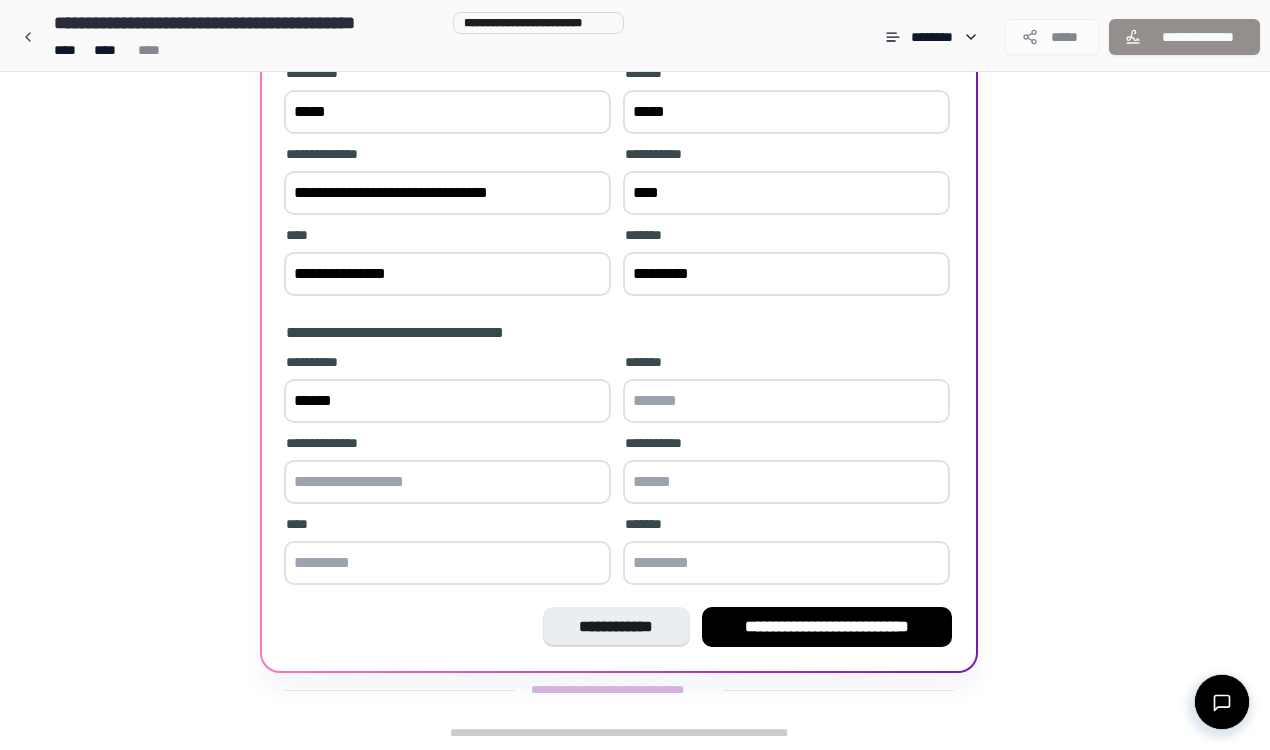 type on "******" 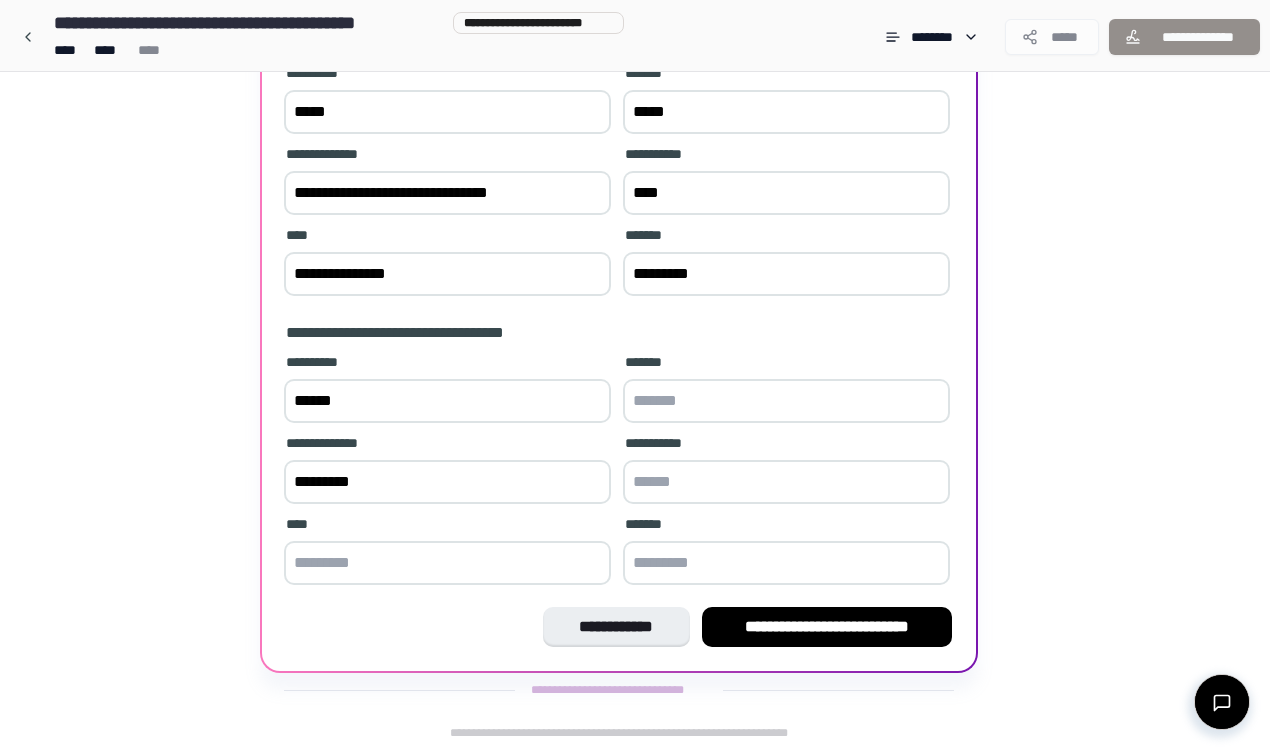 type on "*********" 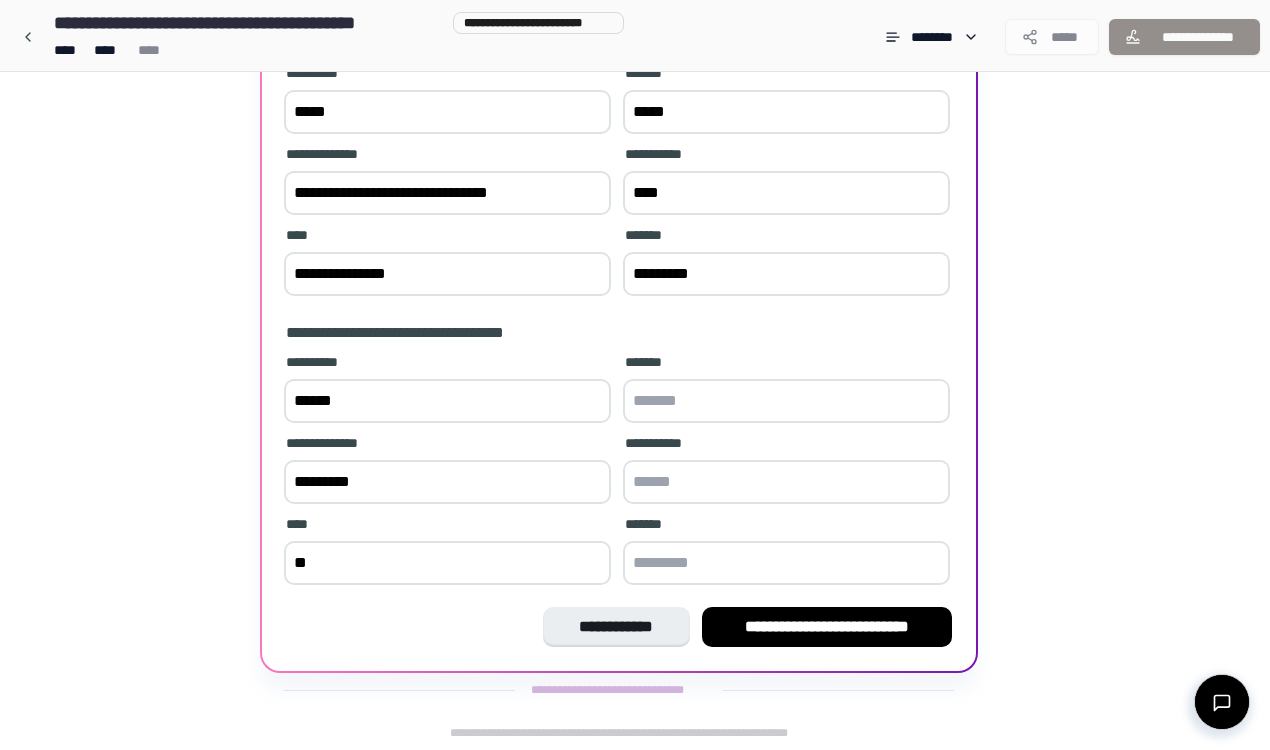 type on "*" 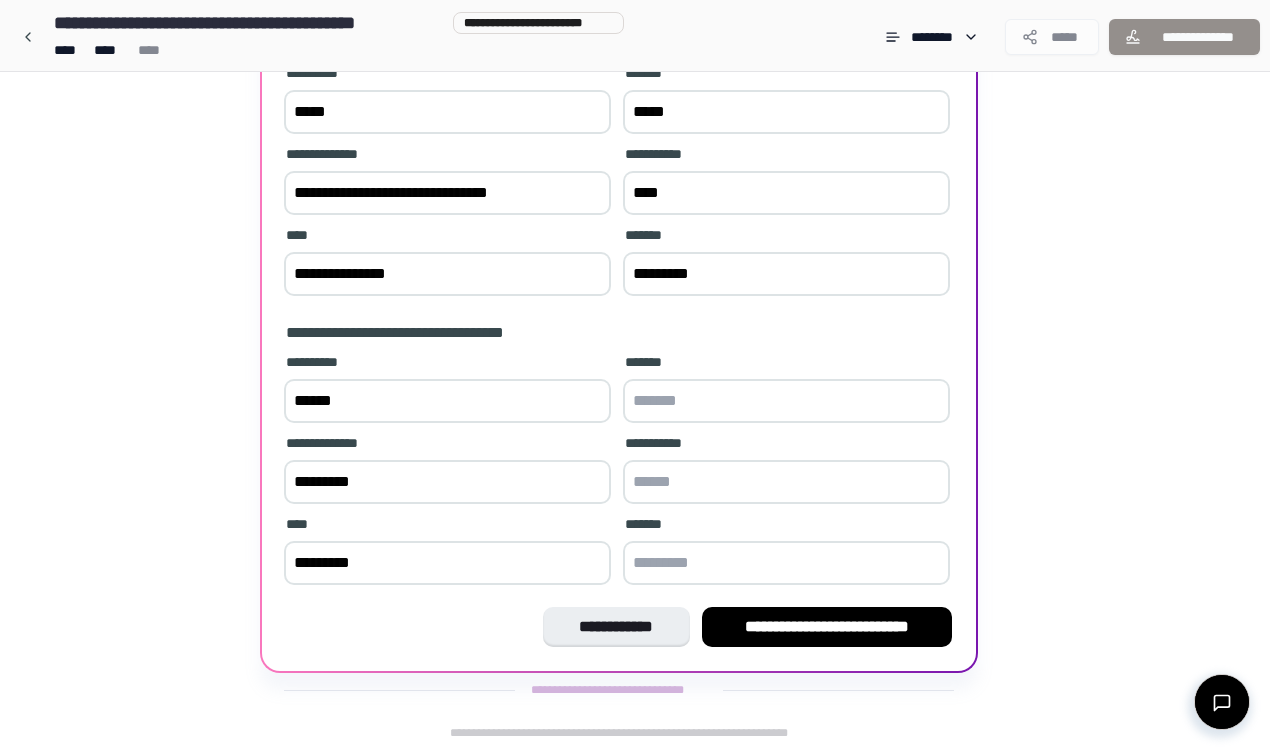 type on "*********" 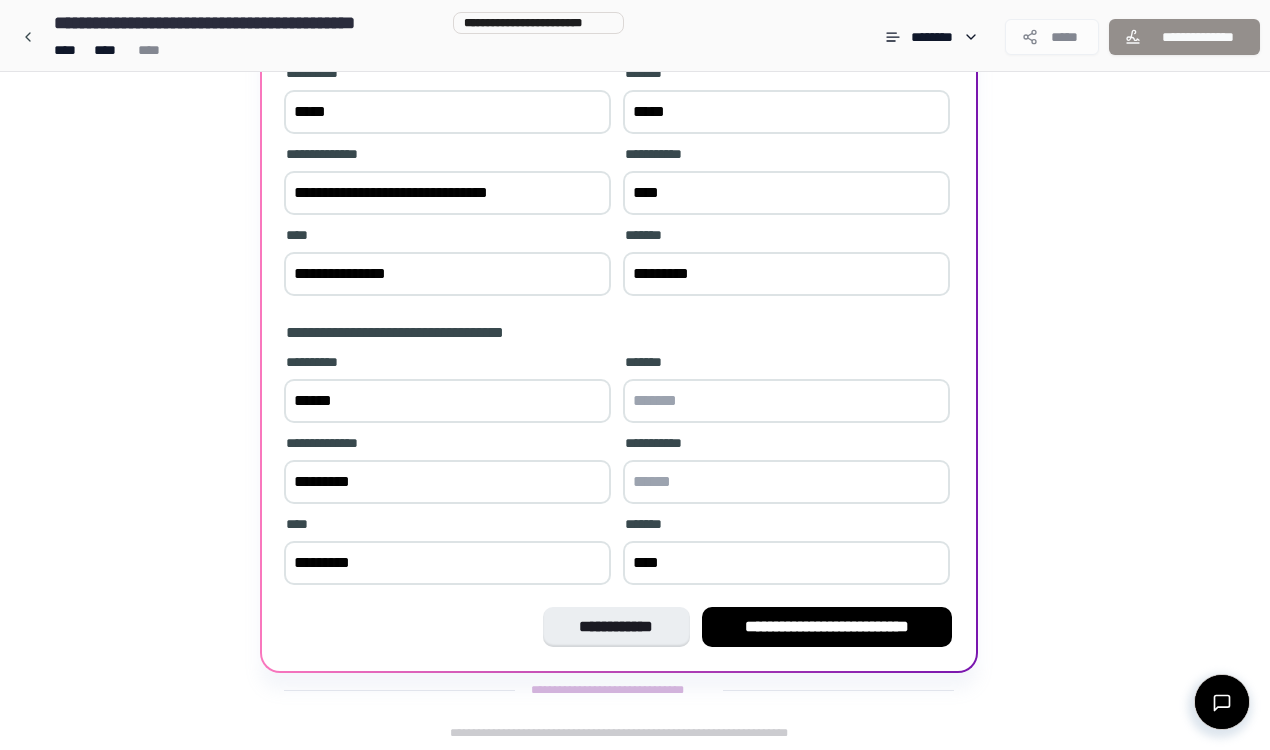 type on "*****" 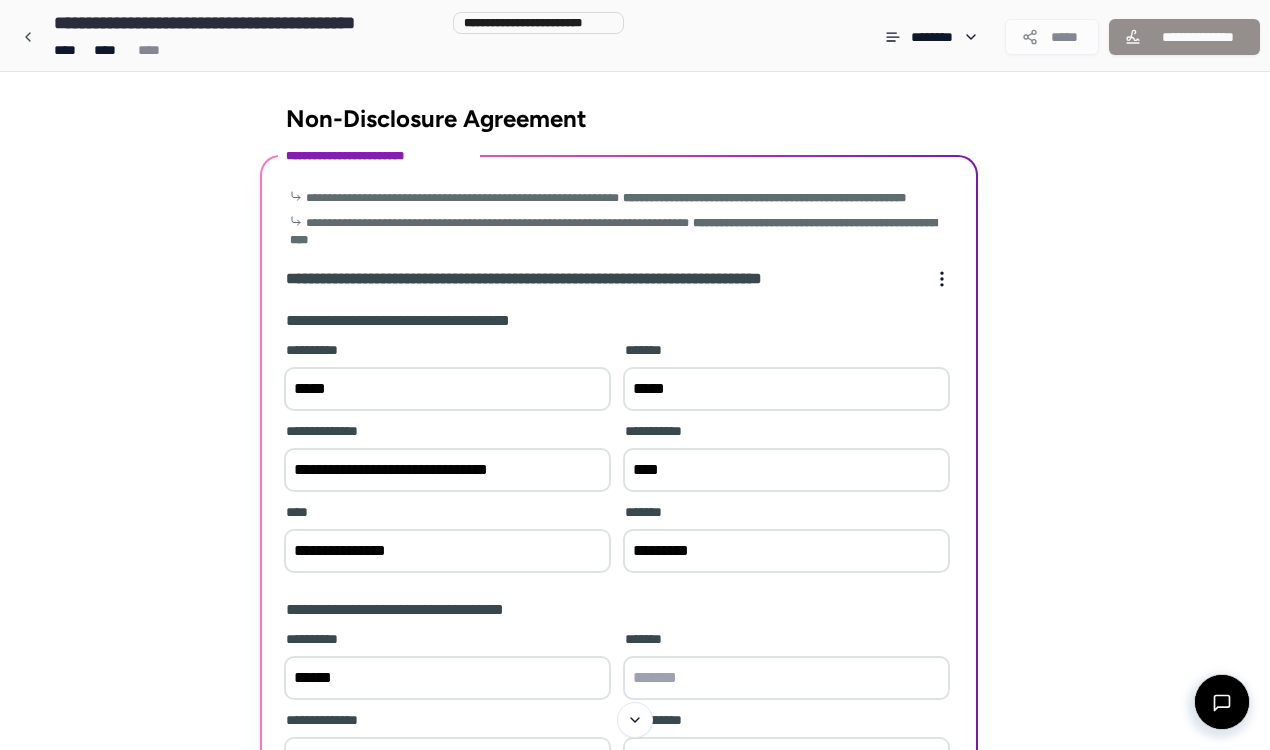 scroll, scrollTop: 0, scrollLeft: 0, axis: both 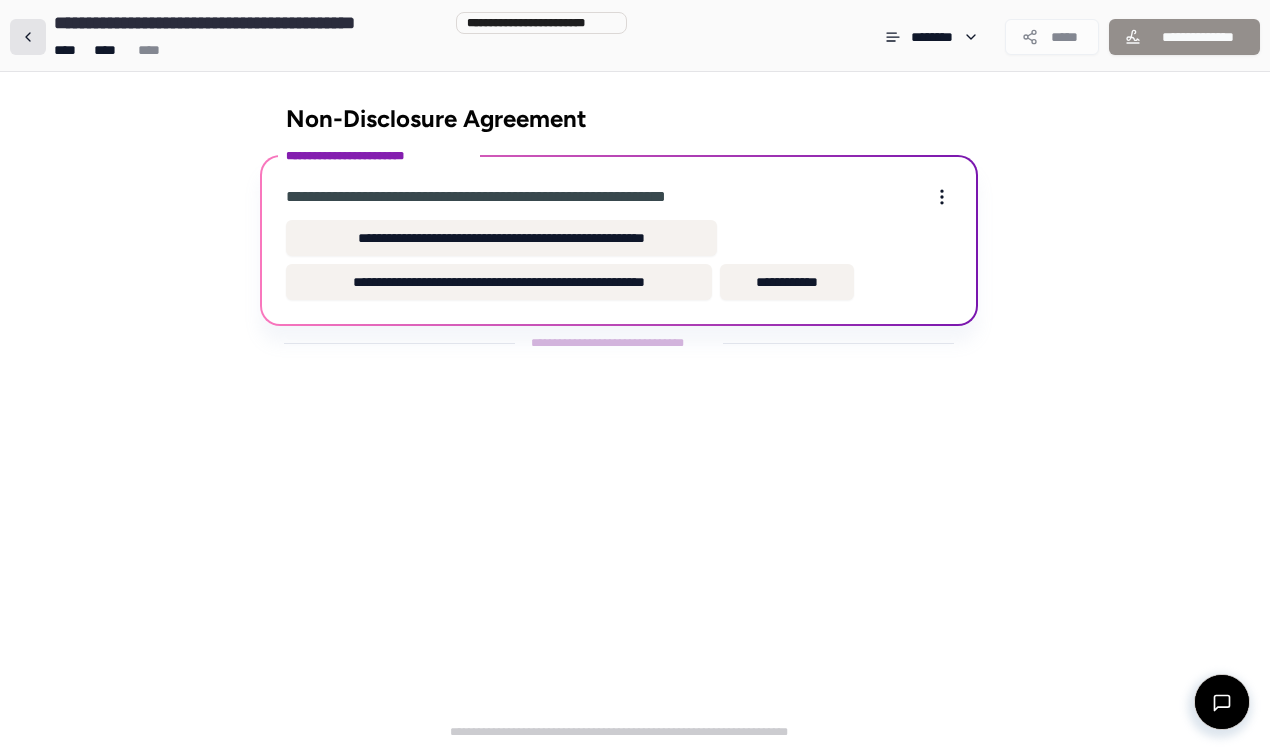 click at bounding box center (28, 37) 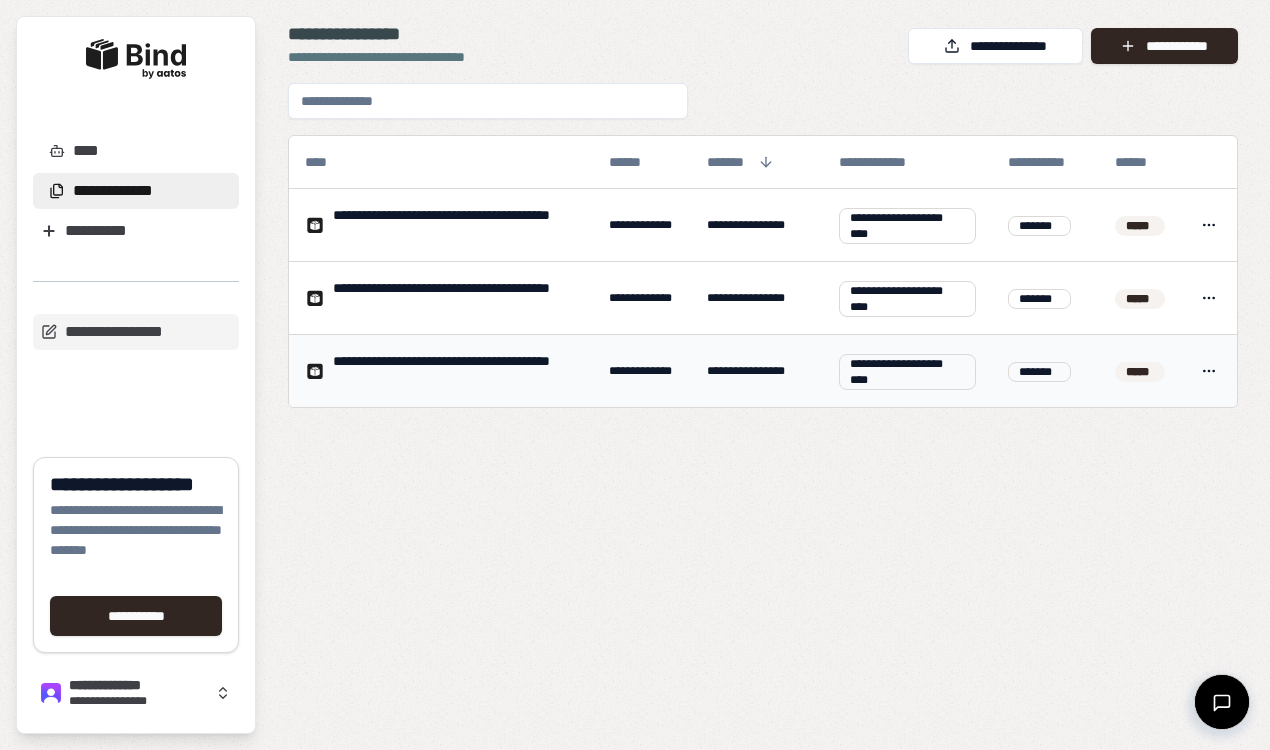 click on "****" at bounding box center [1209, 371] 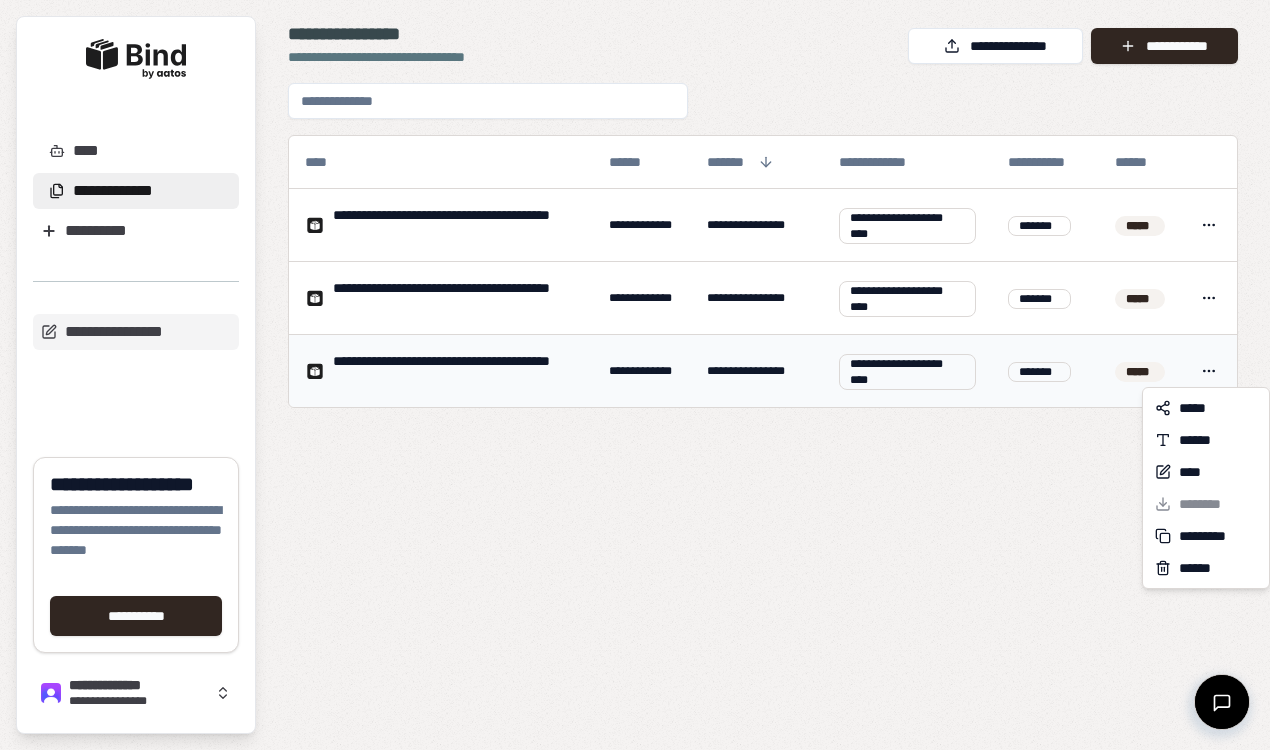 click on "**********" at bounding box center (635, 375) 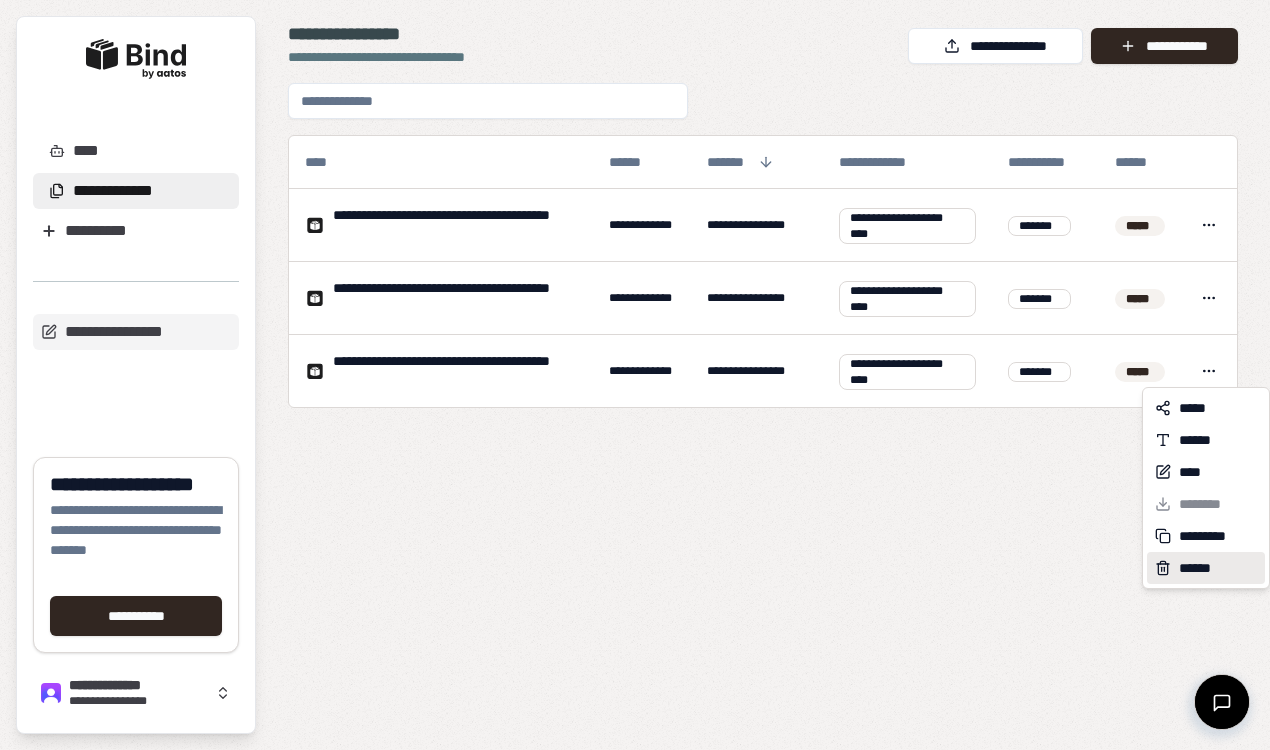 click on "******" at bounding box center [1206, 568] 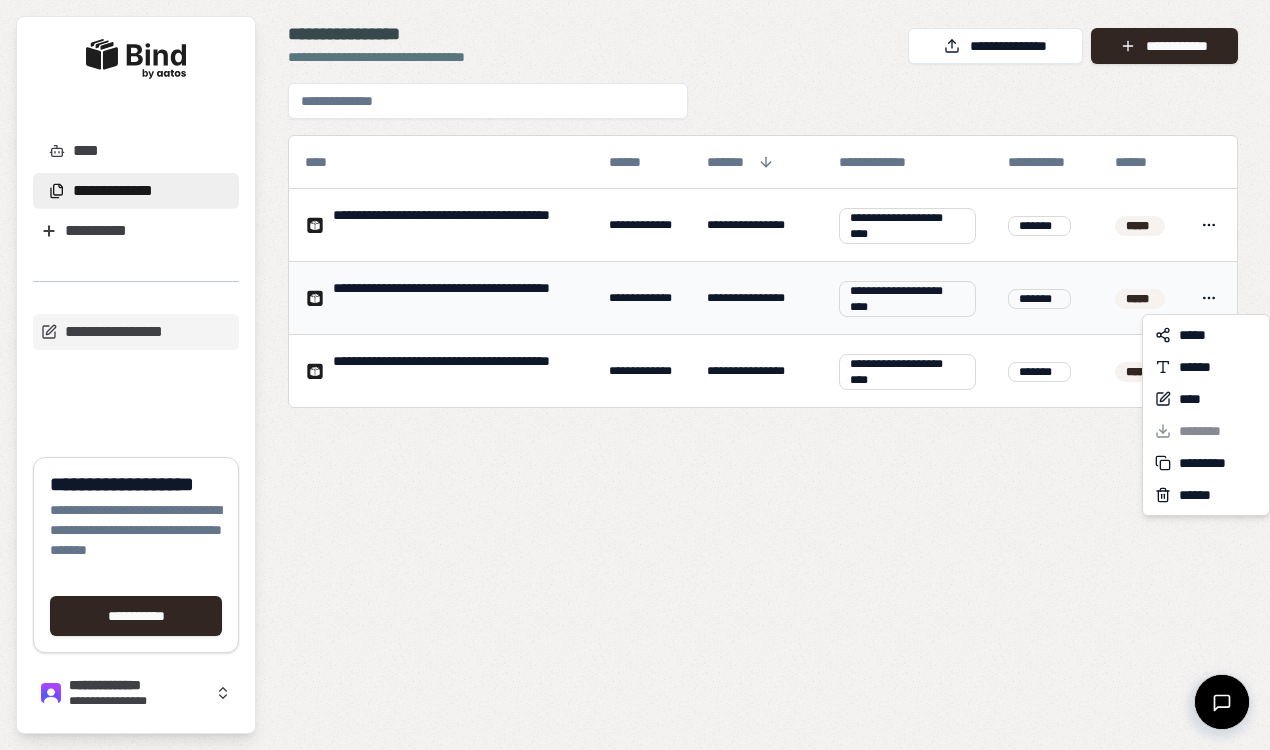click on "**********" at bounding box center [635, 375] 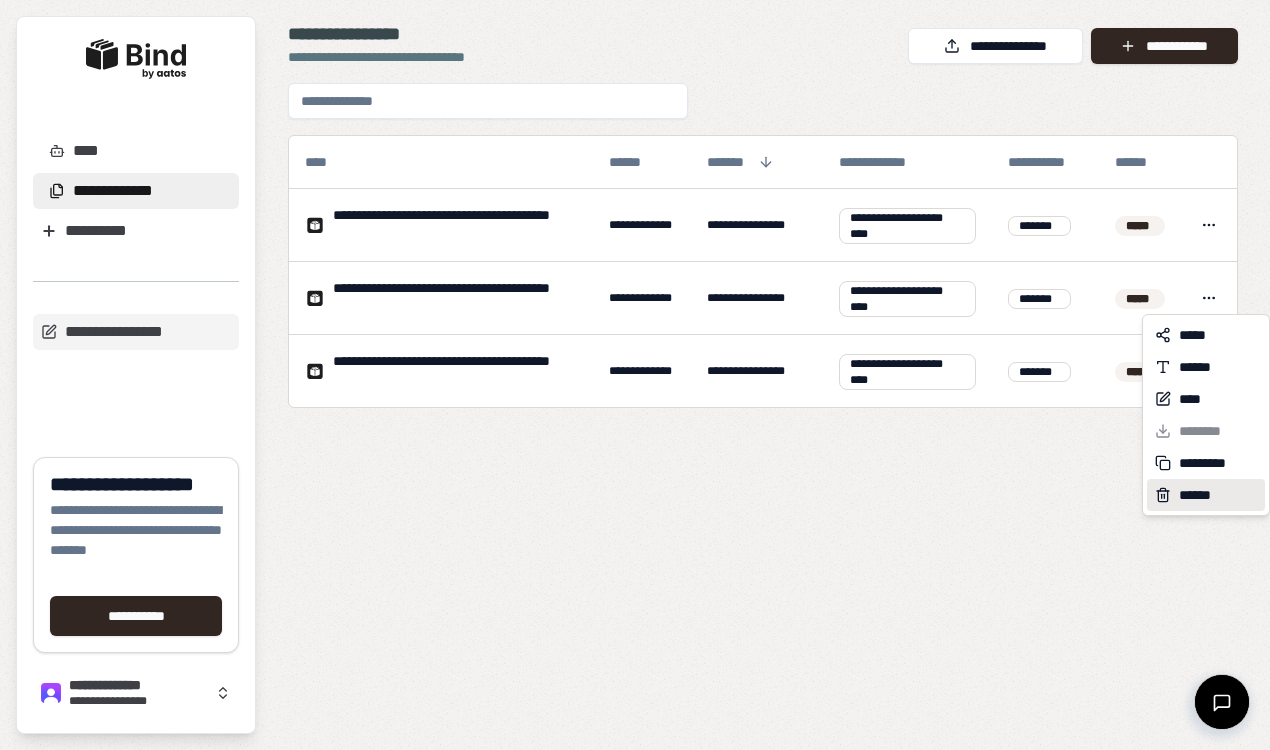 click on "******" at bounding box center (1199, 495) 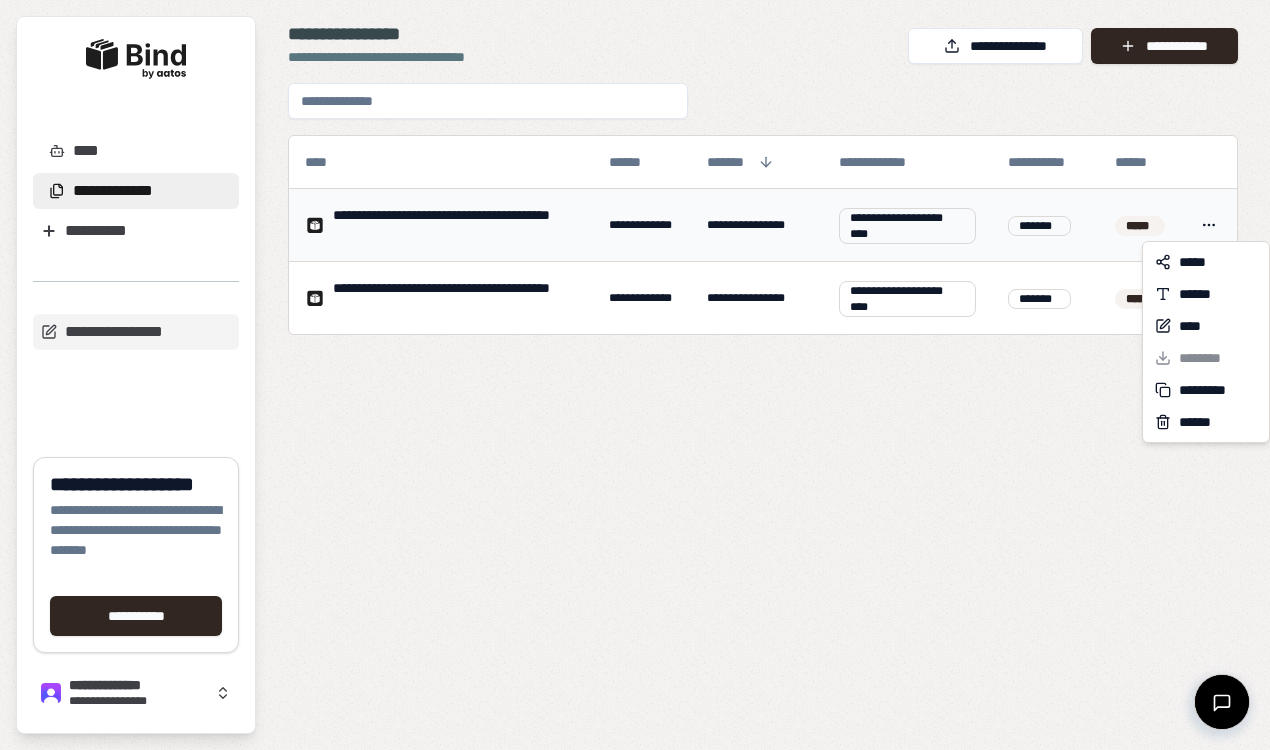 click on "**********" at bounding box center [635, 375] 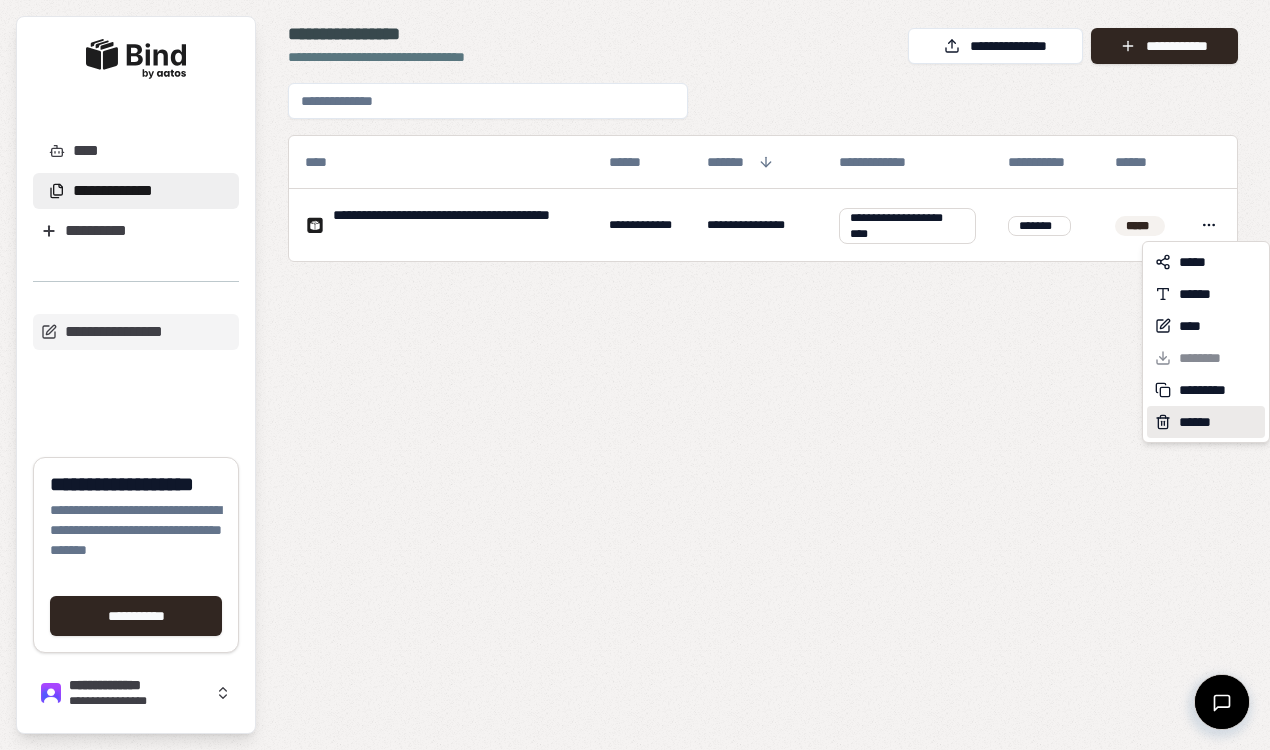 click on "******" at bounding box center [1199, 422] 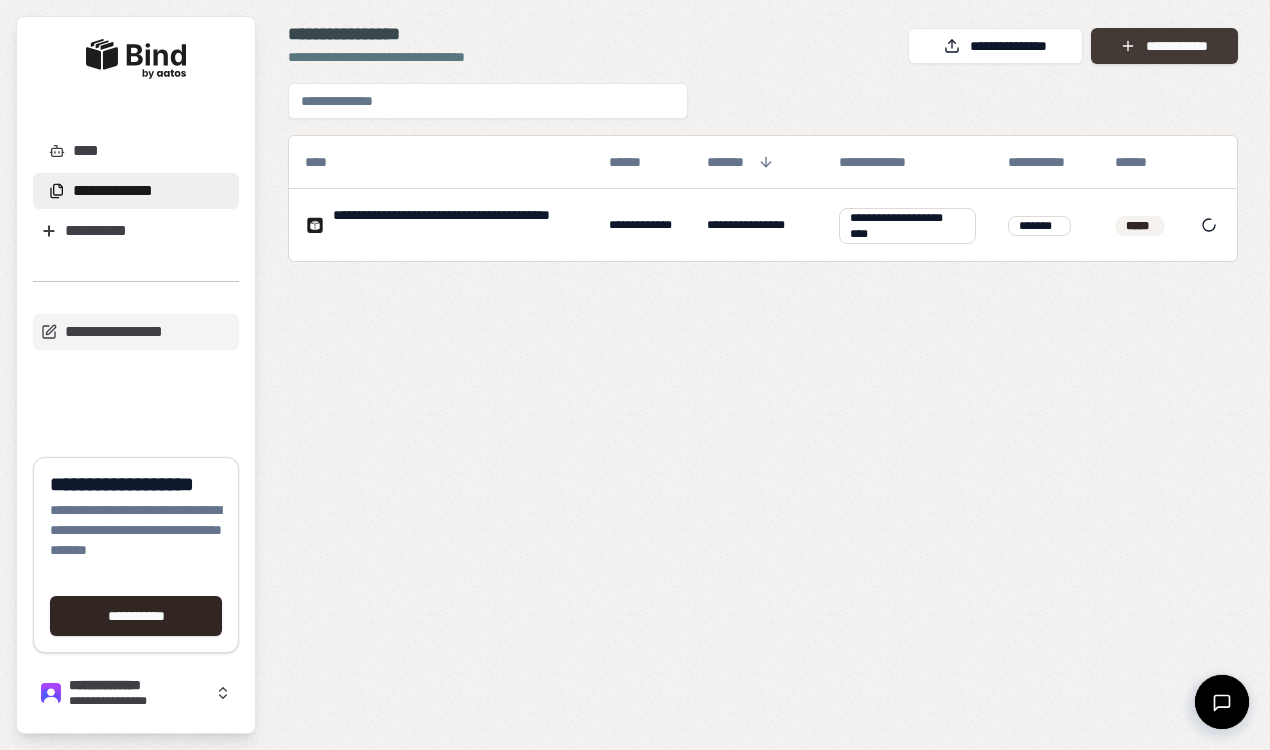 click on "**********" at bounding box center (1164, 46) 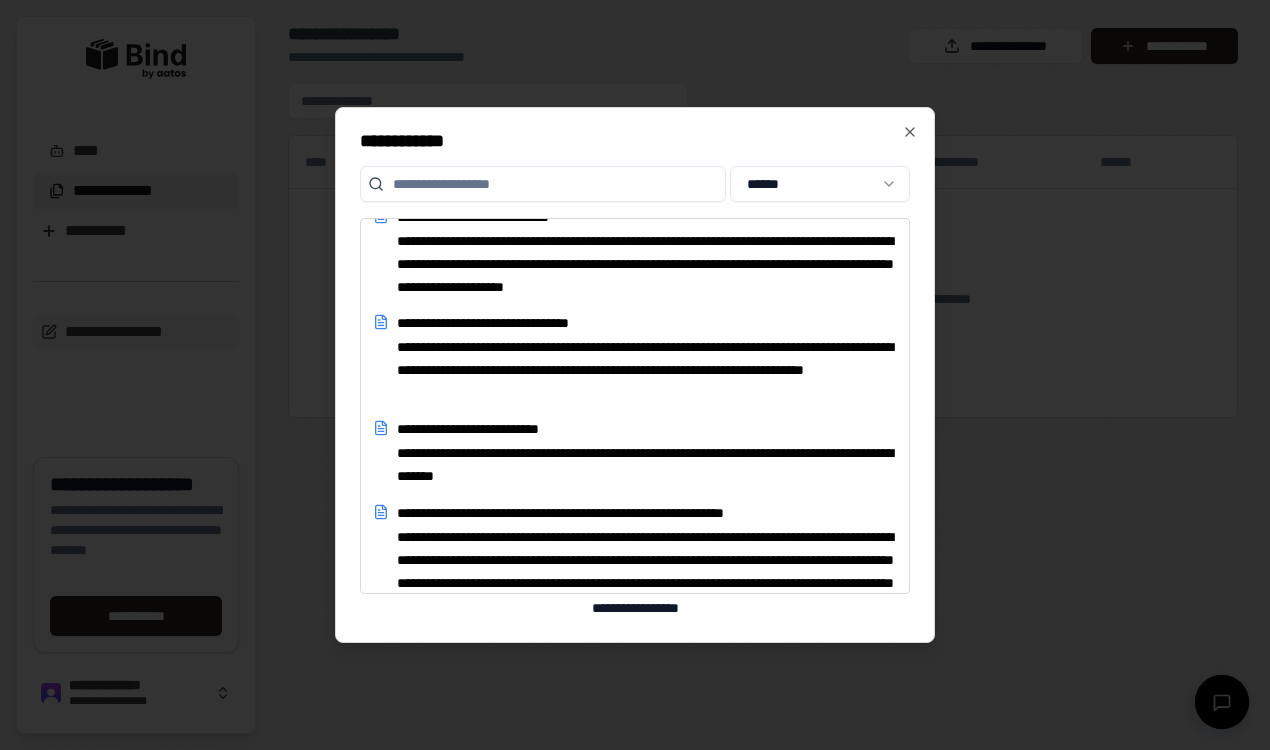 scroll, scrollTop: 2704, scrollLeft: 0, axis: vertical 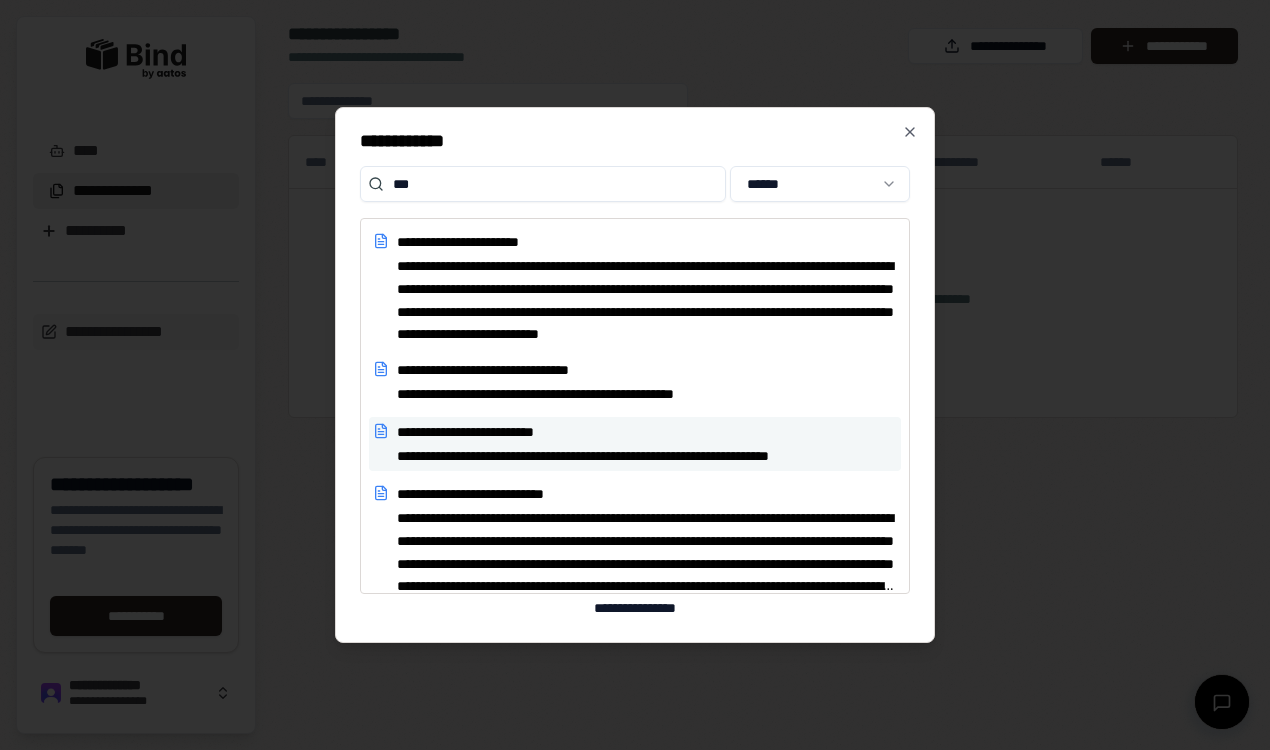 type on "***" 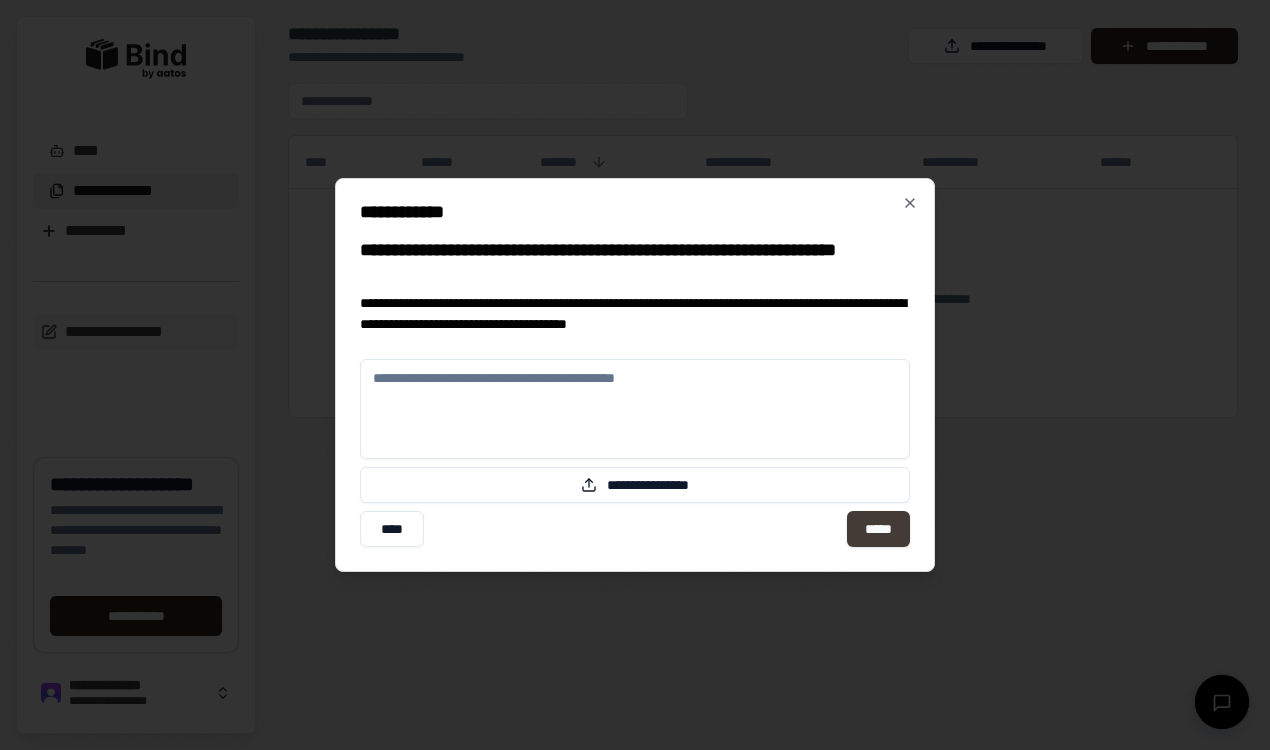 click on "*****" at bounding box center (878, 529) 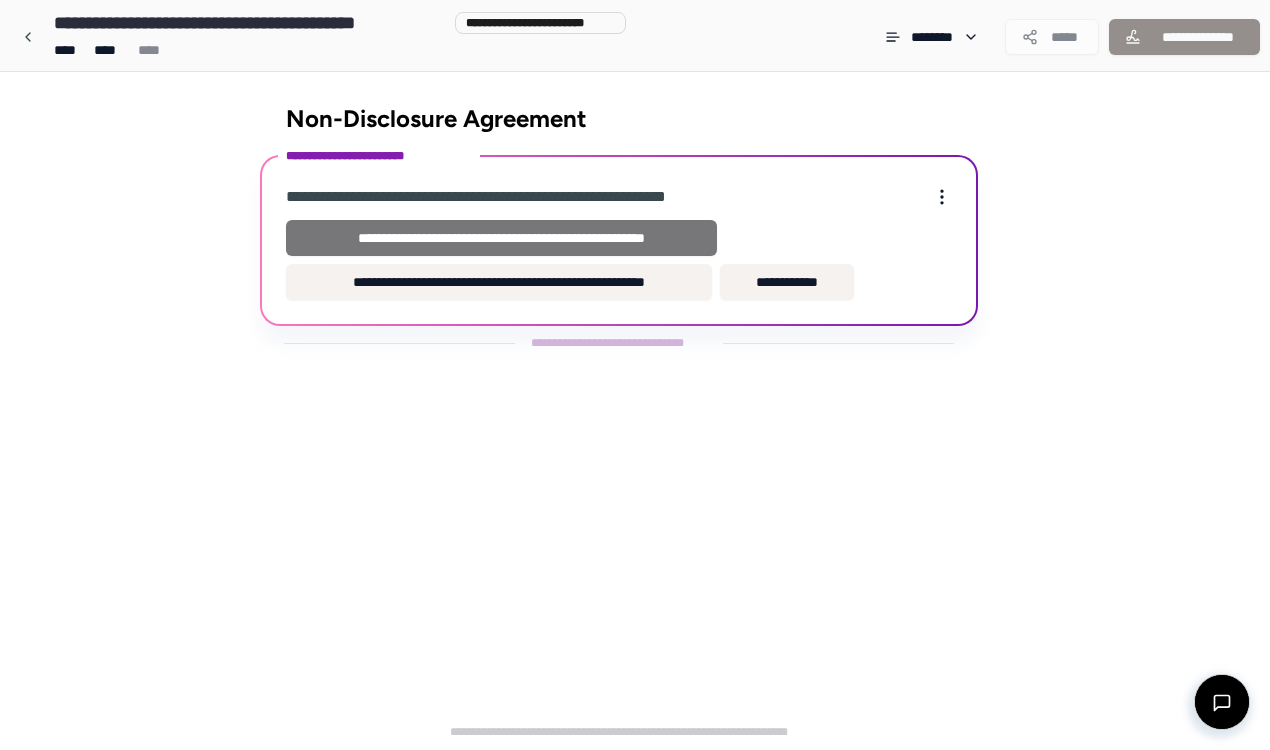 click on "**********" at bounding box center [501, 238] 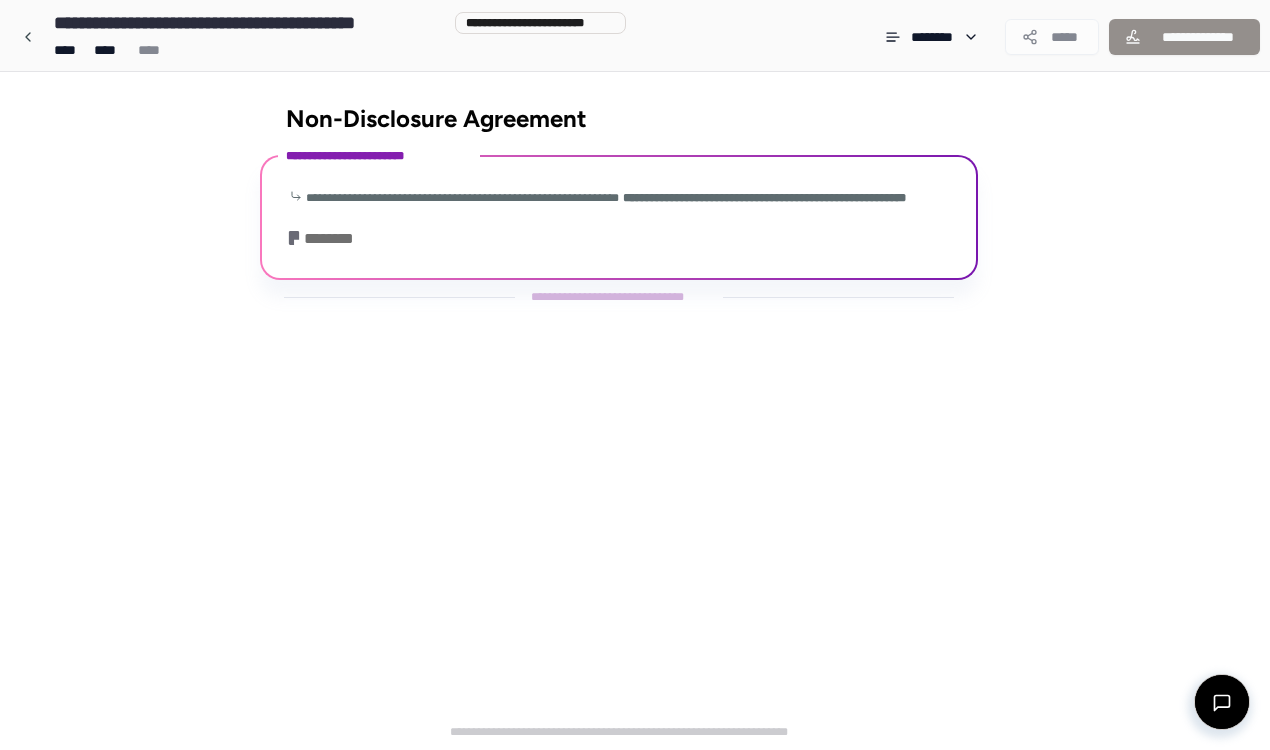 scroll, scrollTop: 7, scrollLeft: 0, axis: vertical 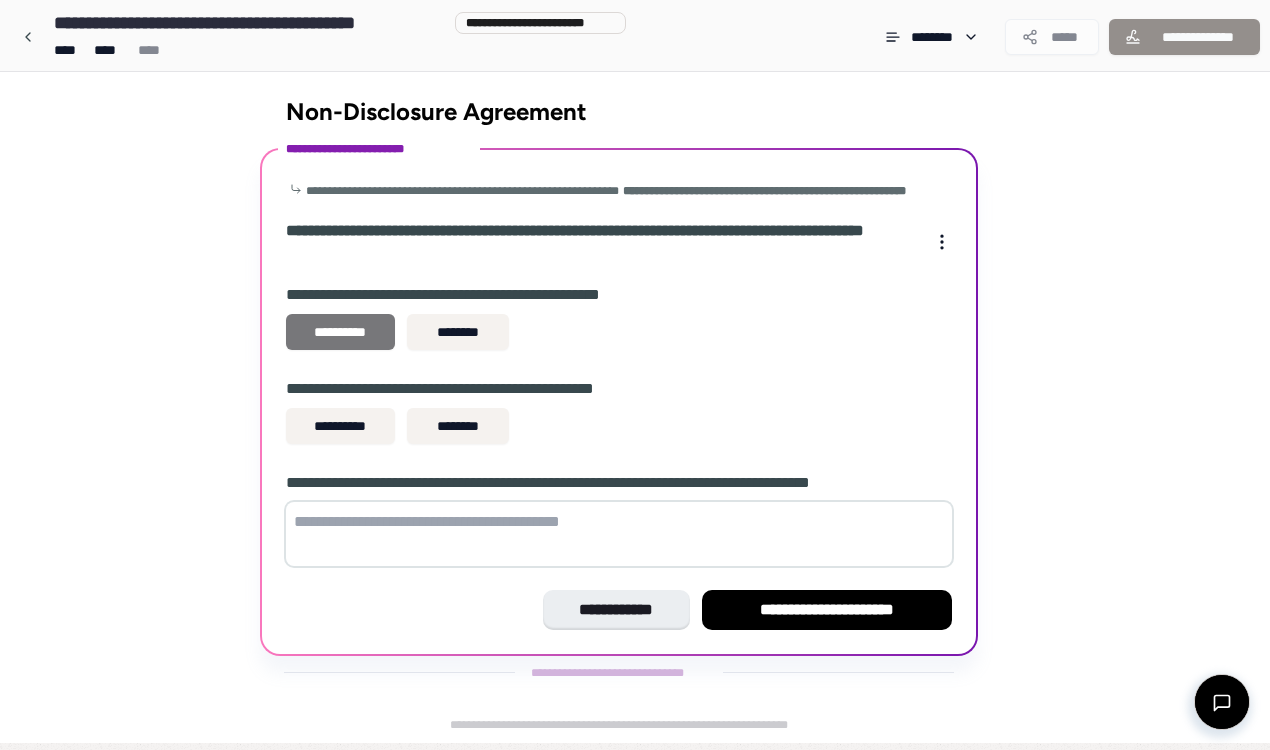 click on "**********" at bounding box center (340, 332) 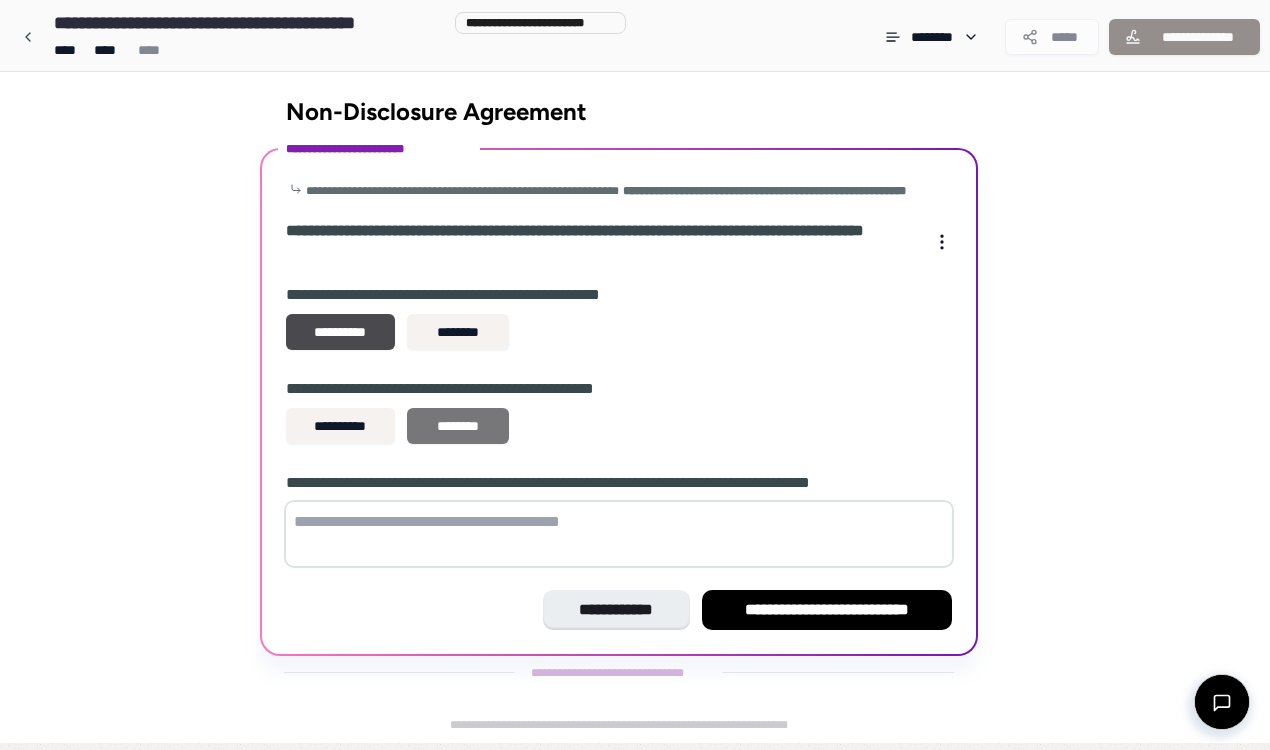 click on "********" at bounding box center (458, 426) 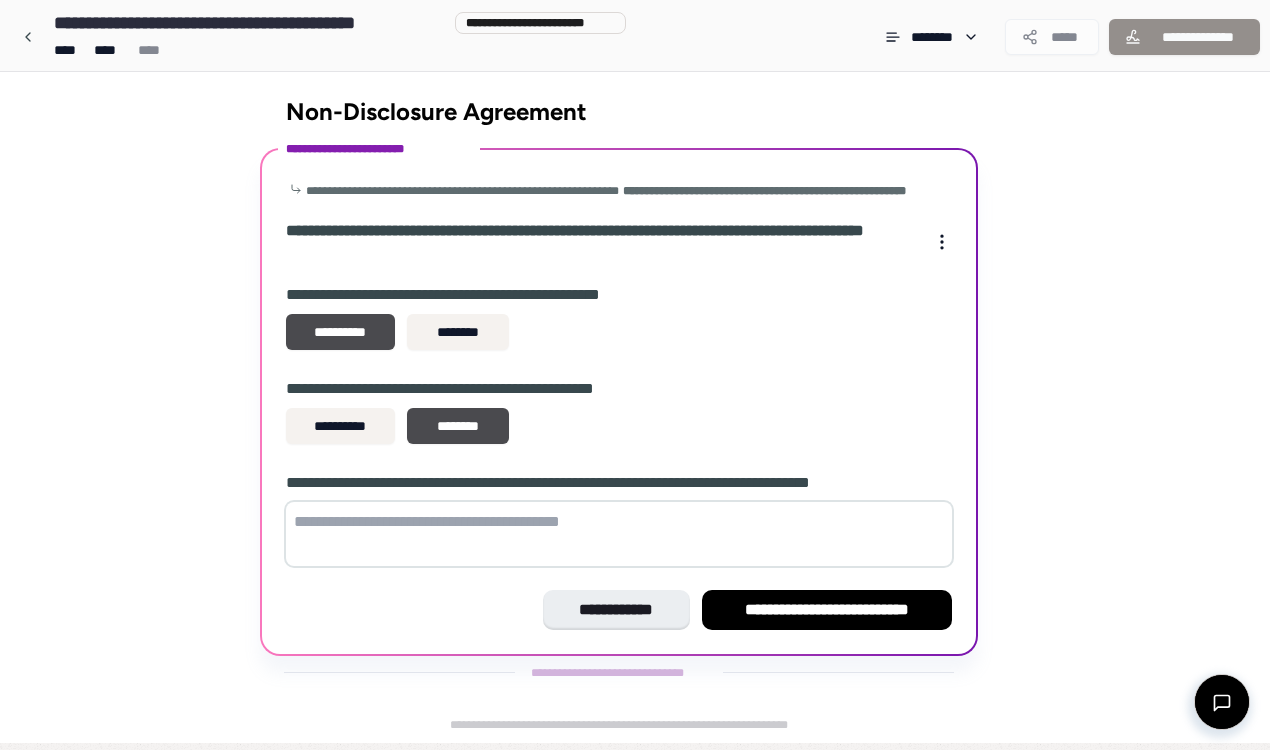 click at bounding box center (619, 534) 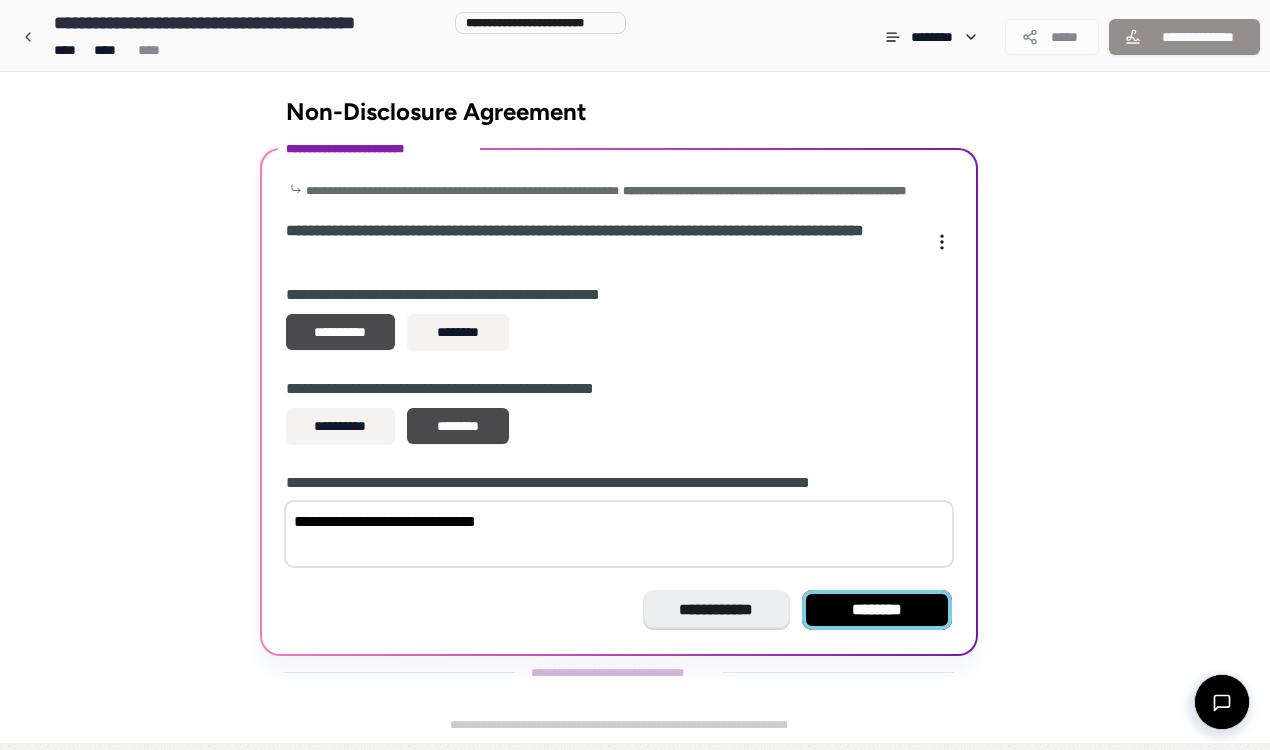 type on "**********" 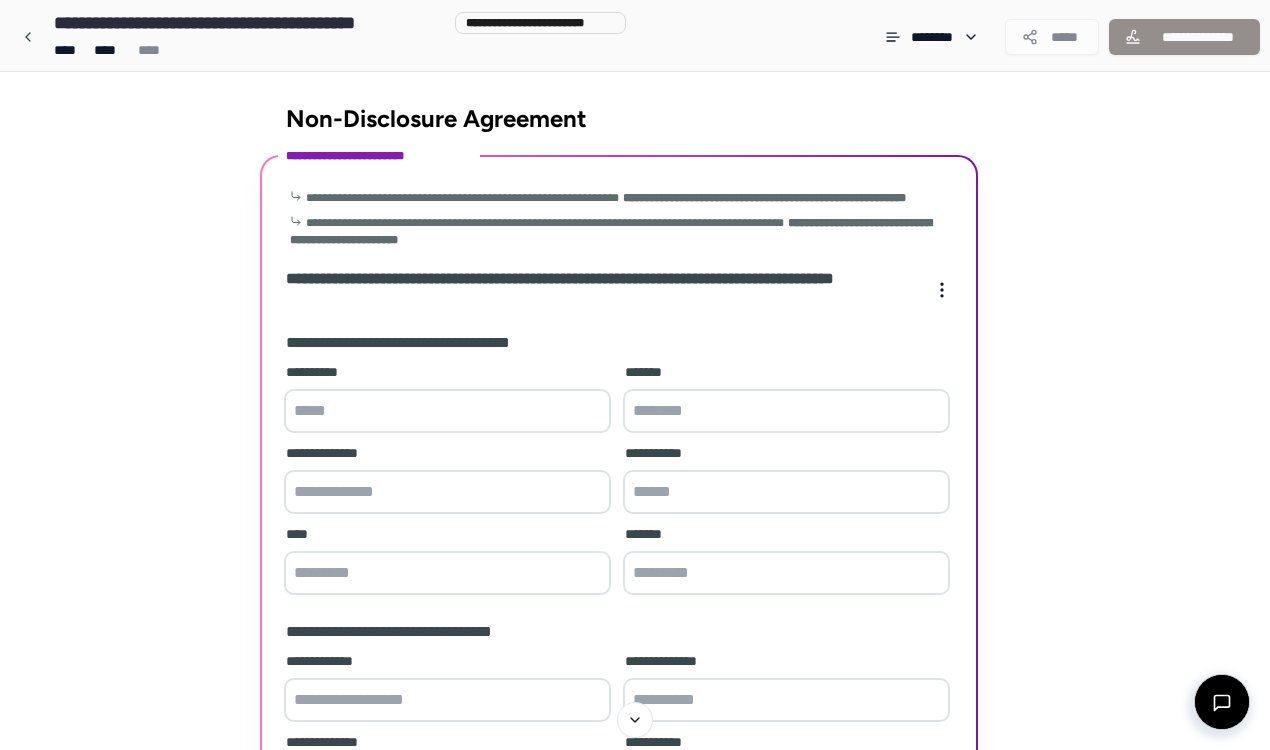 scroll, scrollTop: 0, scrollLeft: 0, axis: both 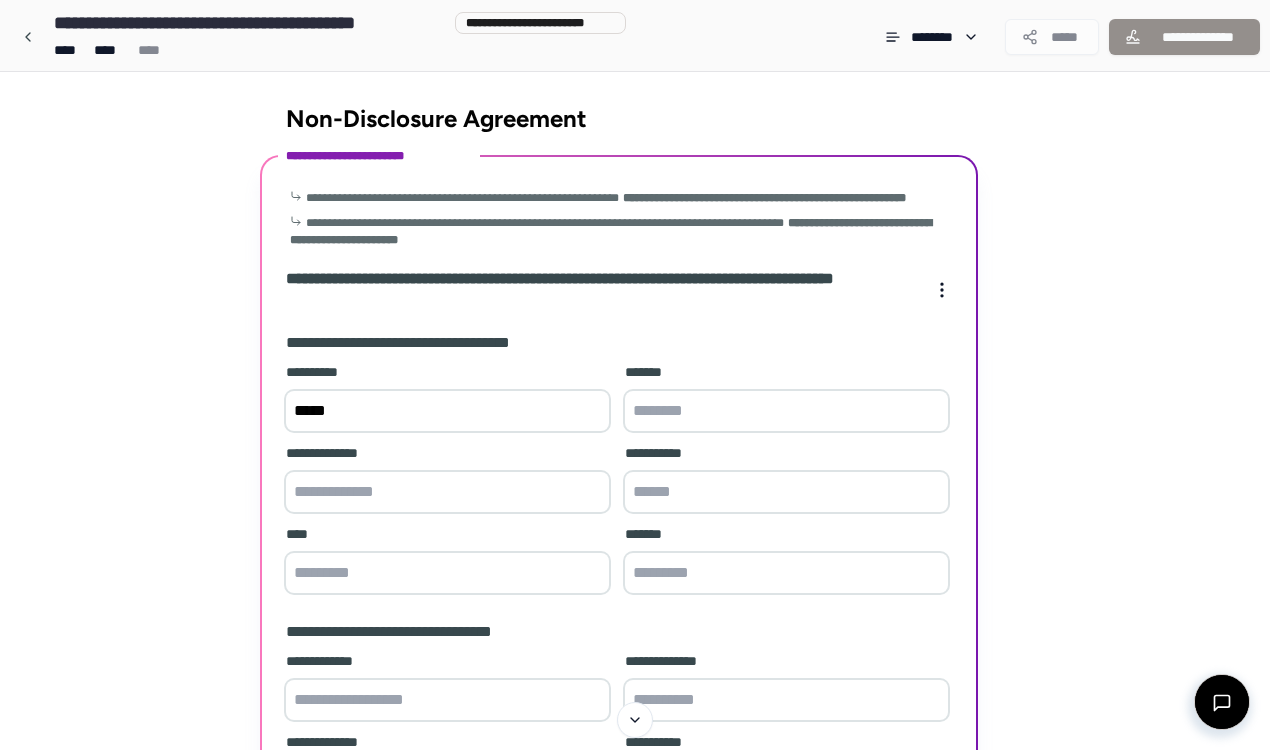 type on "*****" 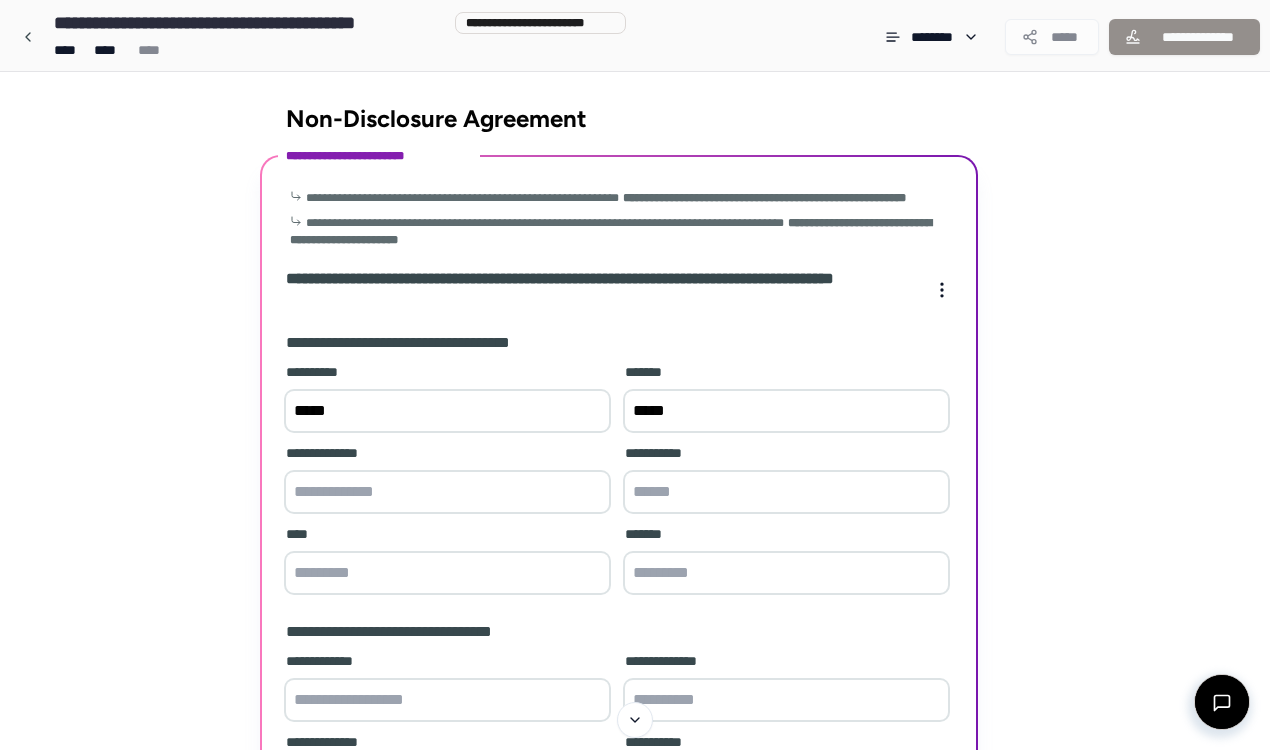 type on "*****" 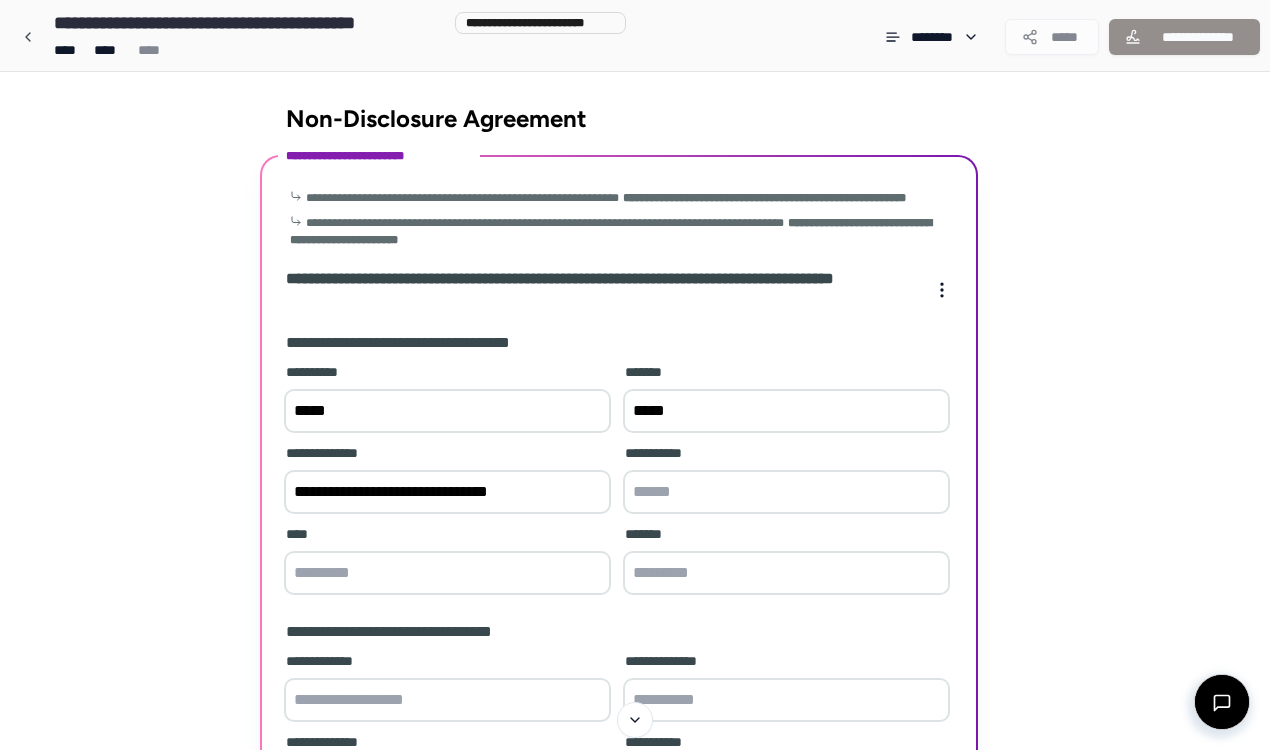 type on "**********" 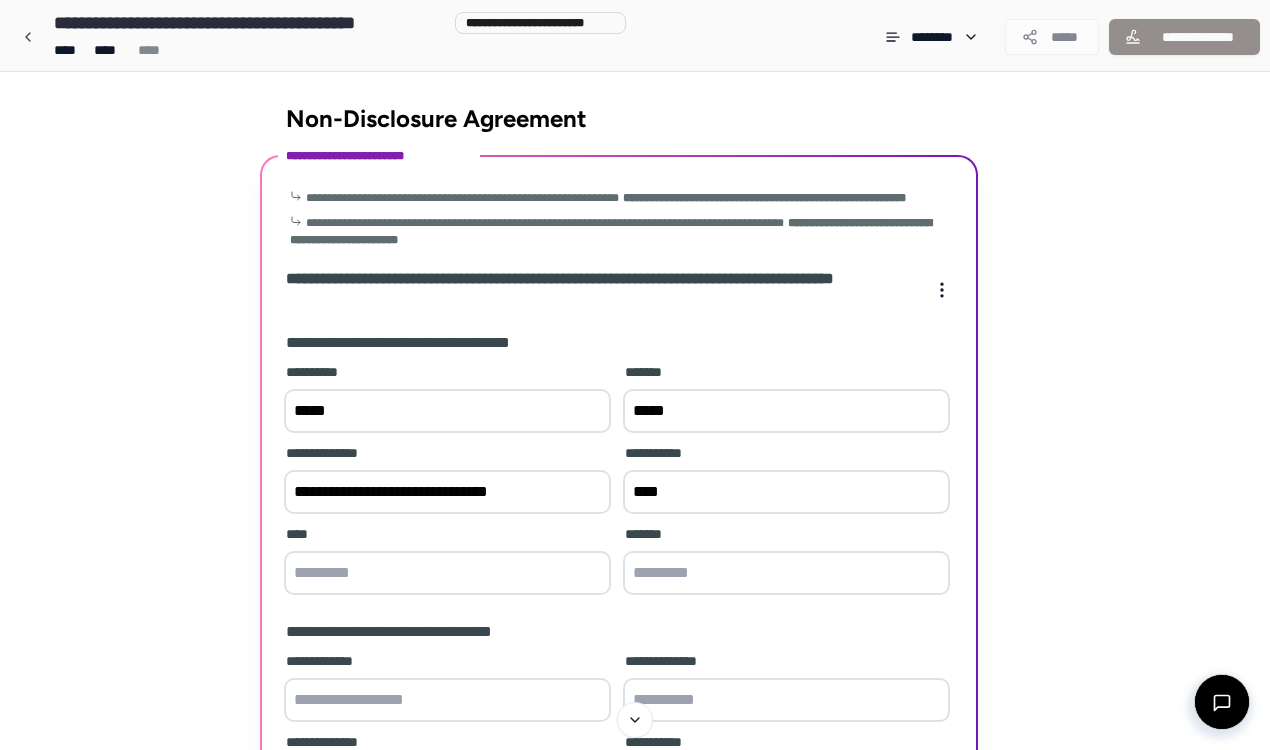 type on "****" 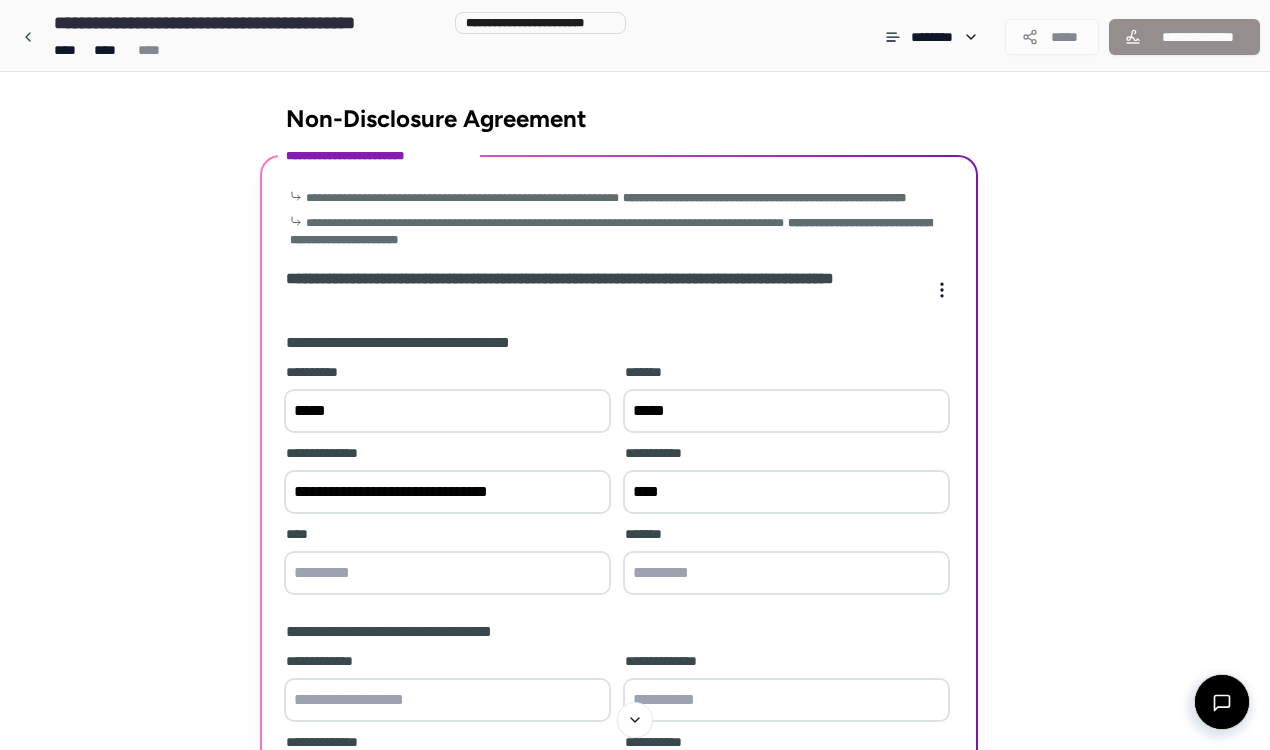 click at bounding box center [447, 573] 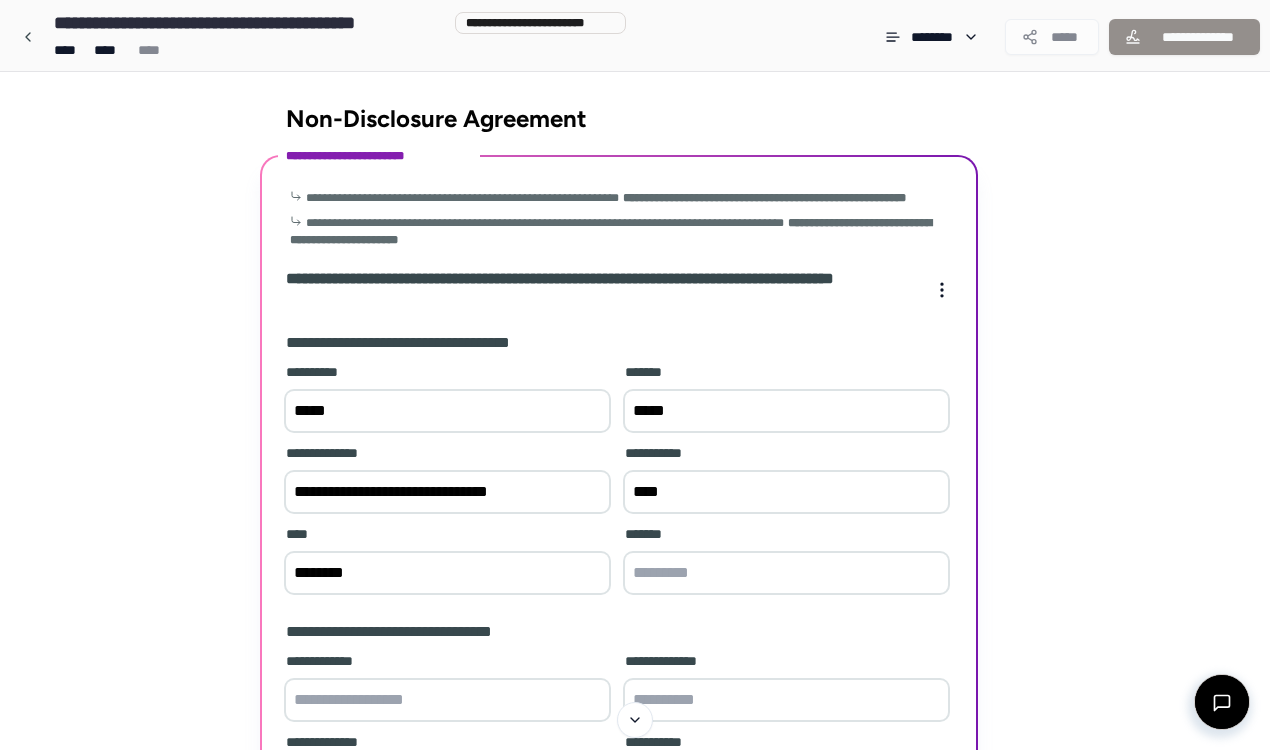 type on "********" 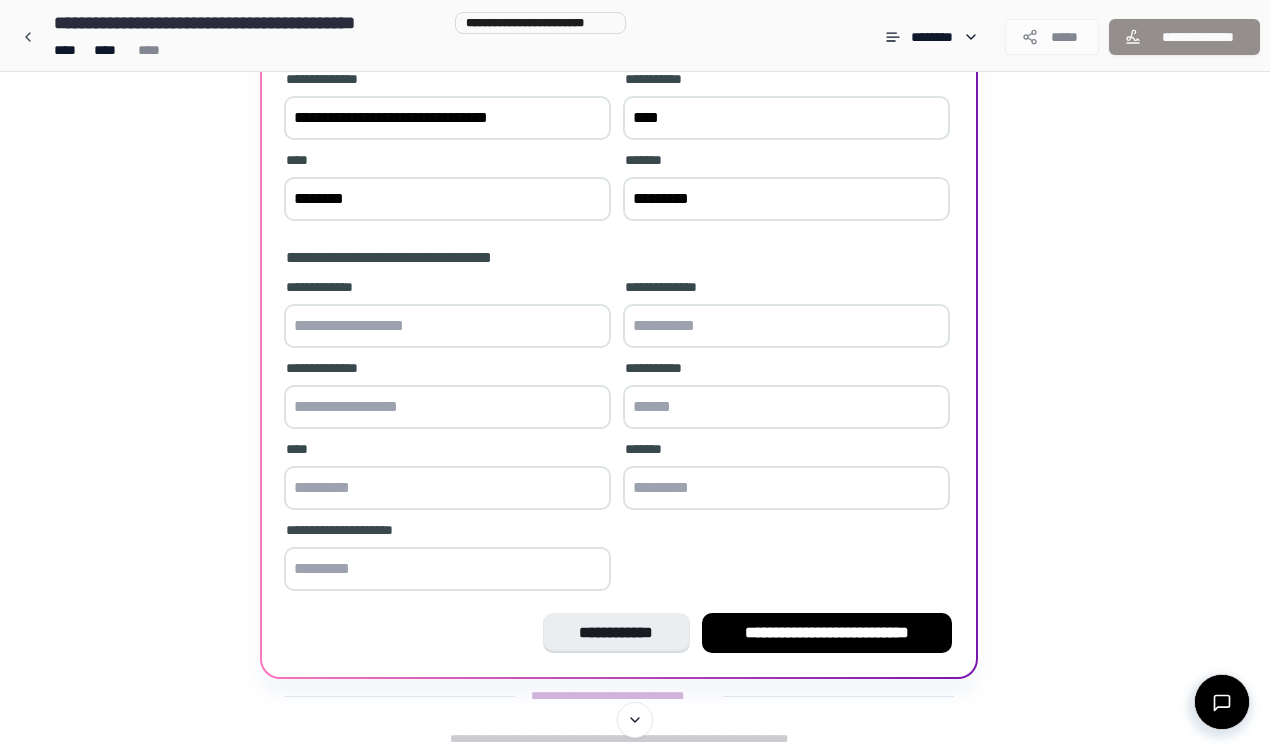 scroll, scrollTop: 397, scrollLeft: 0, axis: vertical 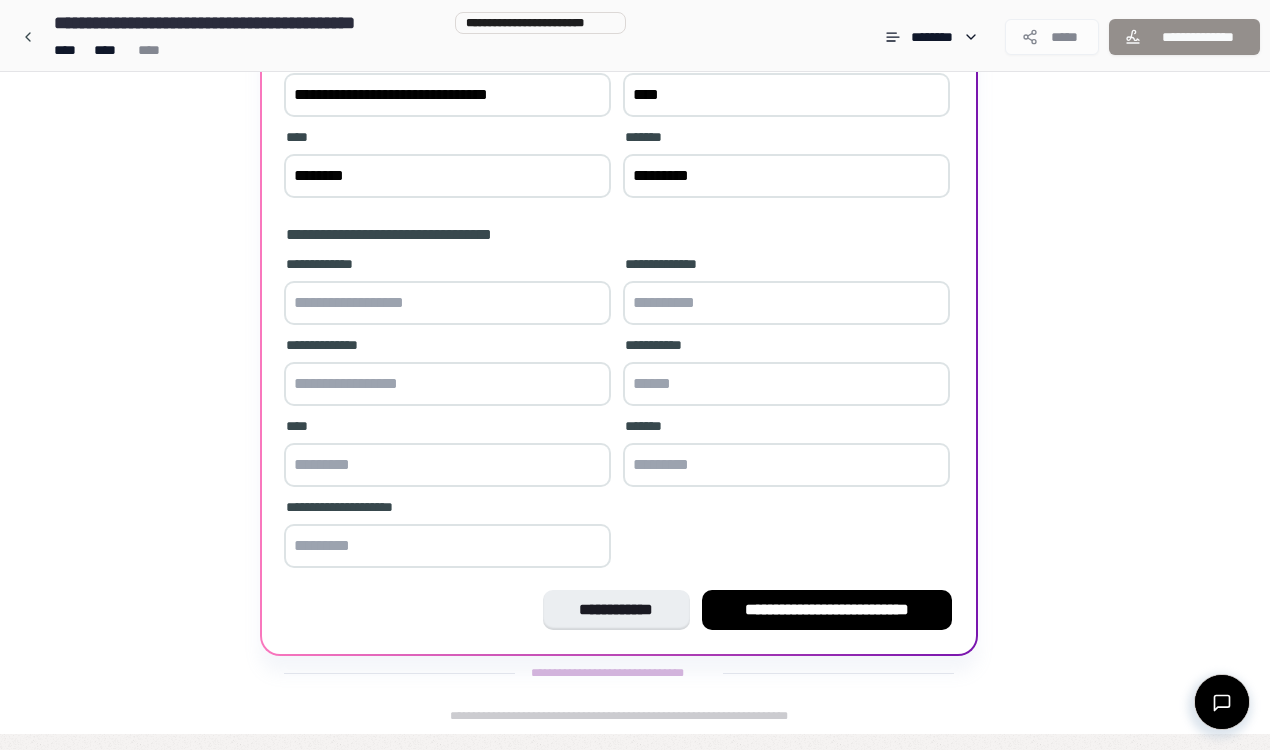 type on "*********" 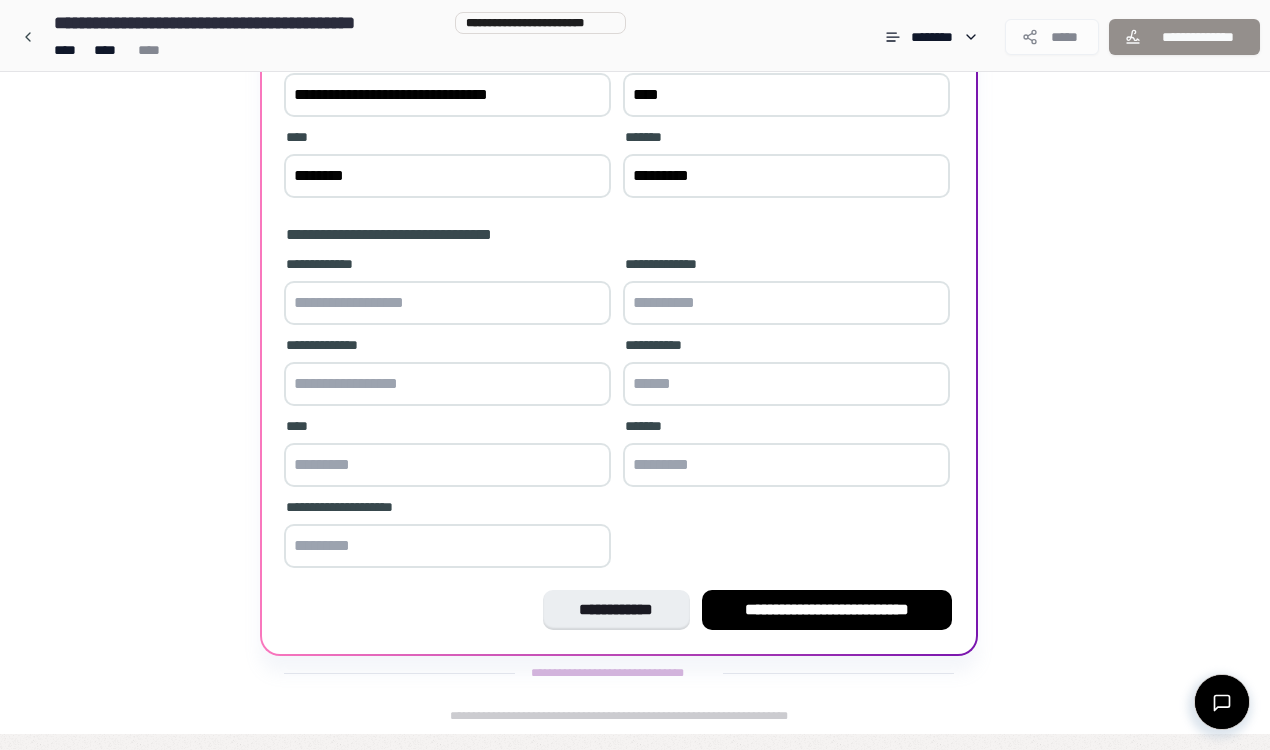 click at bounding box center [447, 303] 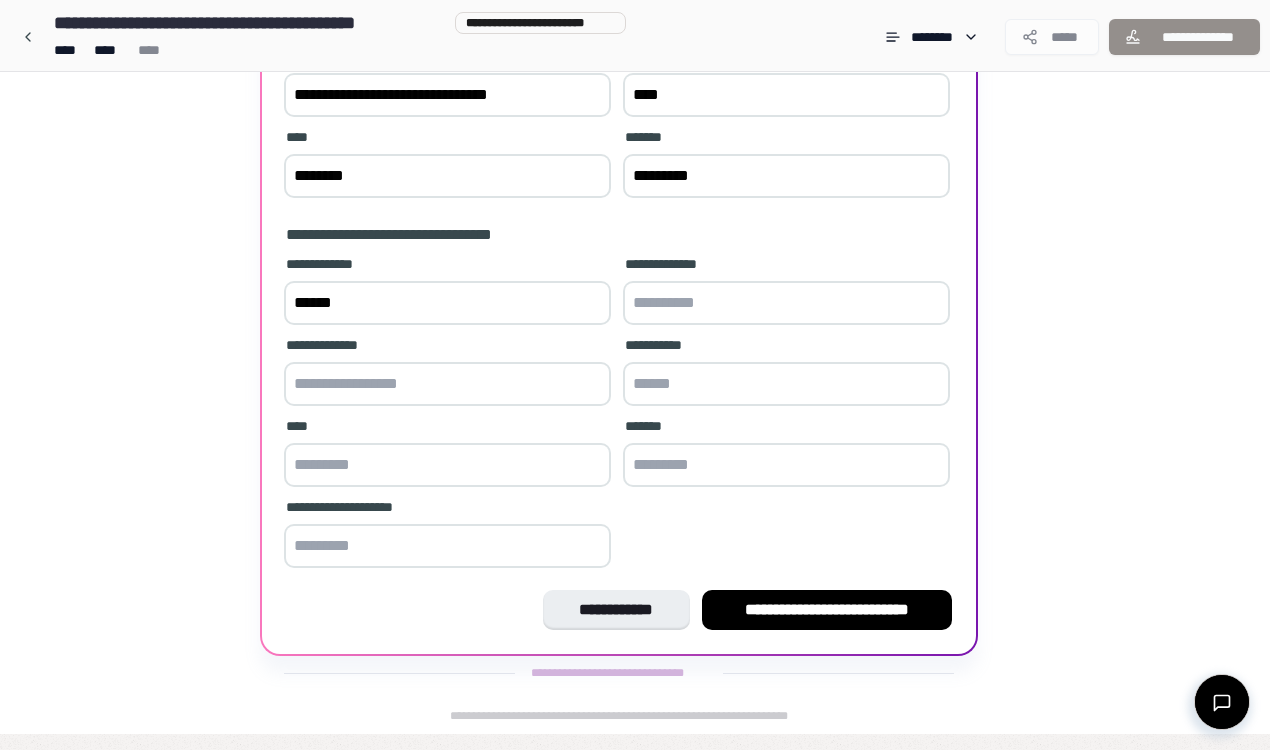 type on "******" 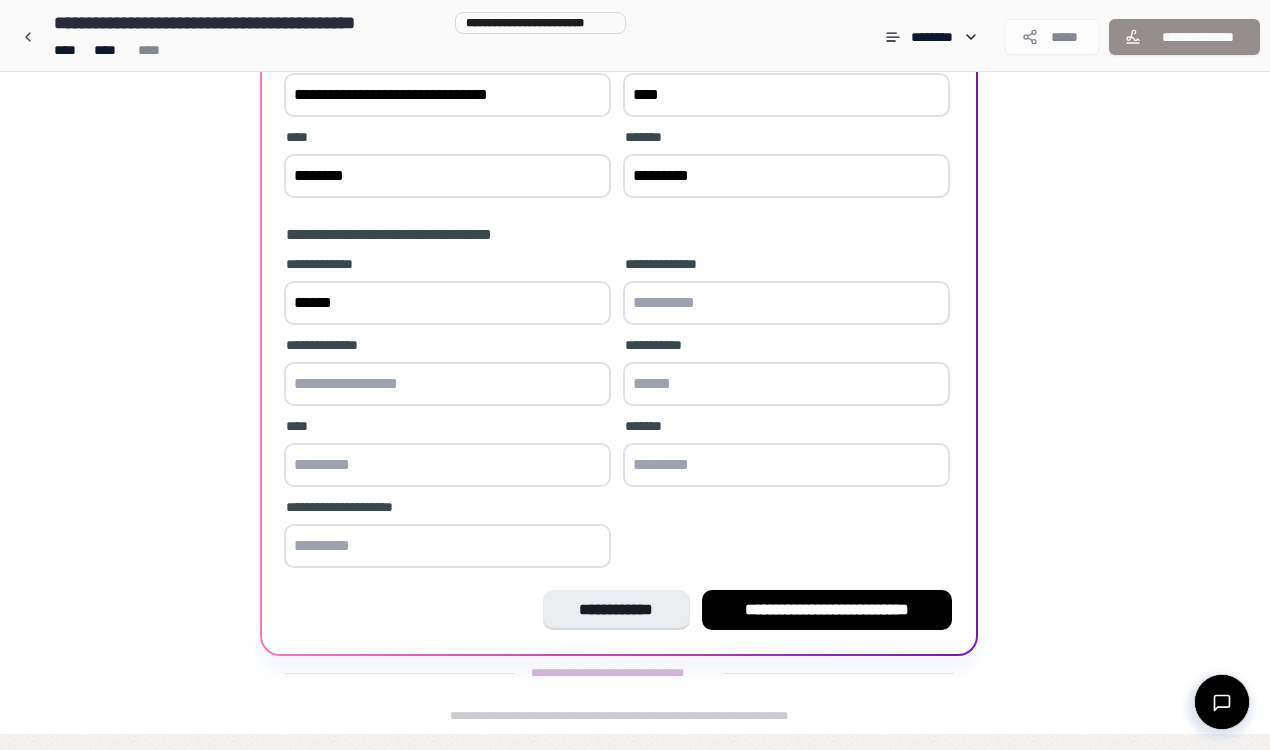 click at bounding box center [786, 303] 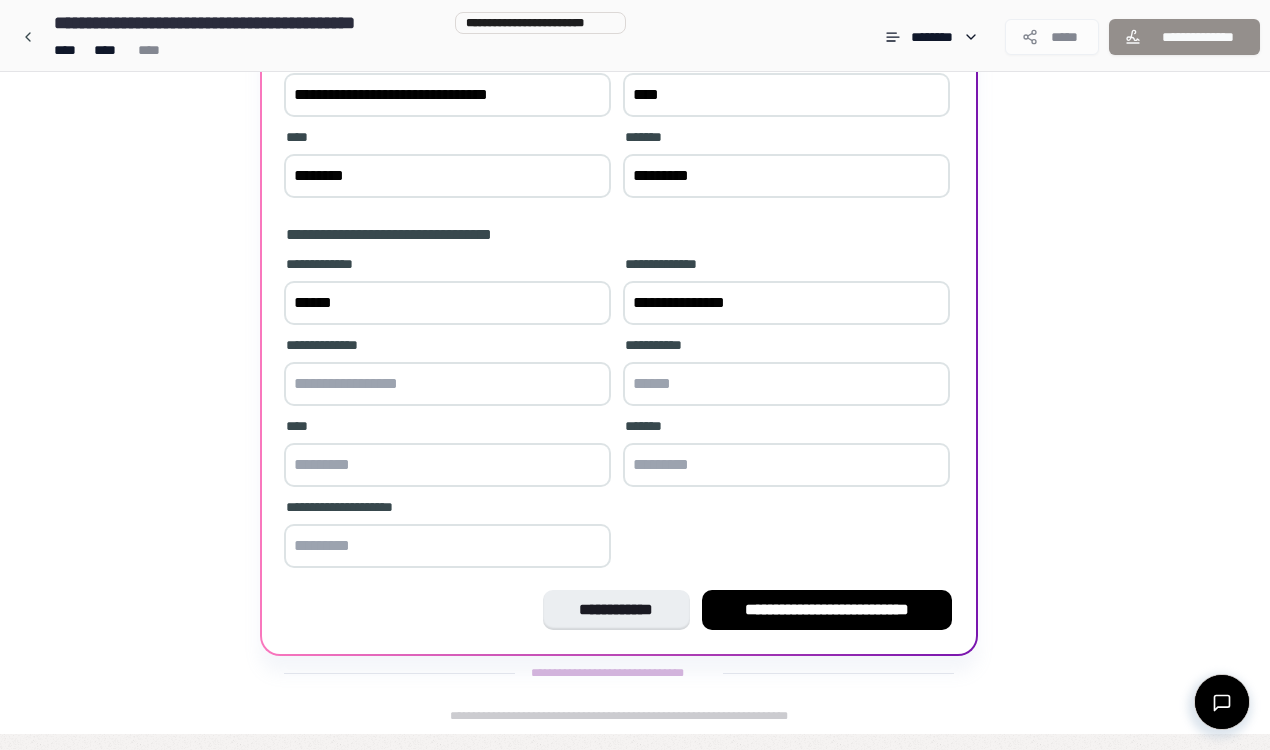 type on "**********" 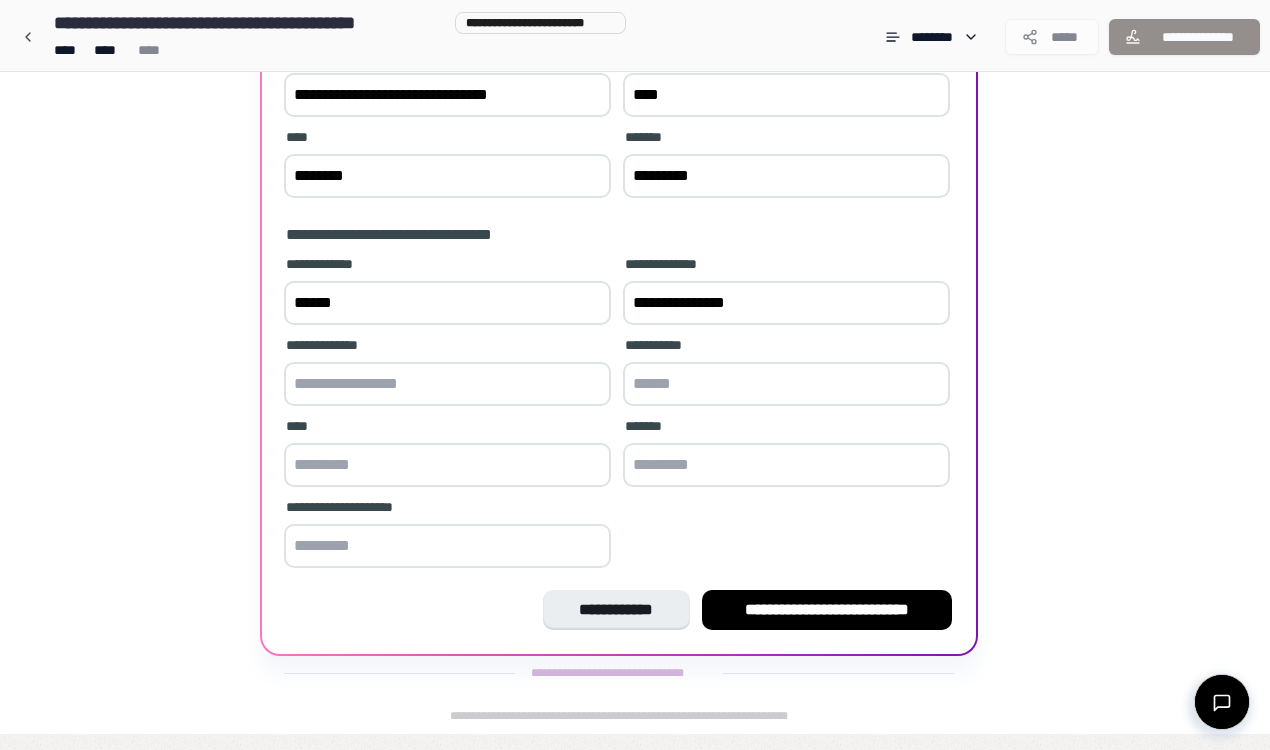 click at bounding box center (447, 384) 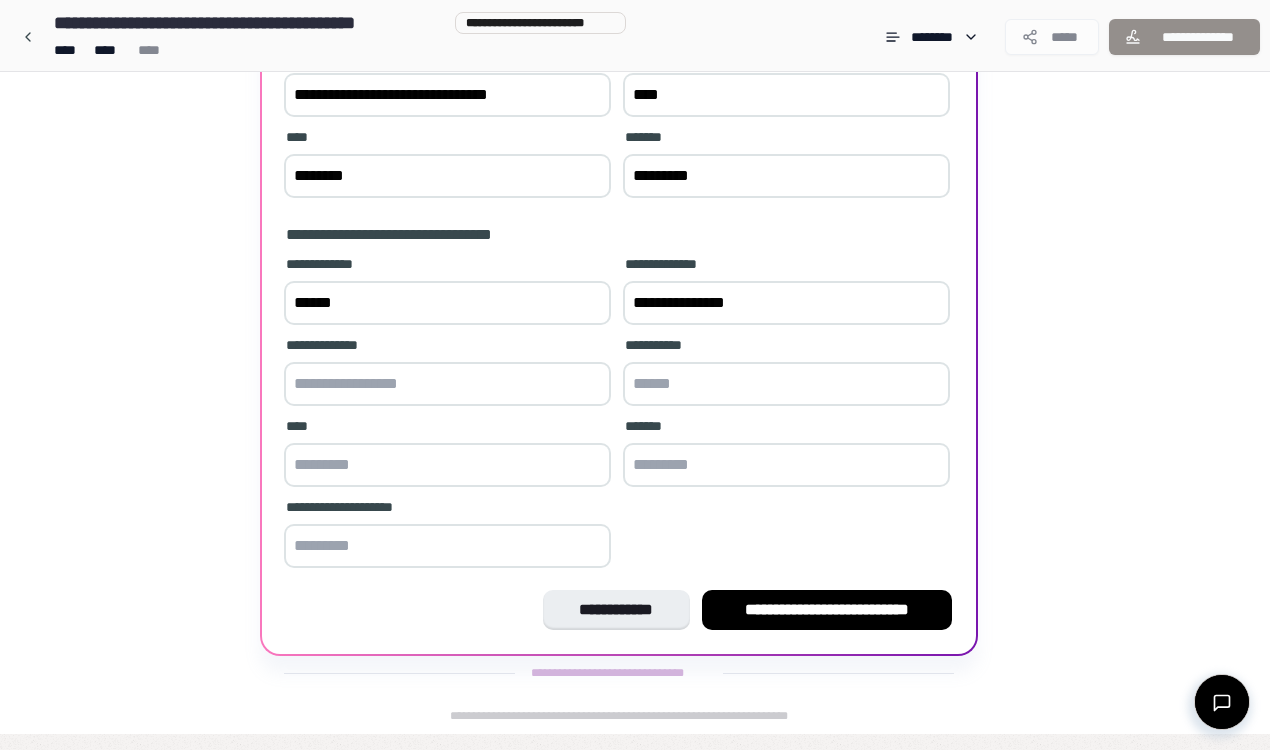 paste on "**********" 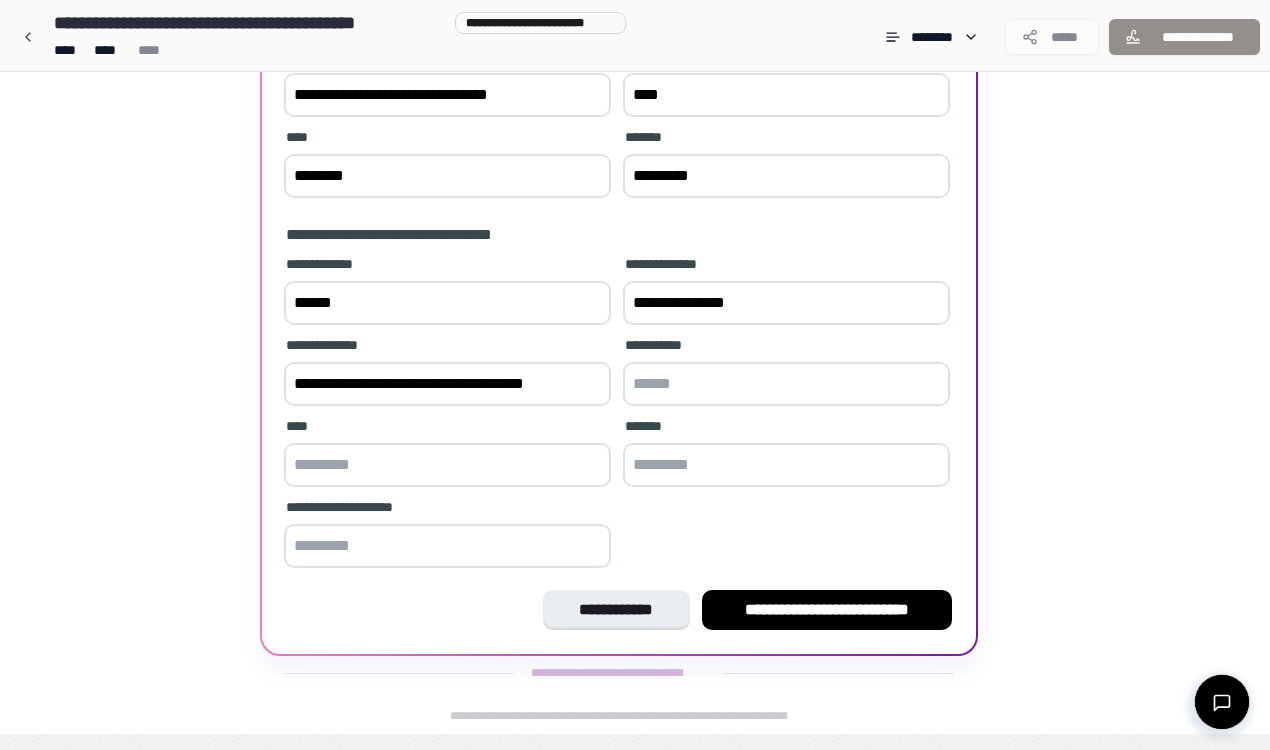 type on "**********" 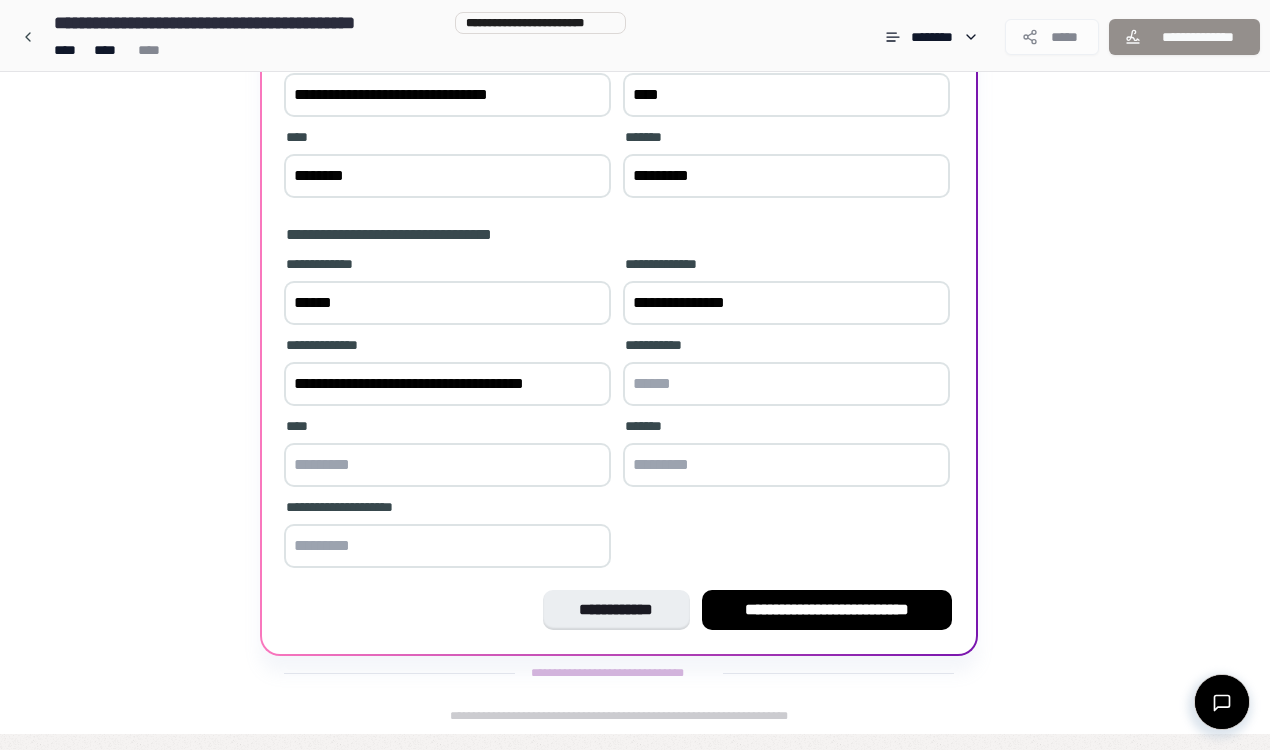click at bounding box center [786, 384] 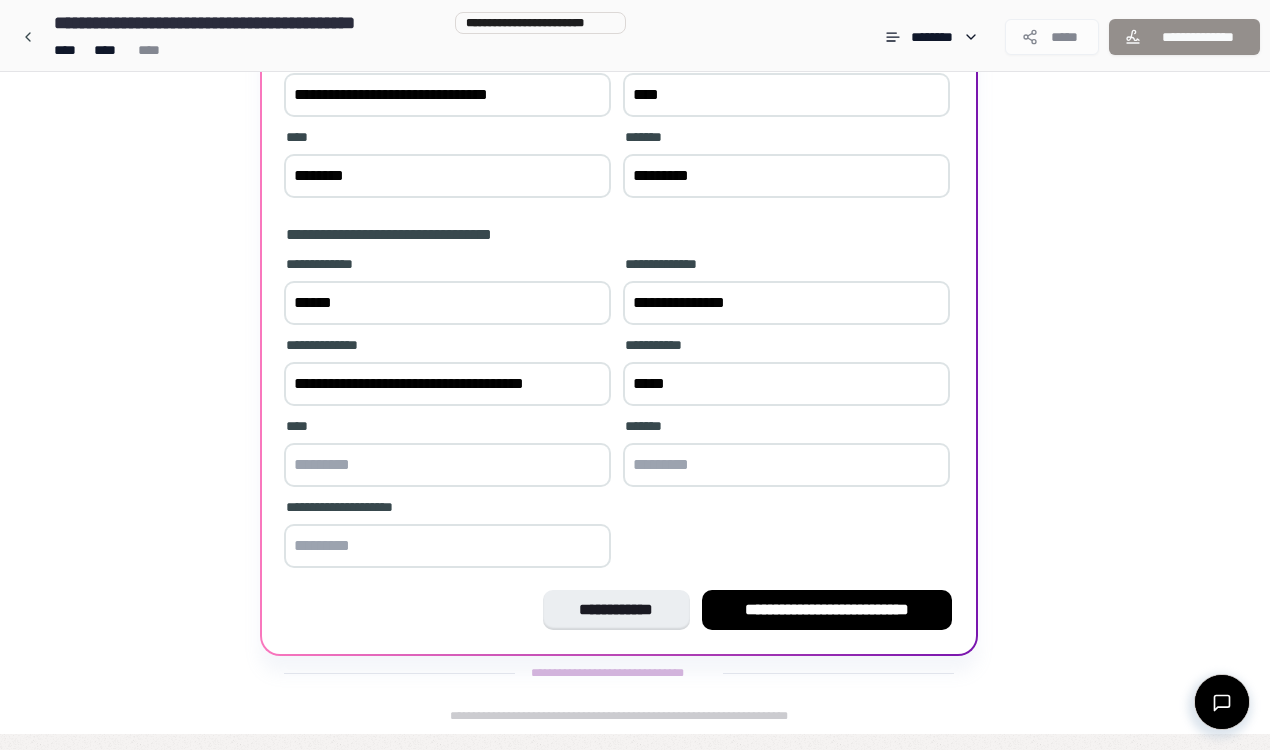 type on "*****" 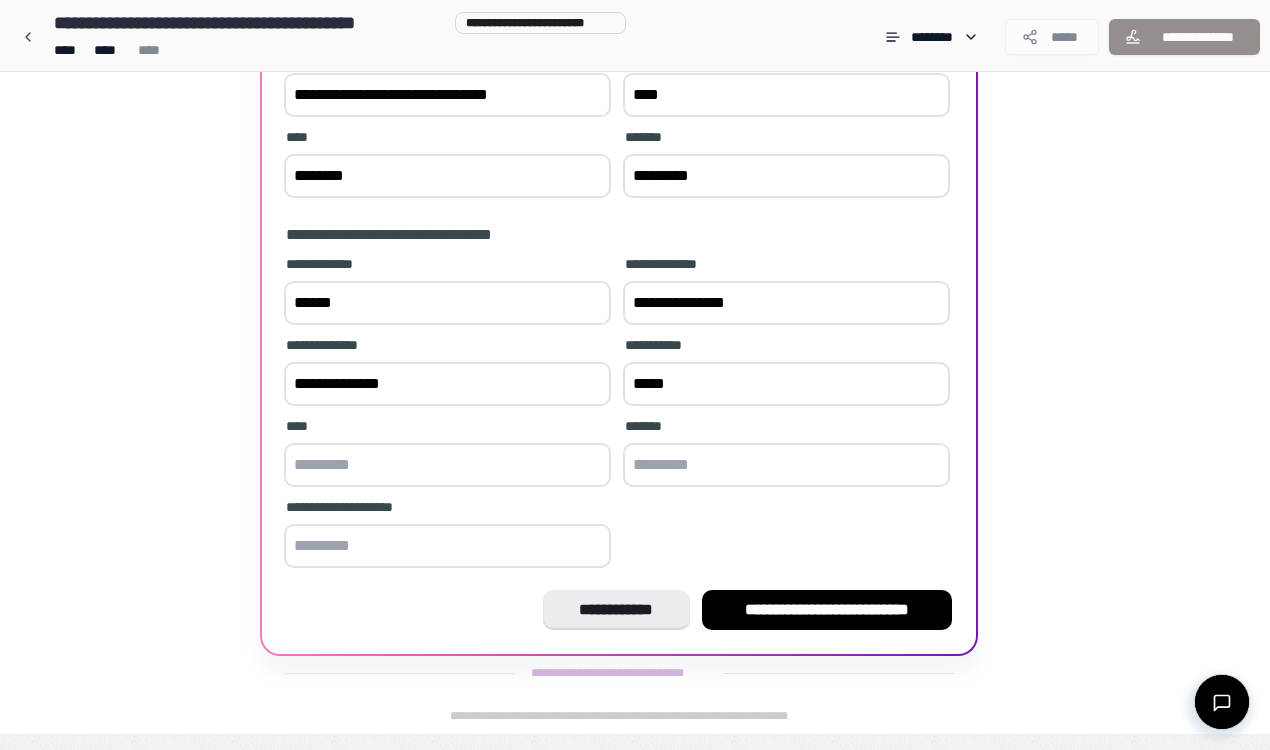type on "**********" 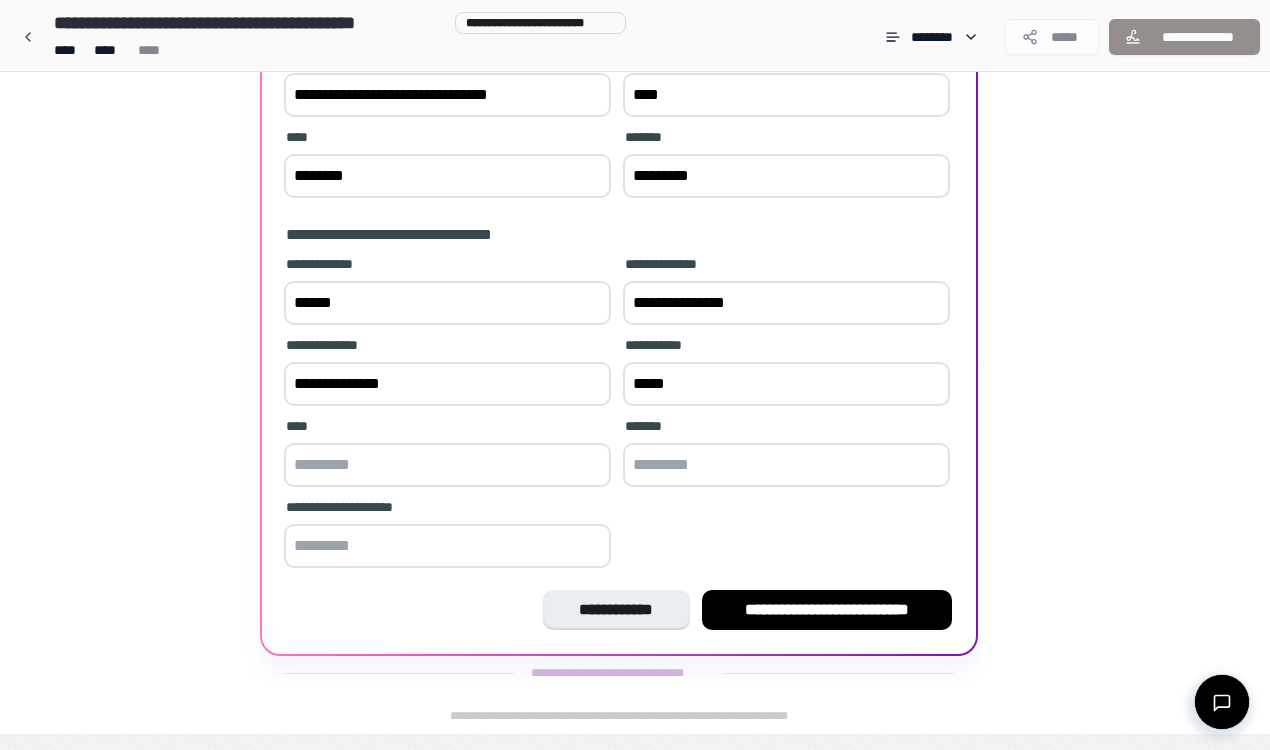 click at bounding box center (447, 465) 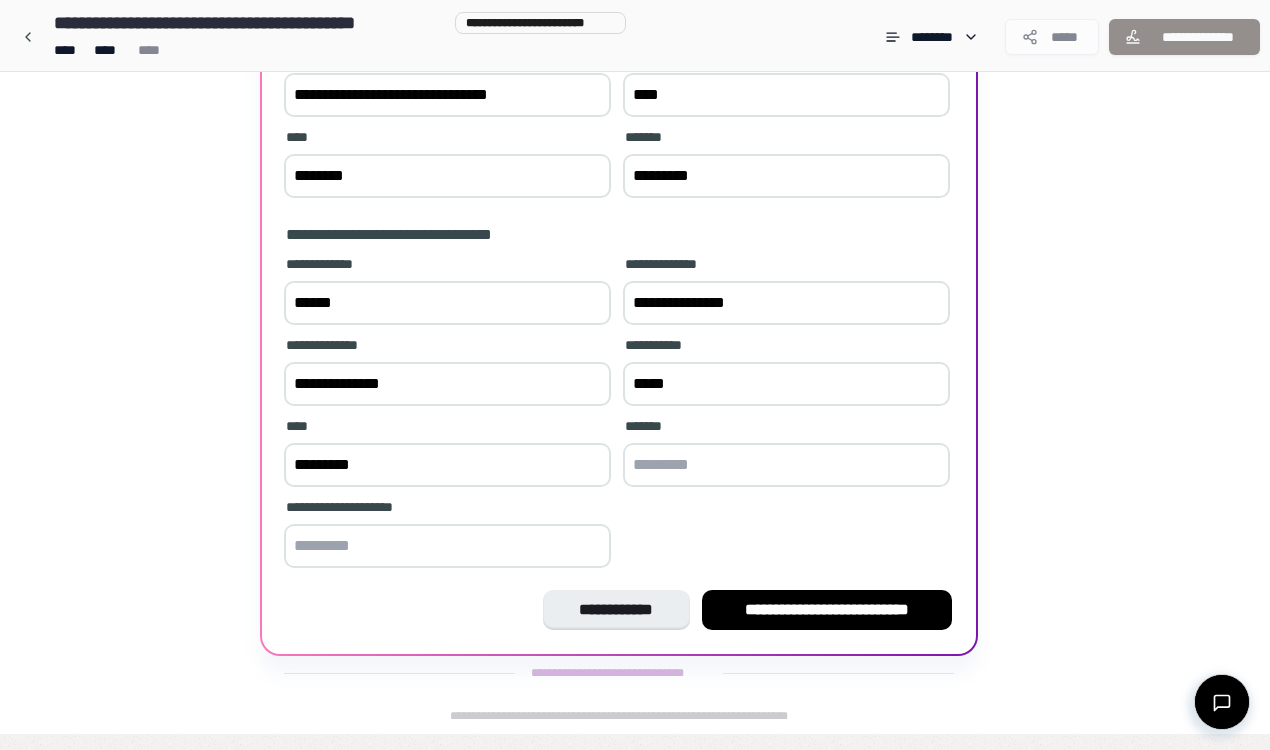 type on "*********" 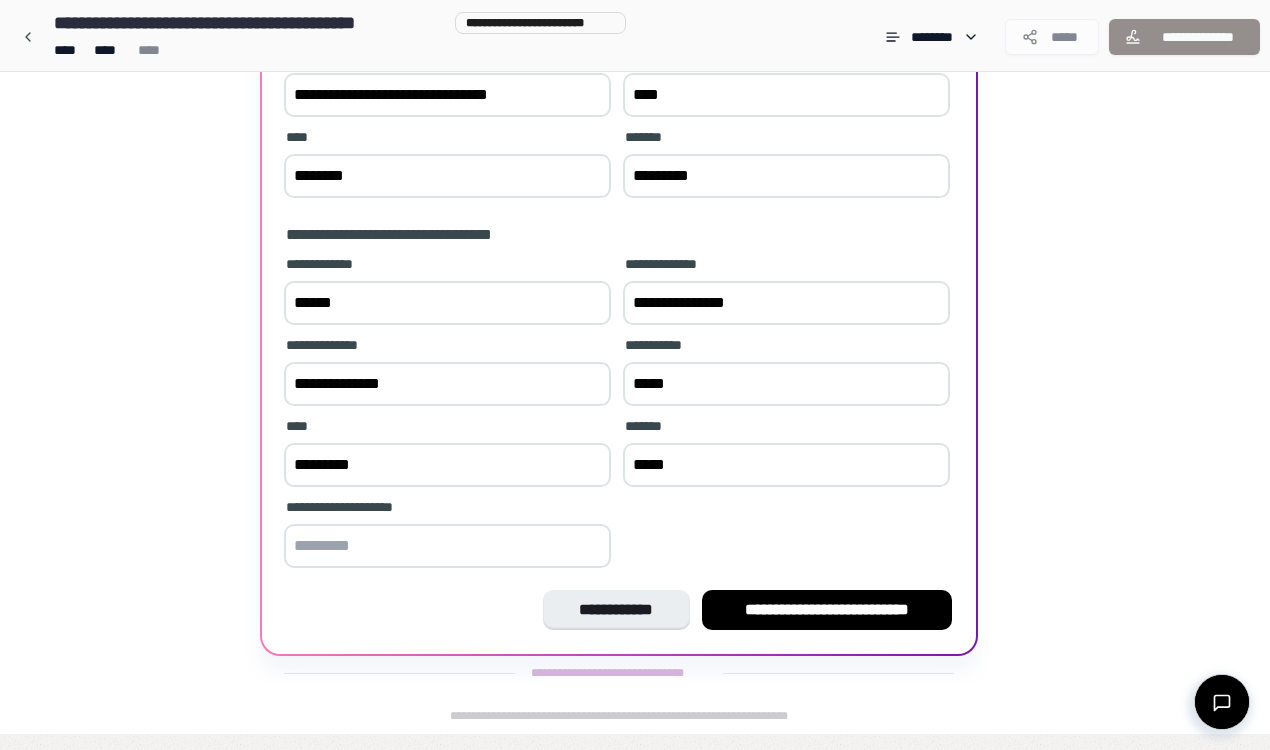 type on "*****" 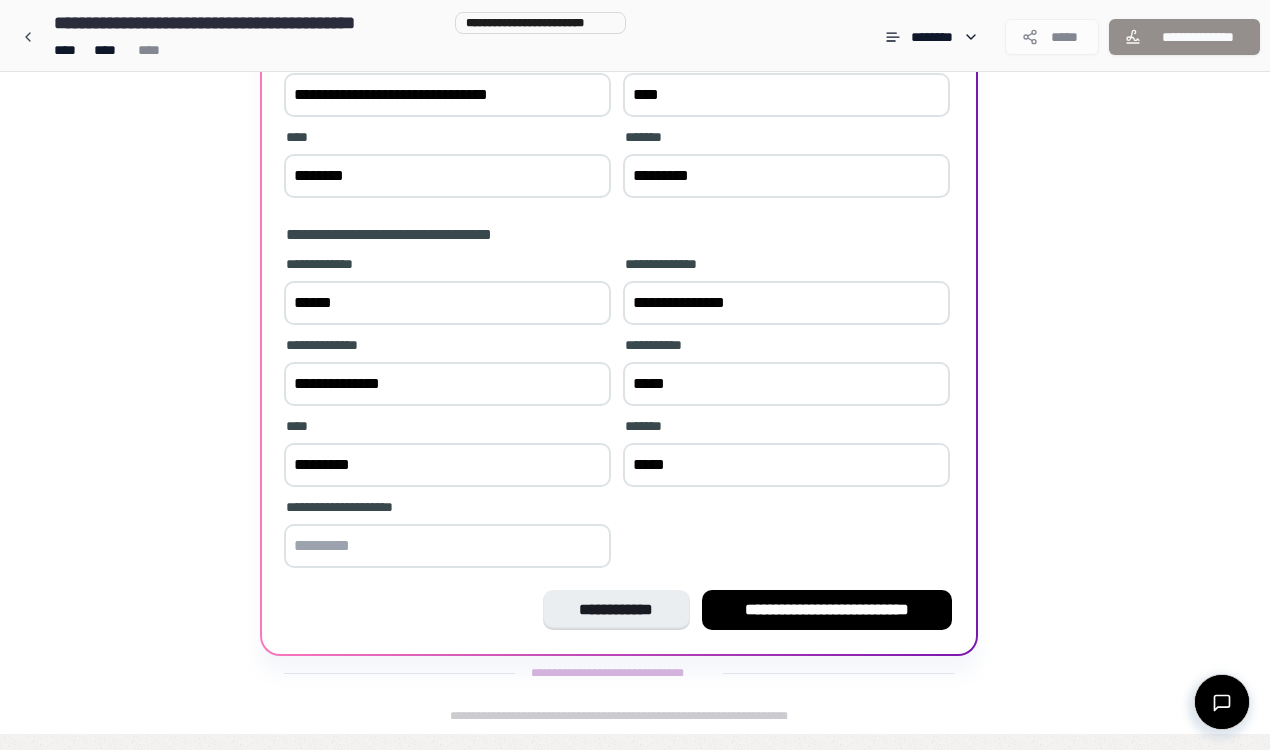 click at bounding box center [447, 546] 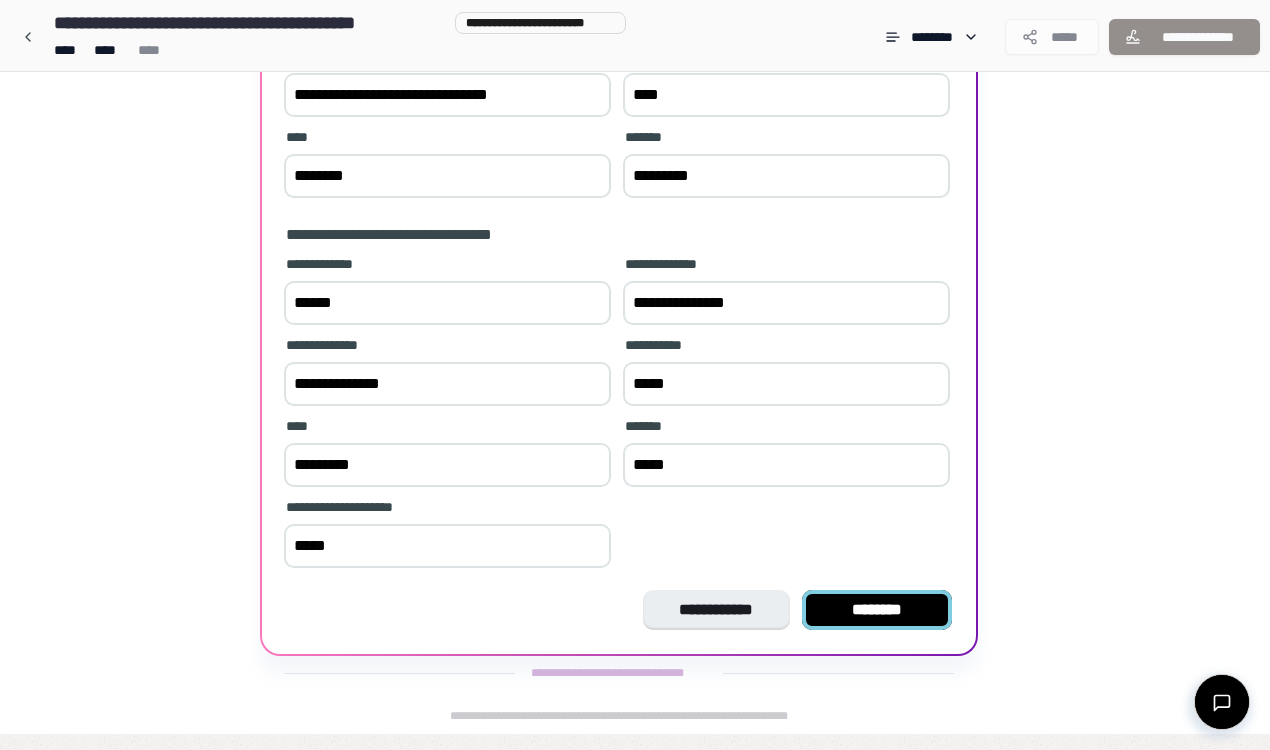 type on "*****" 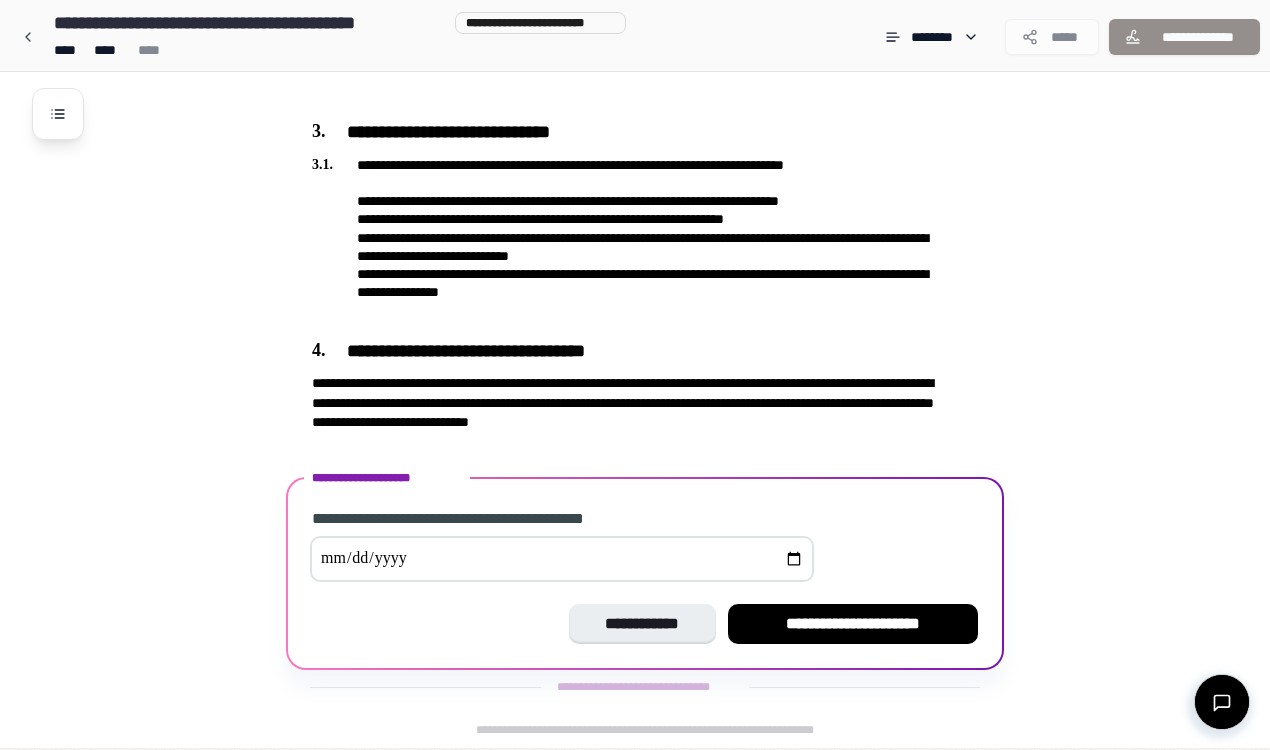 scroll, scrollTop: 747, scrollLeft: 0, axis: vertical 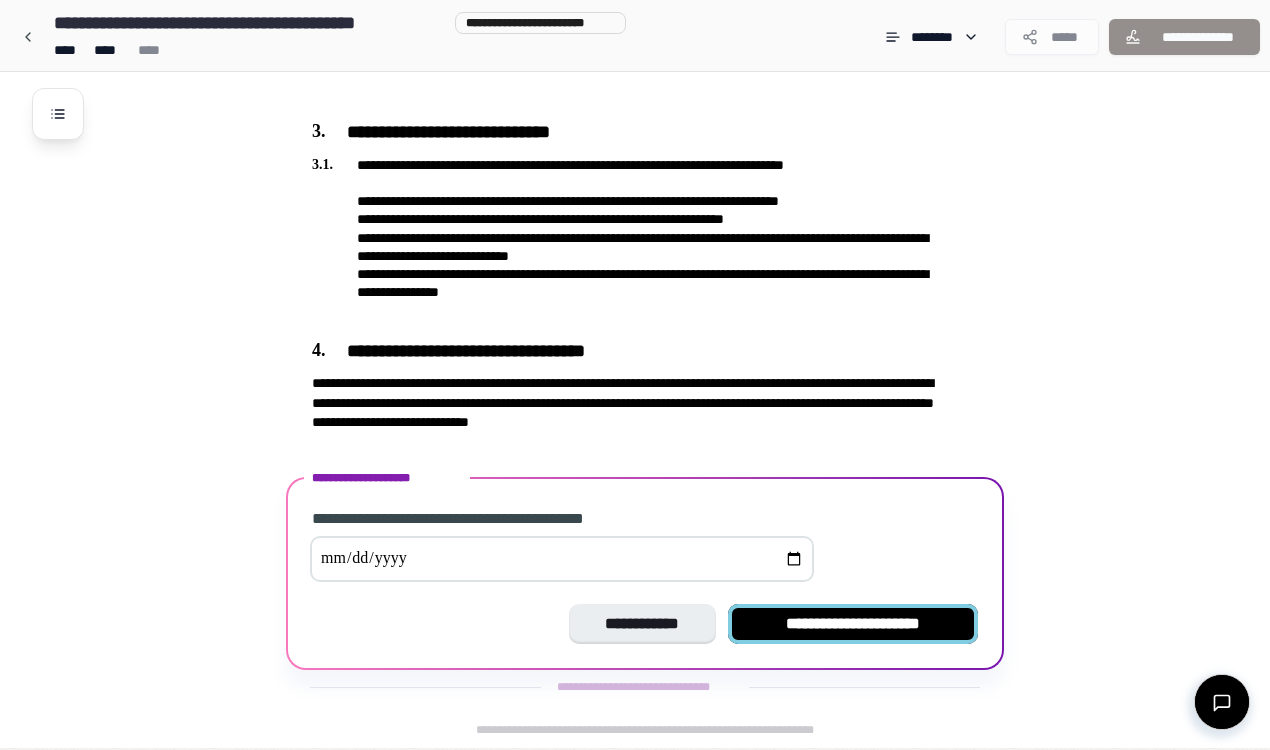 click on "**********" at bounding box center (853, 624) 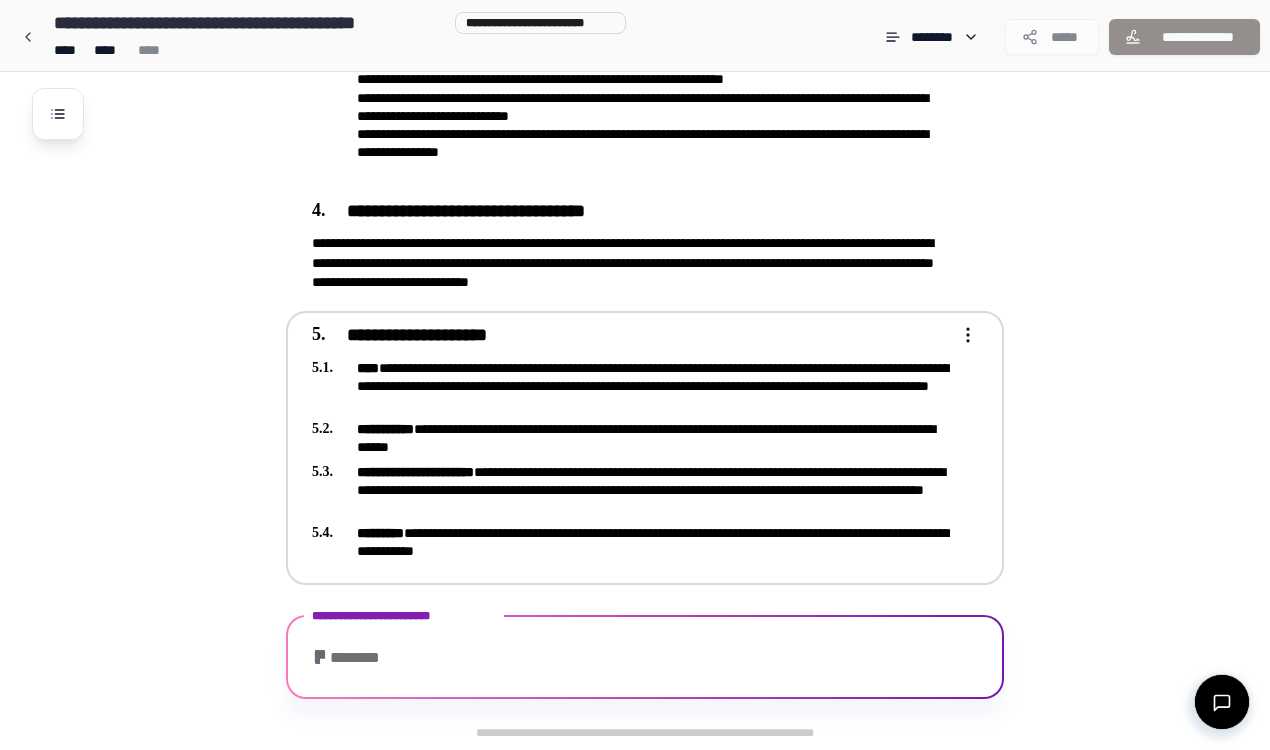 scroll, scrollTop: 1026, scrollLeft: 0, axis: vertical 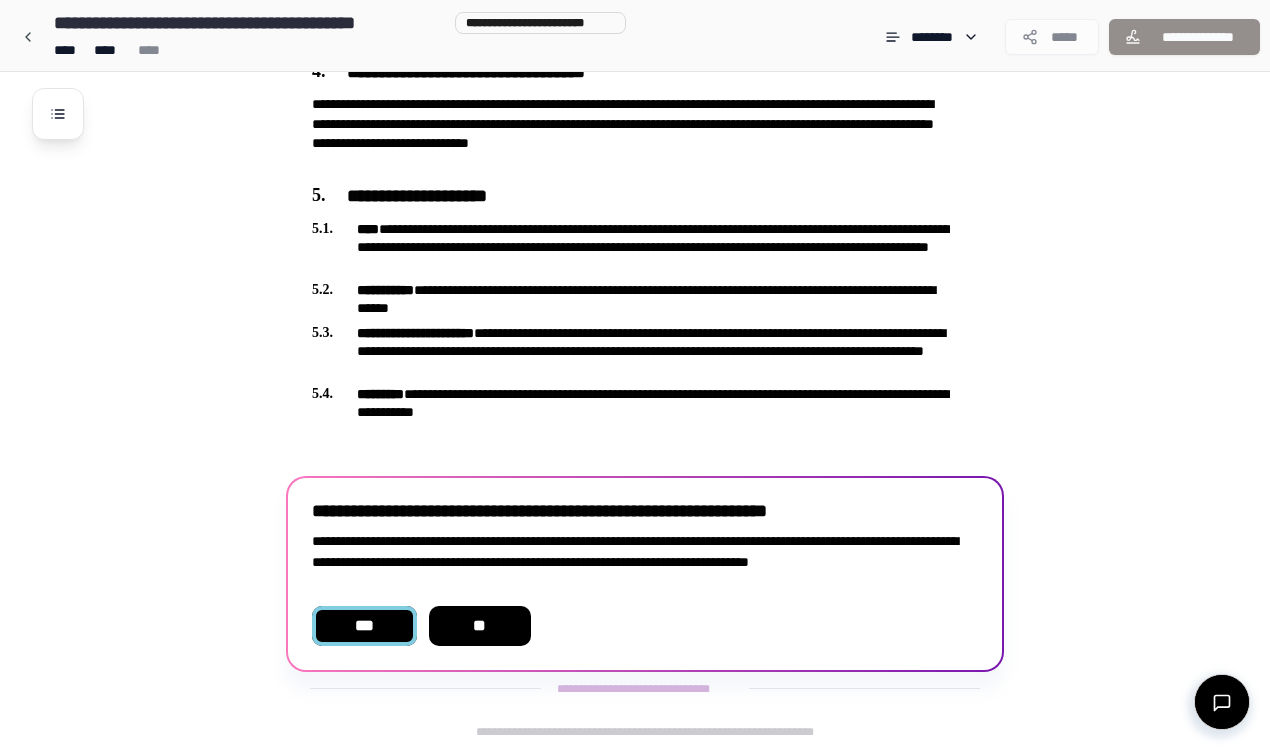 click on "***" at bounding box center [364, 626] 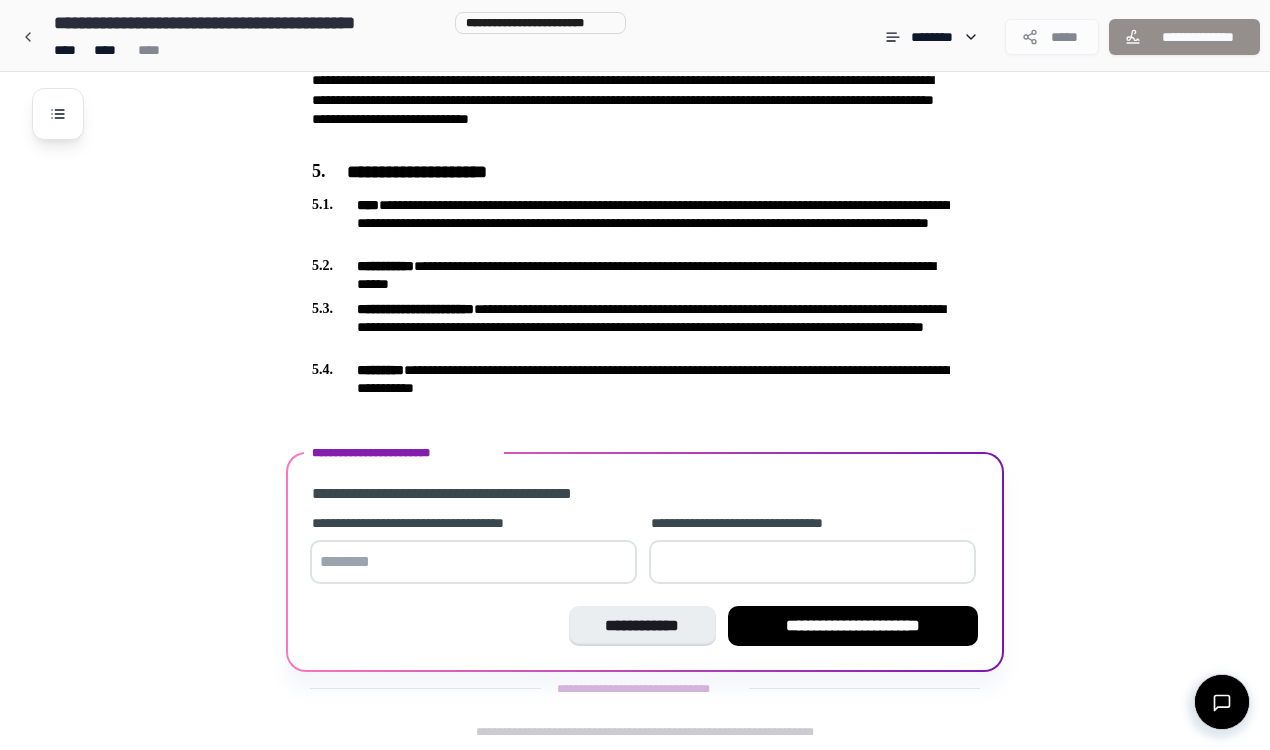 scroll, scrollTop: 1050, scrollLeft: 0, axis: vertical 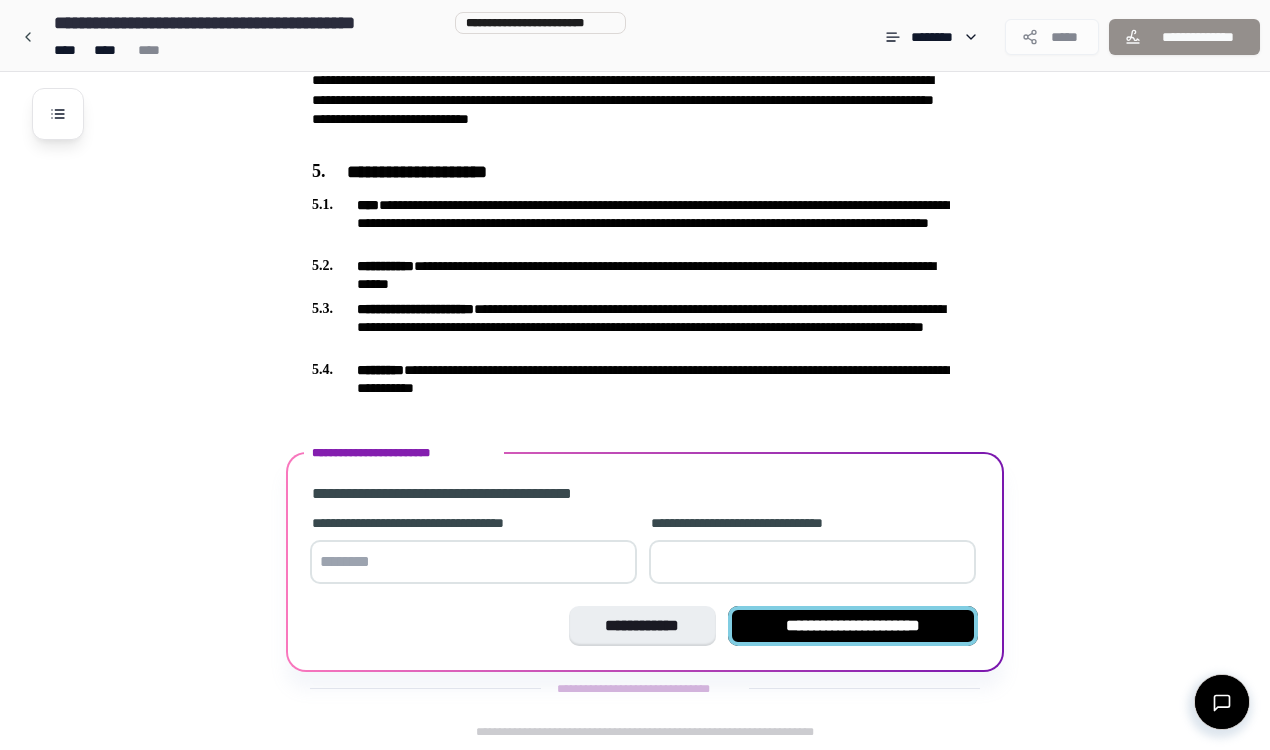 click on "**********" at bounding box center (853, 626) 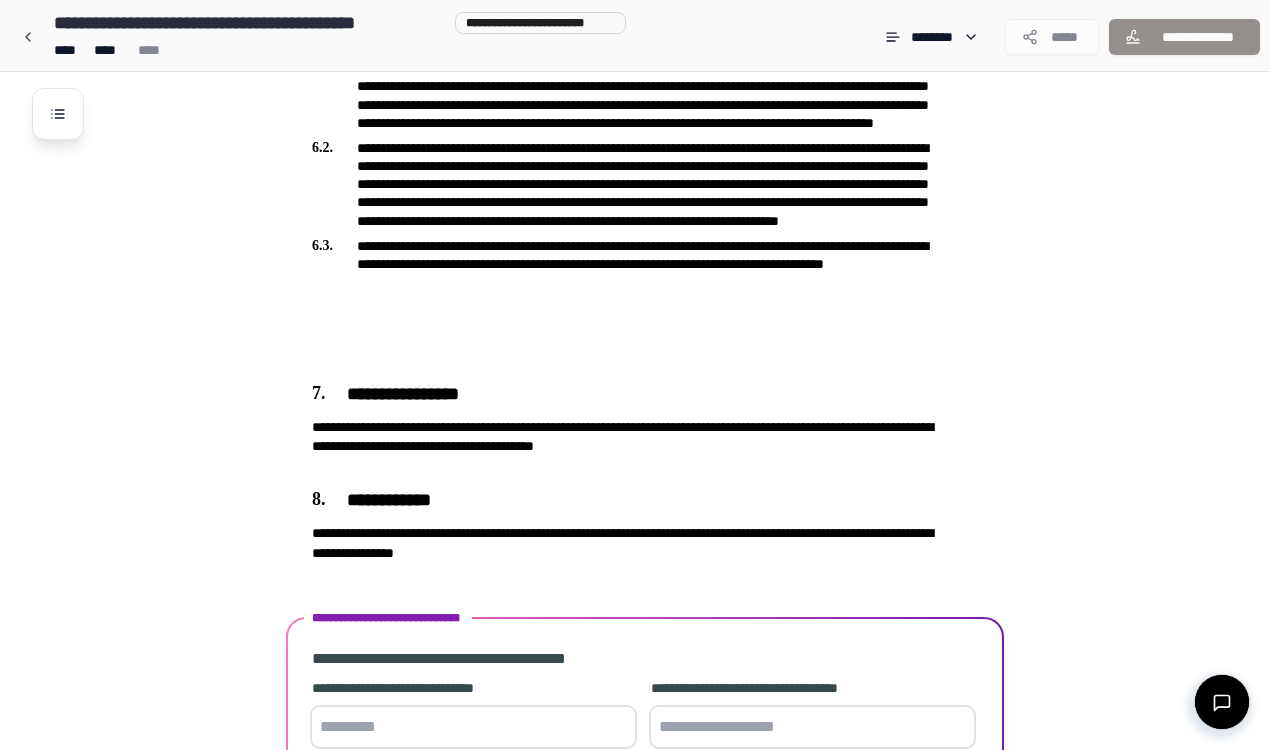 scroll, scrollTop: 1626, scrollLeft: 0, axis: vertical 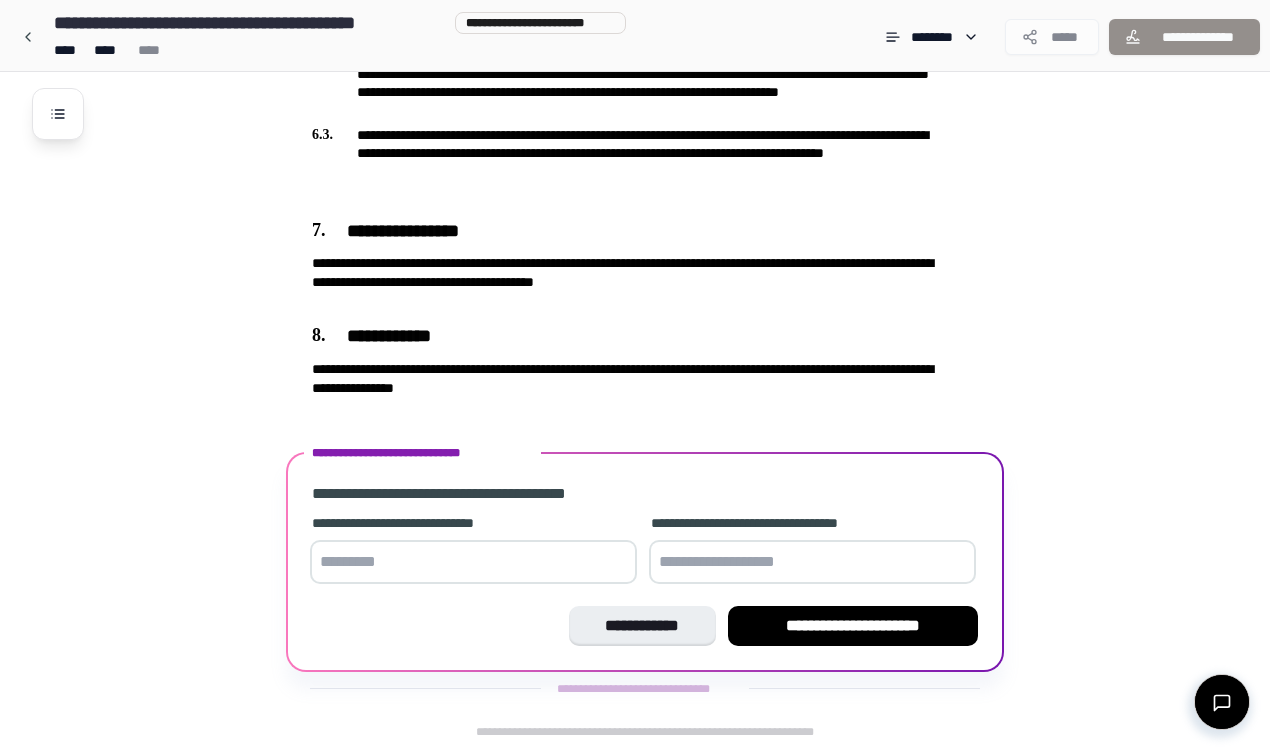 click at bounding box center [473, 562] 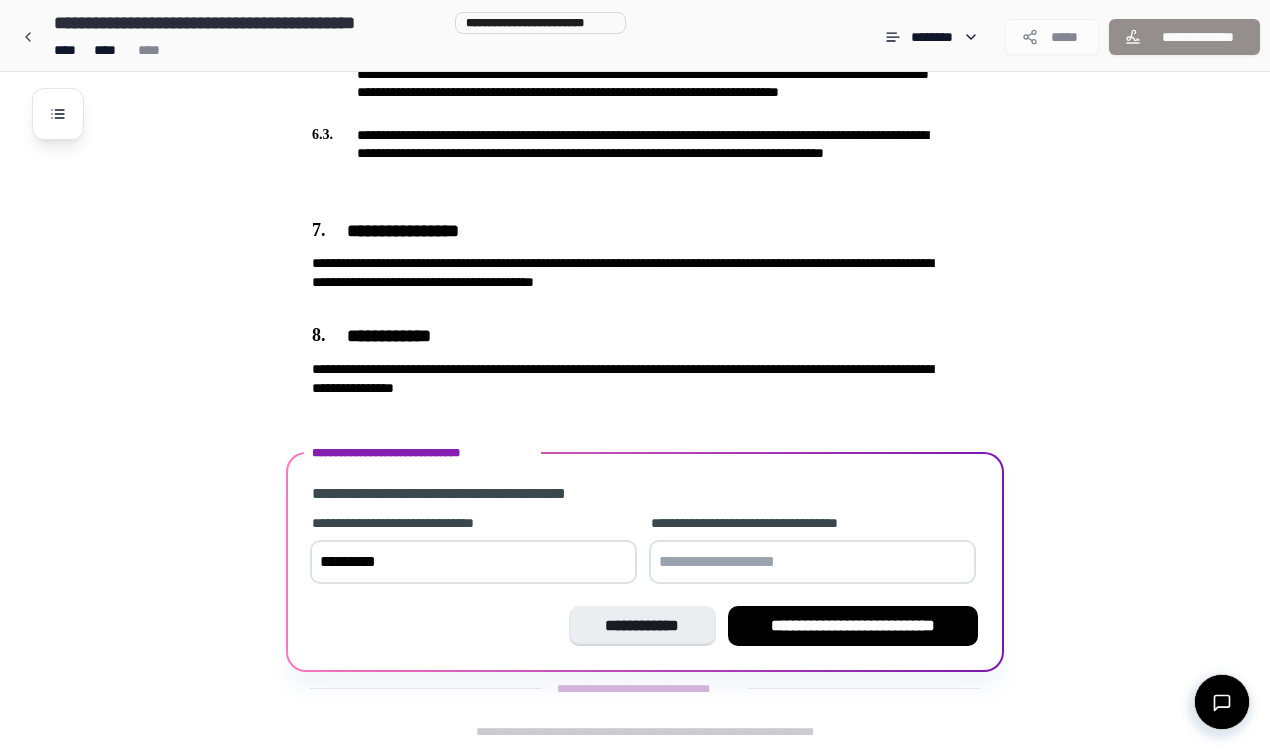 type on "*********" 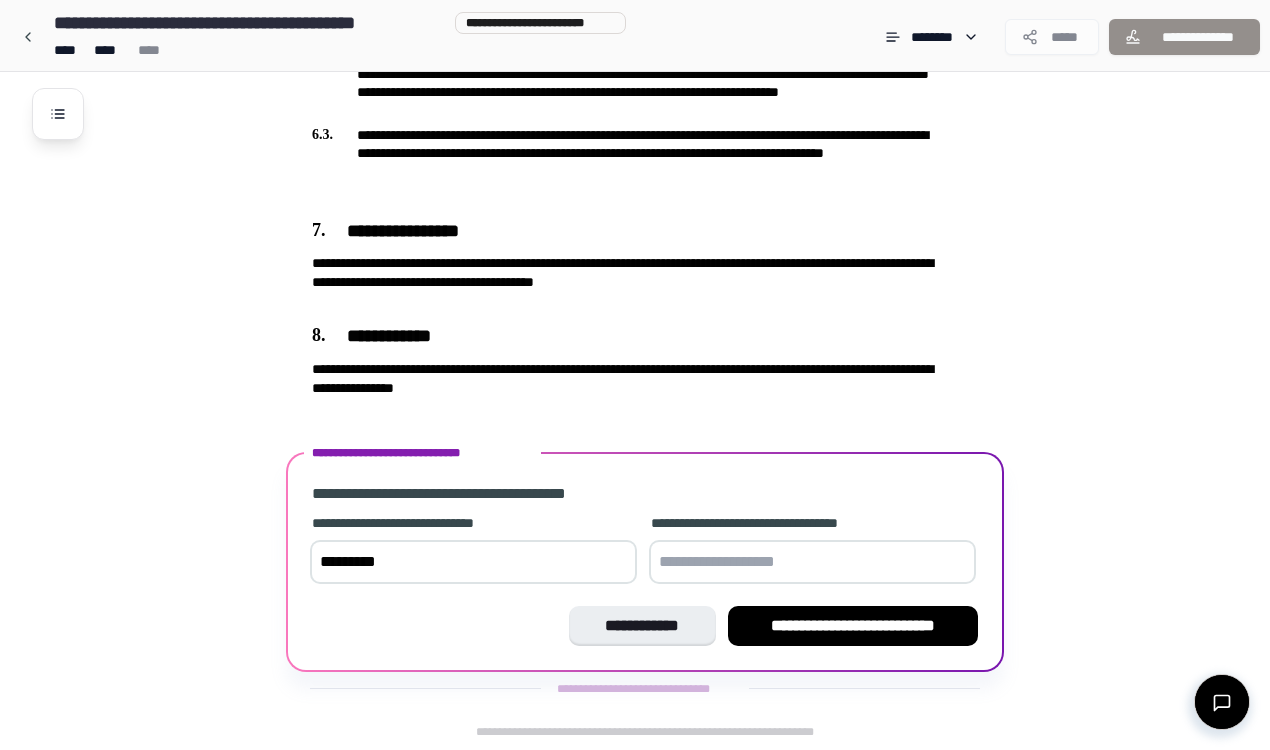 click at bounding box center [812, 562] 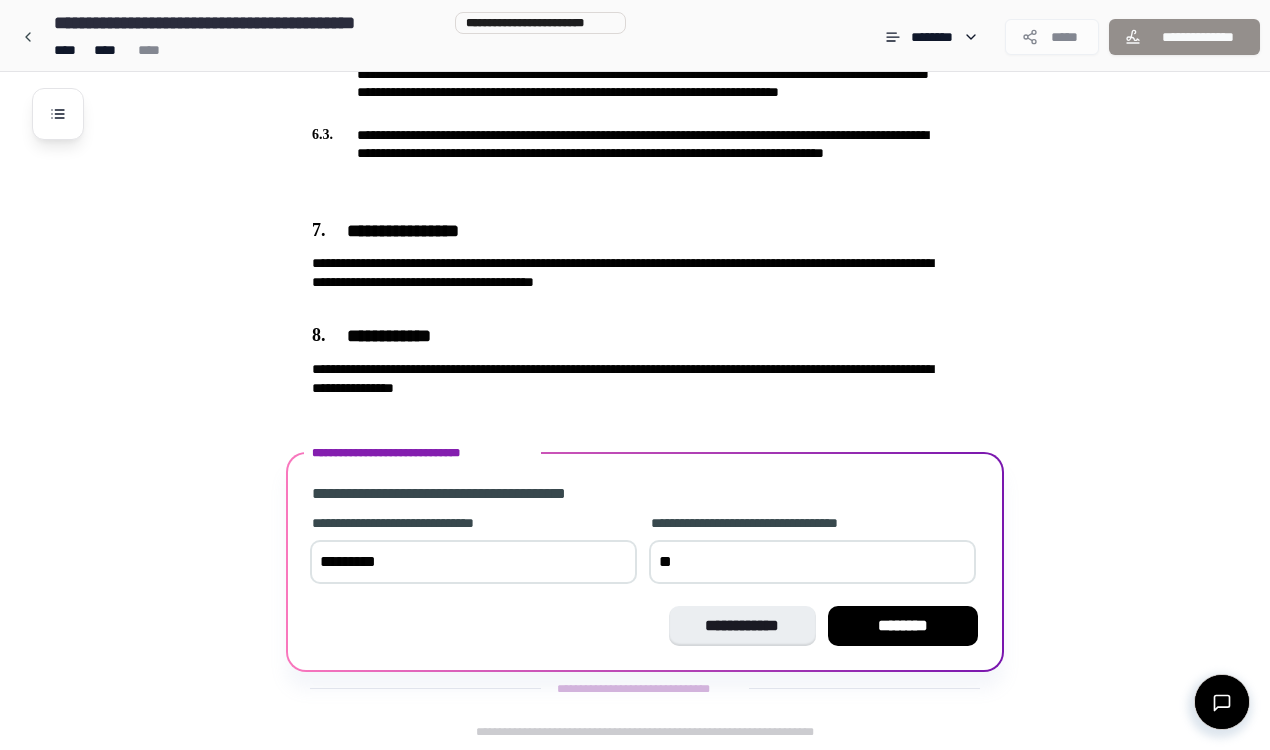 type on "*" 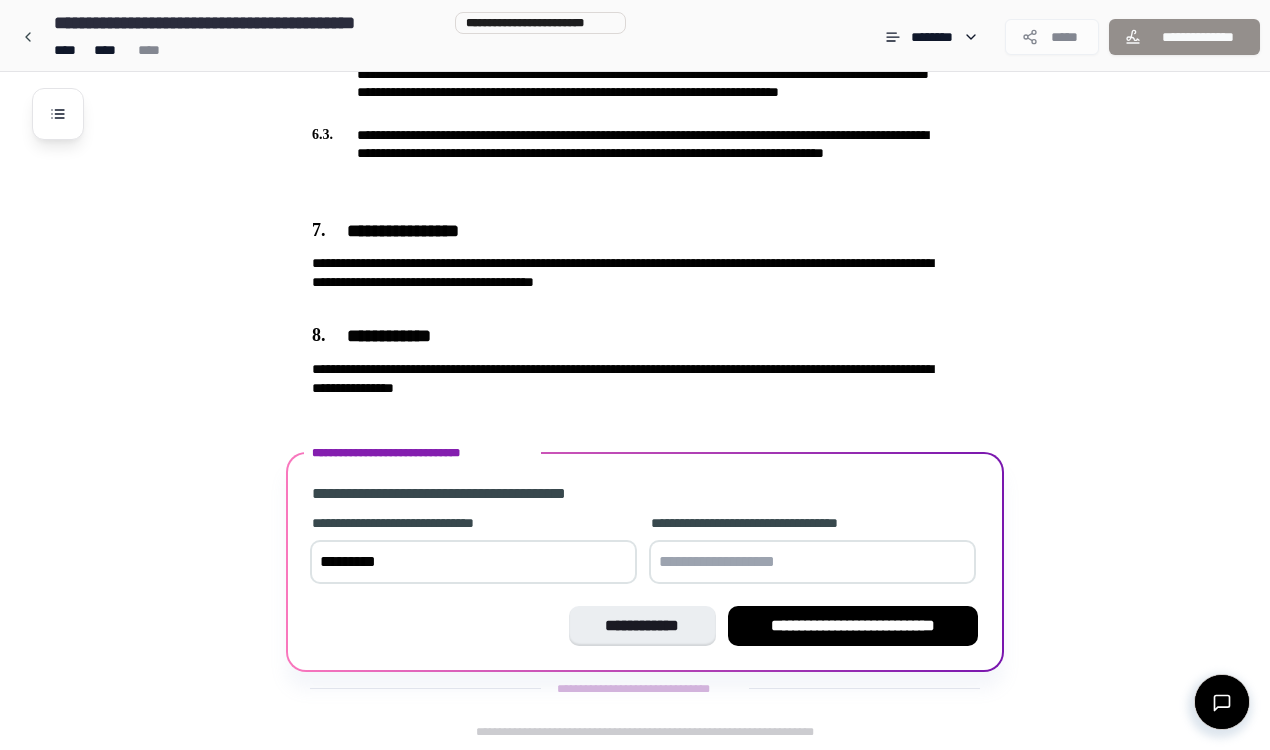 type on "**********" 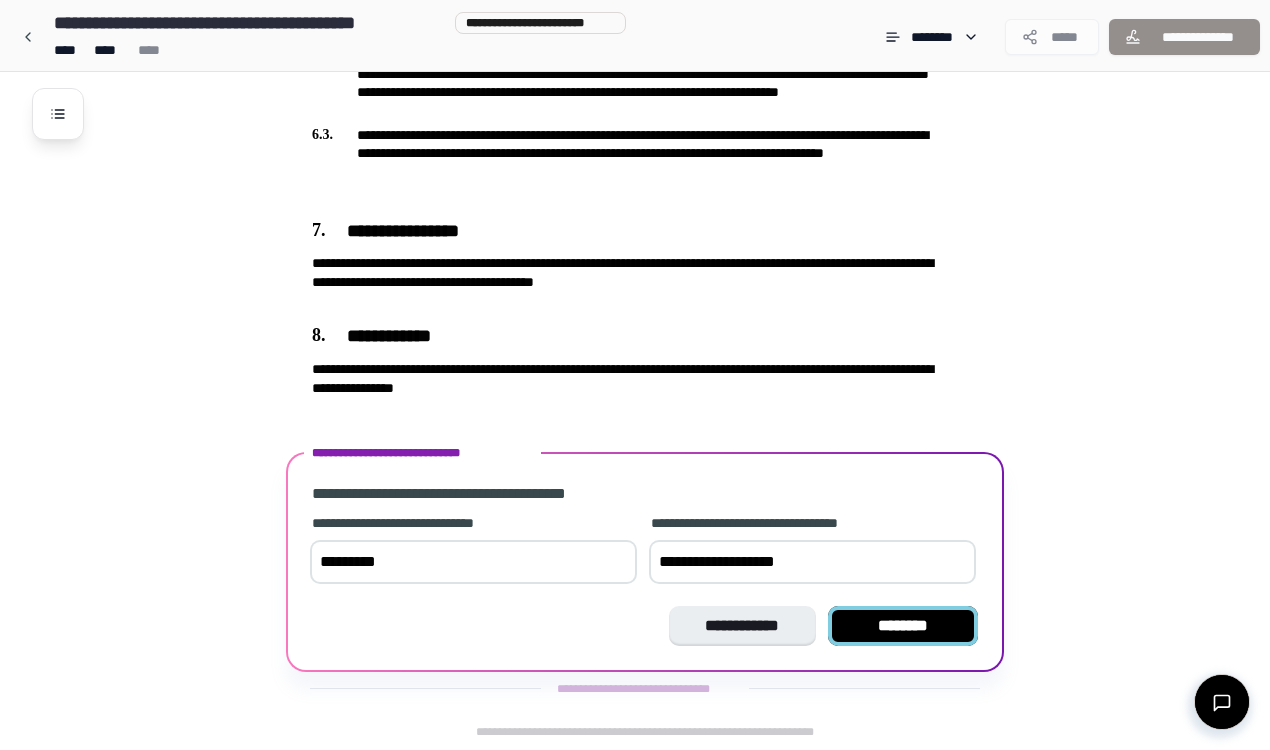 click on "********" at bounding box center (903, 626) 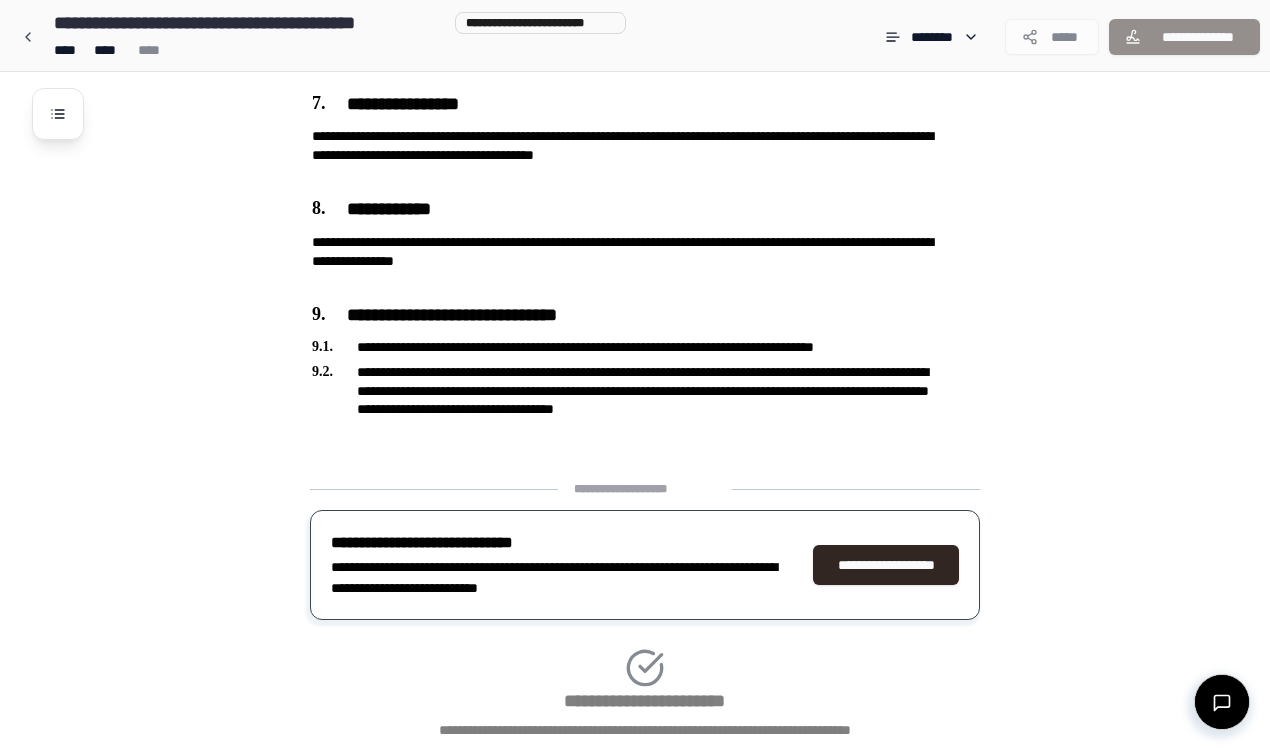scroll, scrollTop: 1887, scrollLeft: 0, axis: vertical 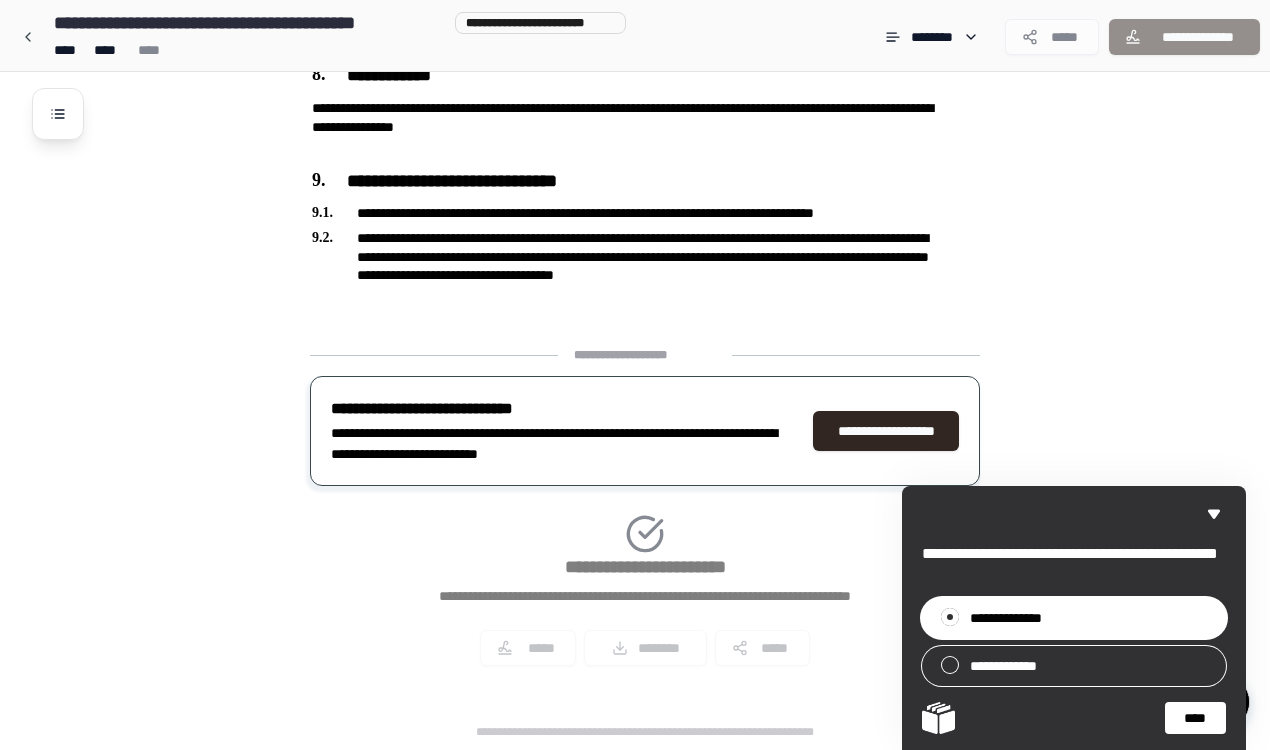 click on "****" at bounding box center (1195, 718) 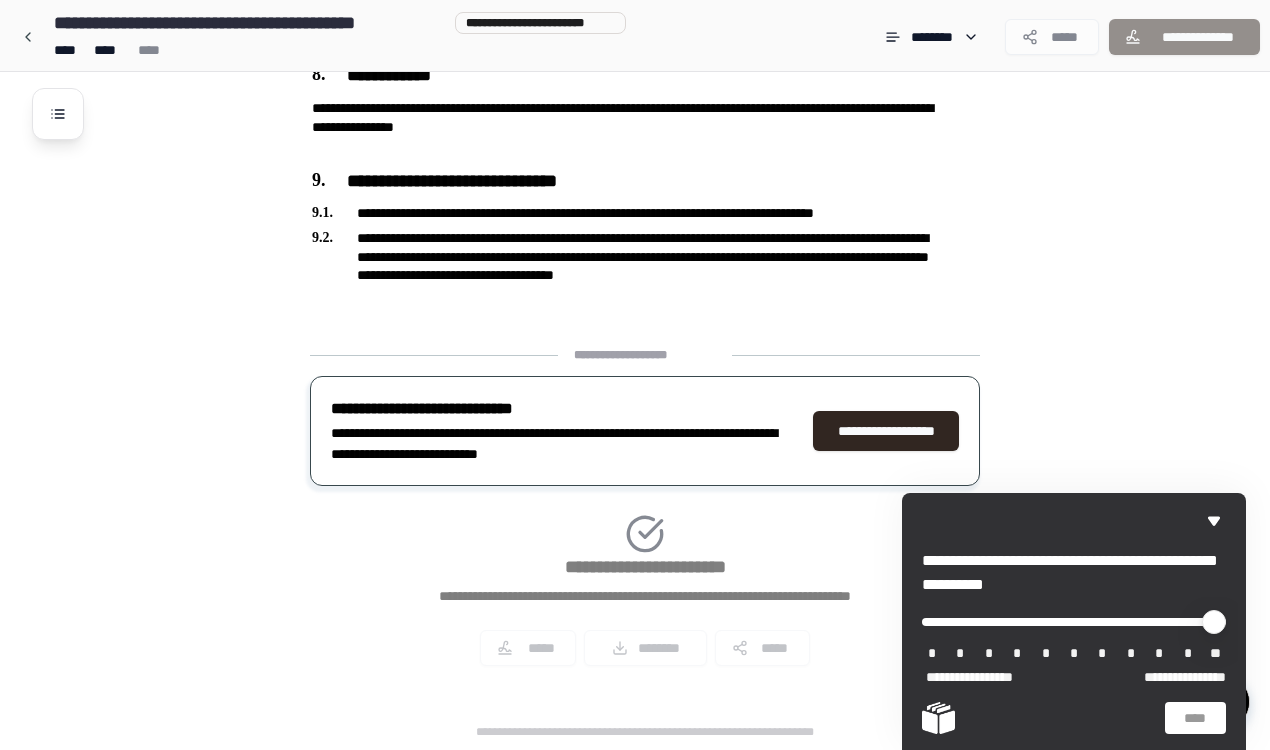 click on "*" at bounding box center [1188, 654] 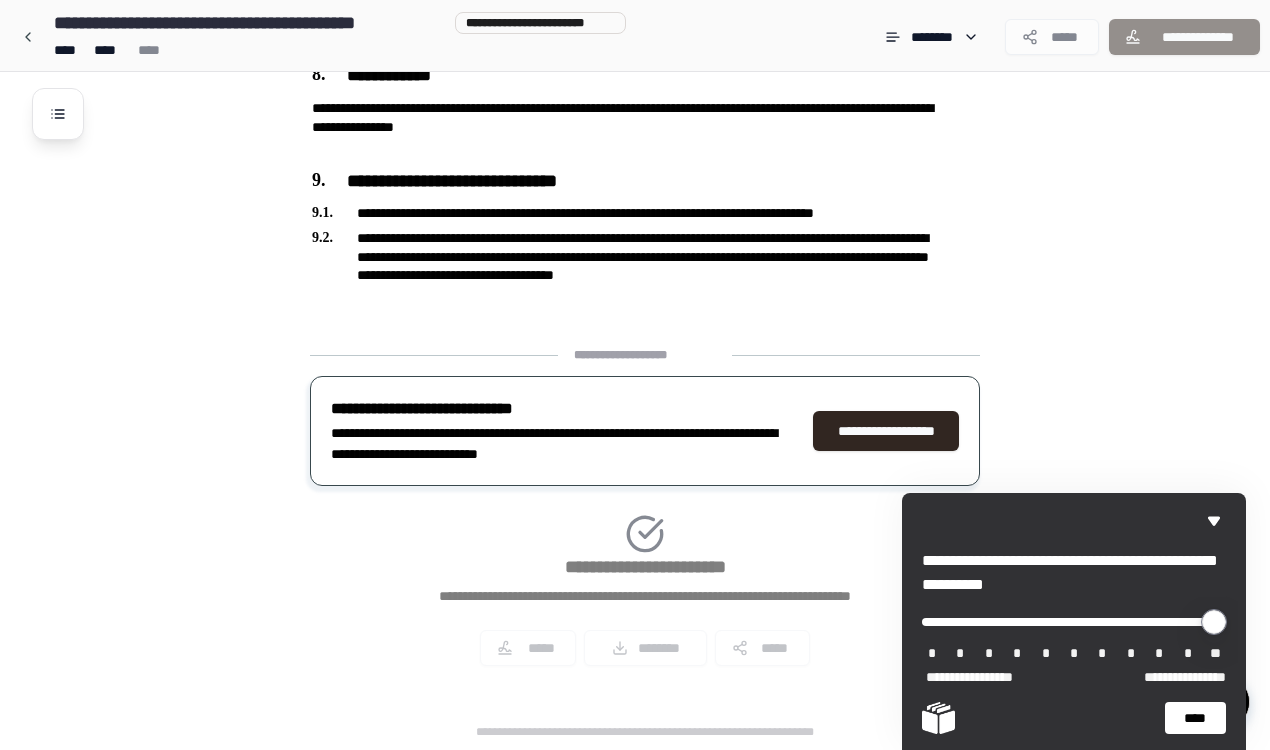 drag, startPoint x: 930, startPoint y: 616, endPoint x: 1141, endPoint y: 659, distance: 215.33694 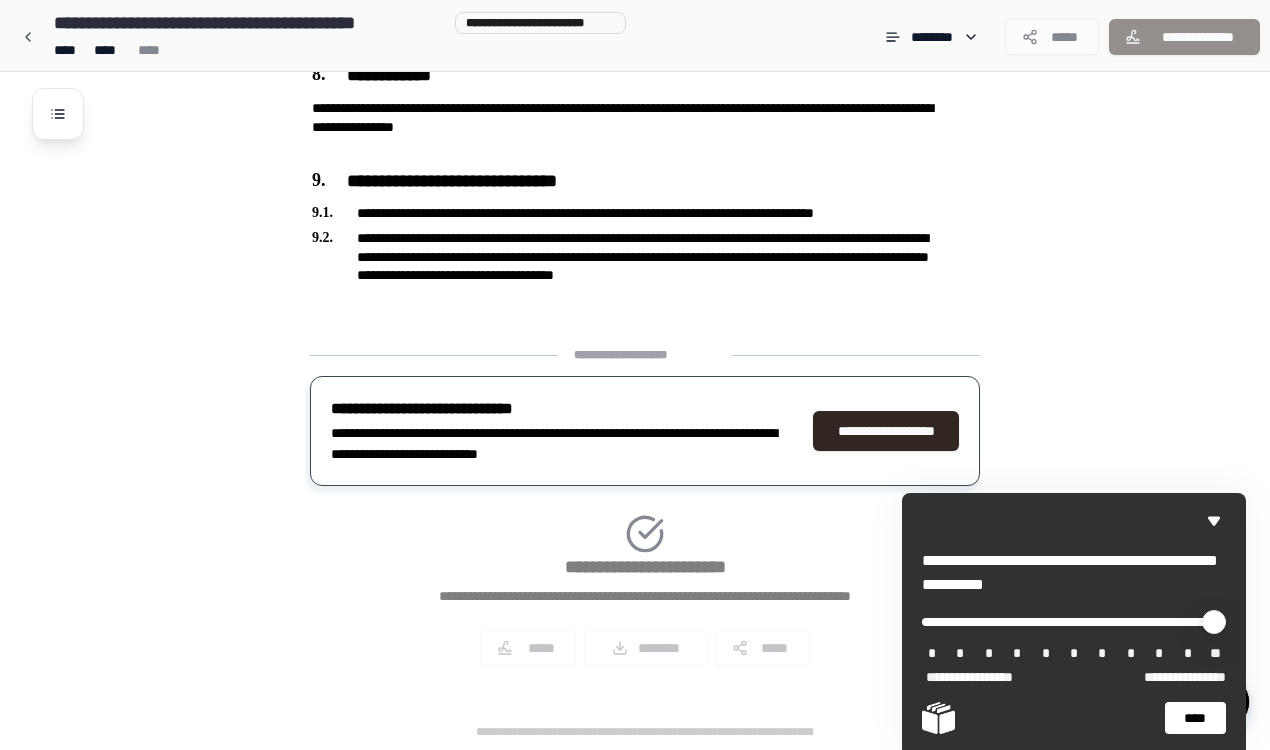 click on "****" at bounding box center [1195, 718] 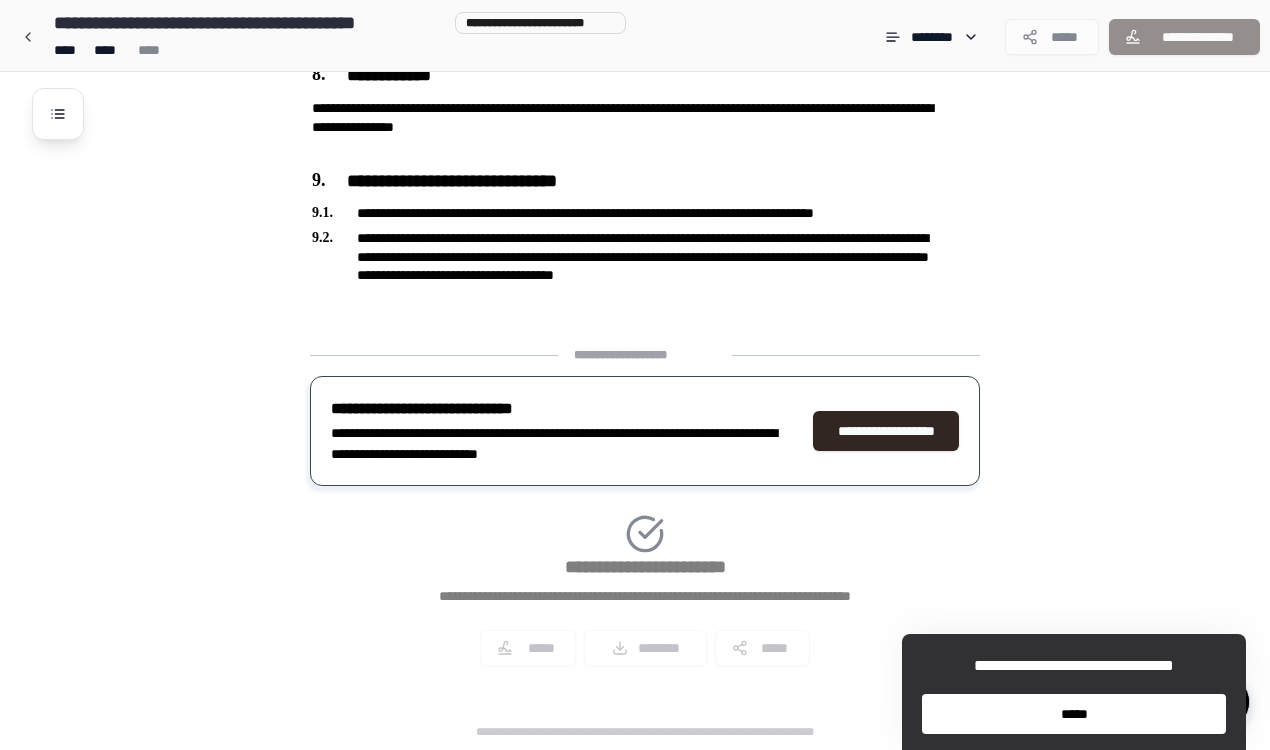 click on "*****" at bounding box center [1074, 714] 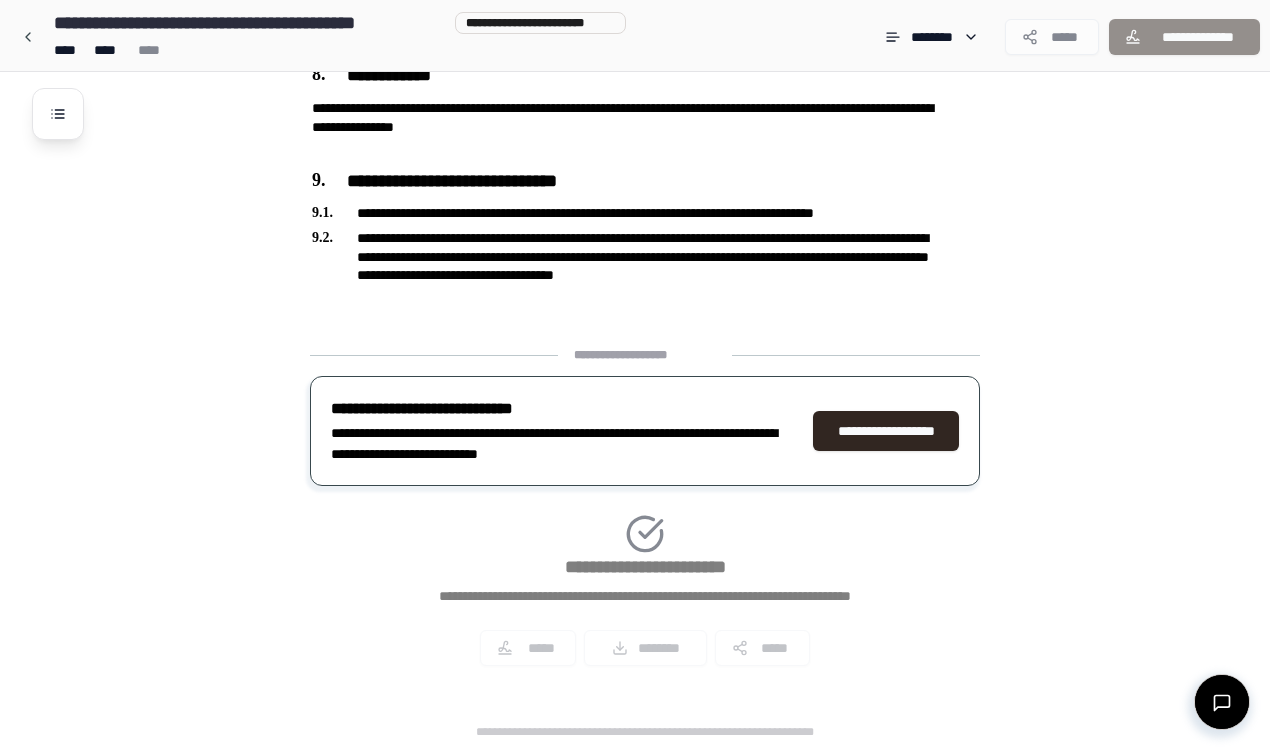 scroll, scrollTop: 1887, scrollLeft: 0, axis: vertical 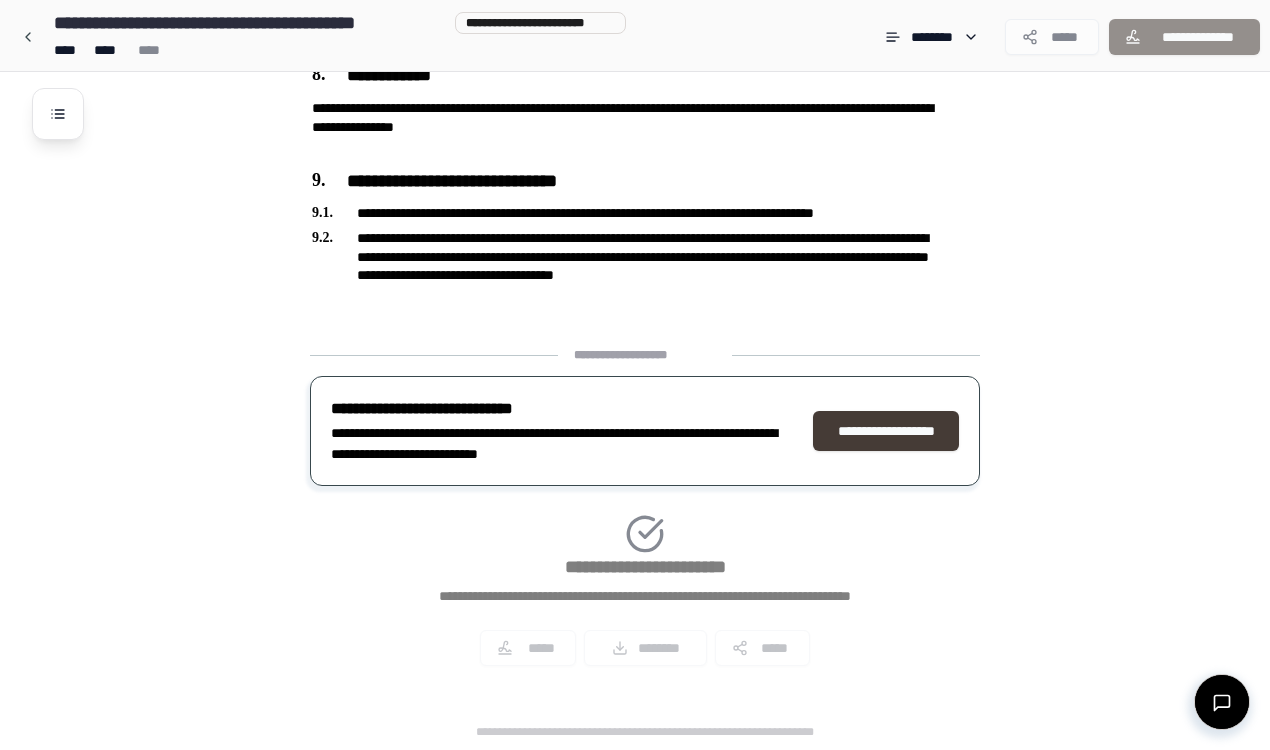 click on "**********" at bounding box center (886, 431) 